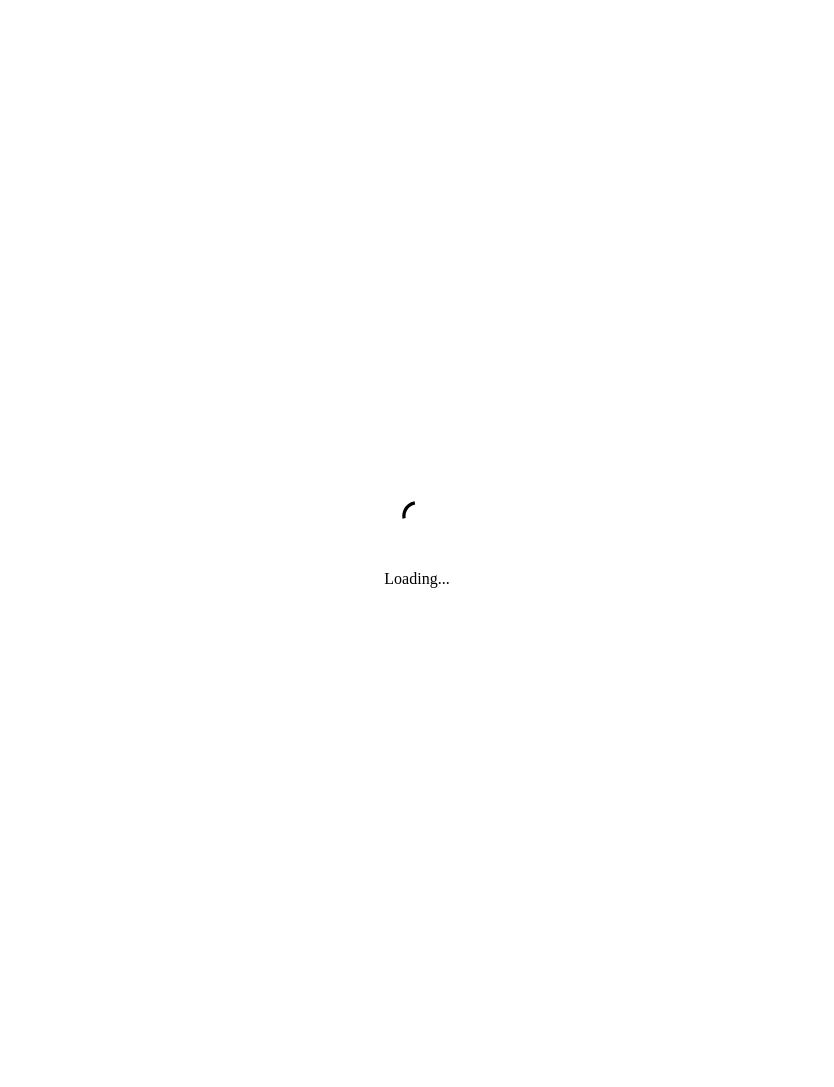 scroll, scrollTop: 0, scrollLeft: 0, axis: both 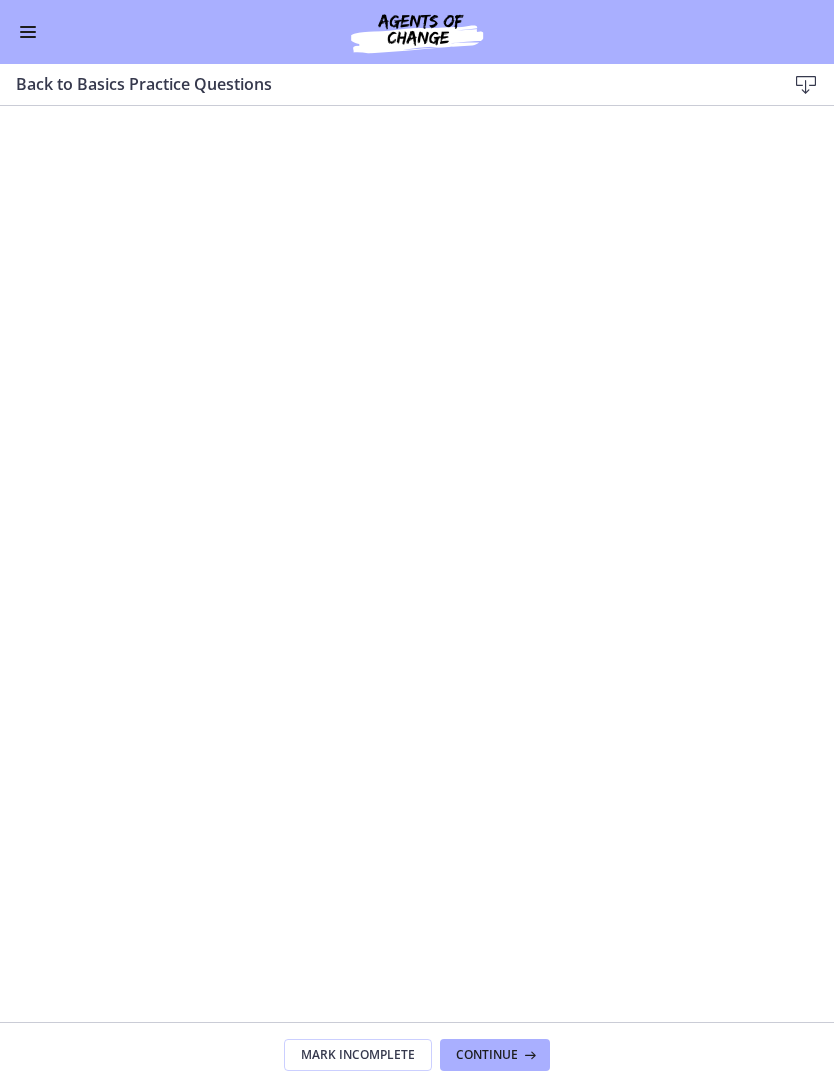 click at bounding box center [528, 1055] 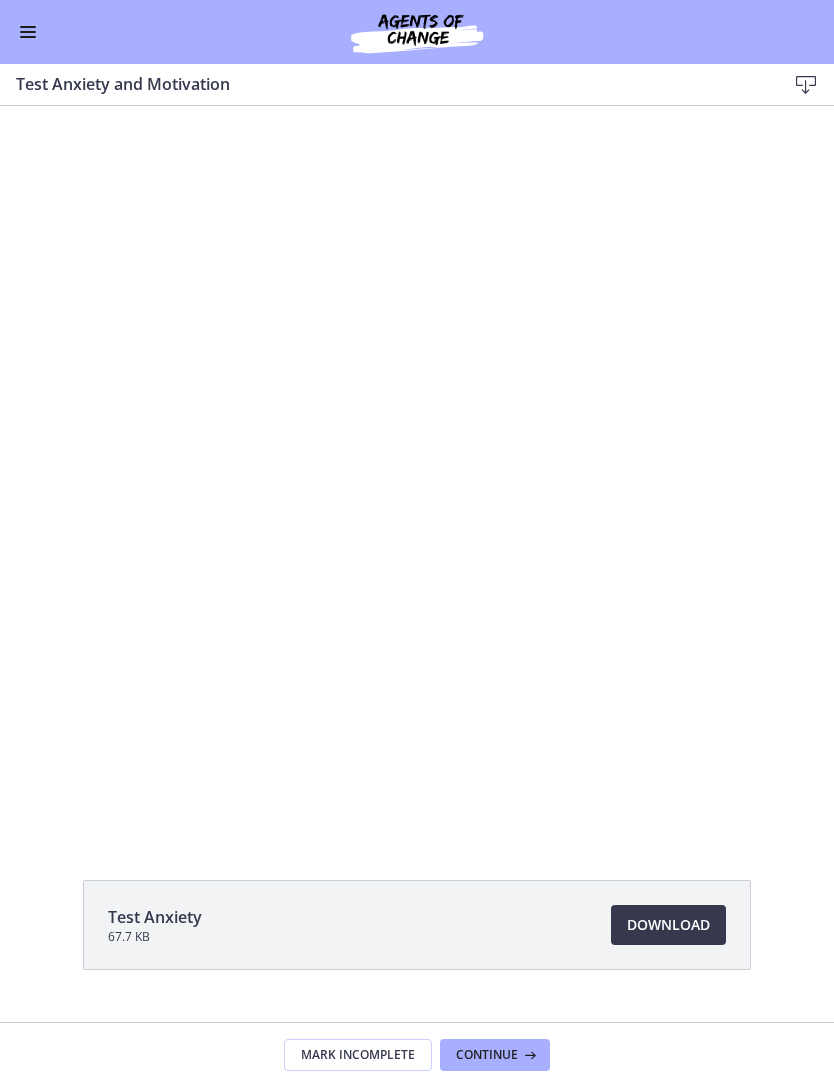 scroll, scrollTop: 0, scrollLeft: 0, axis: both 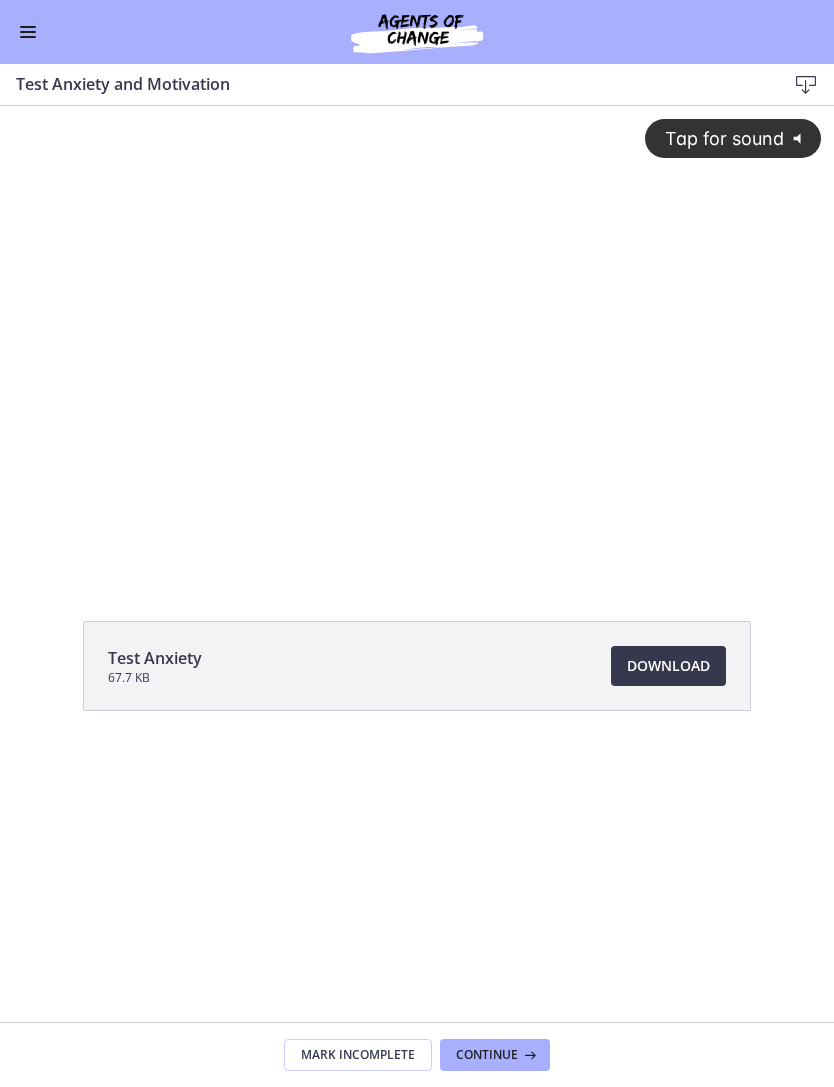 click on "Continue" at bounding box center [495, 1055] 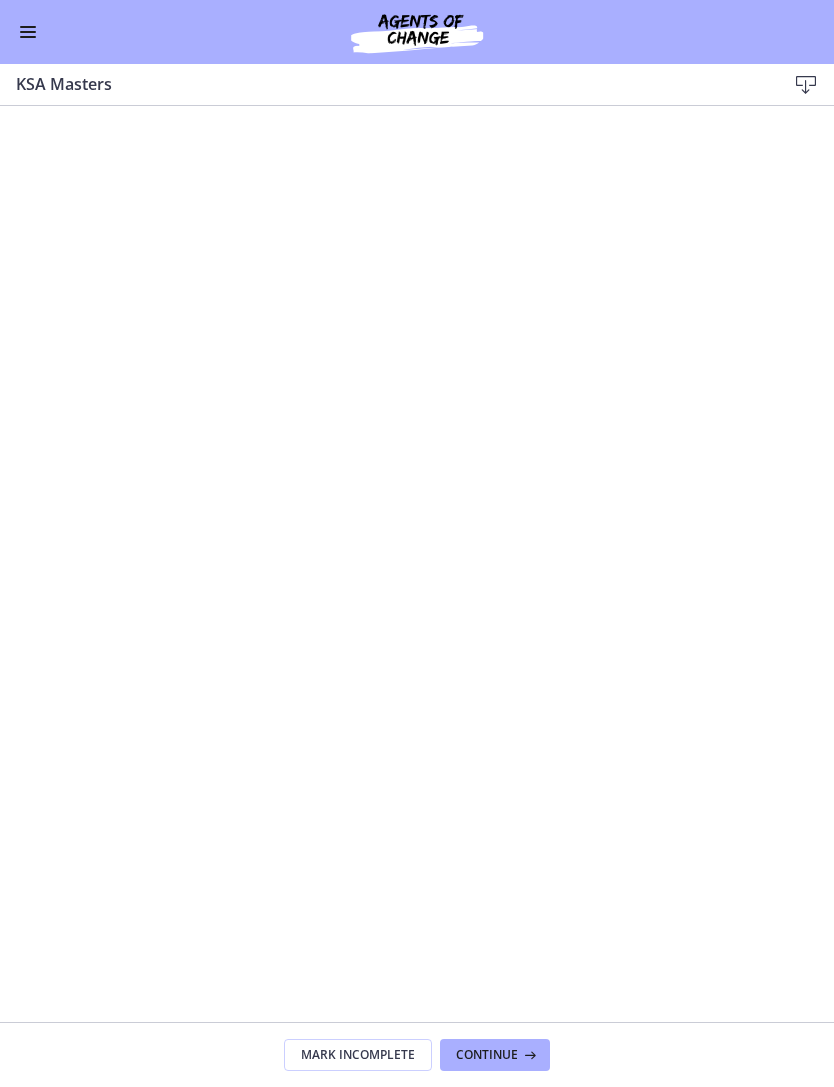click on "Continue" at bounding box center (487, 1055) 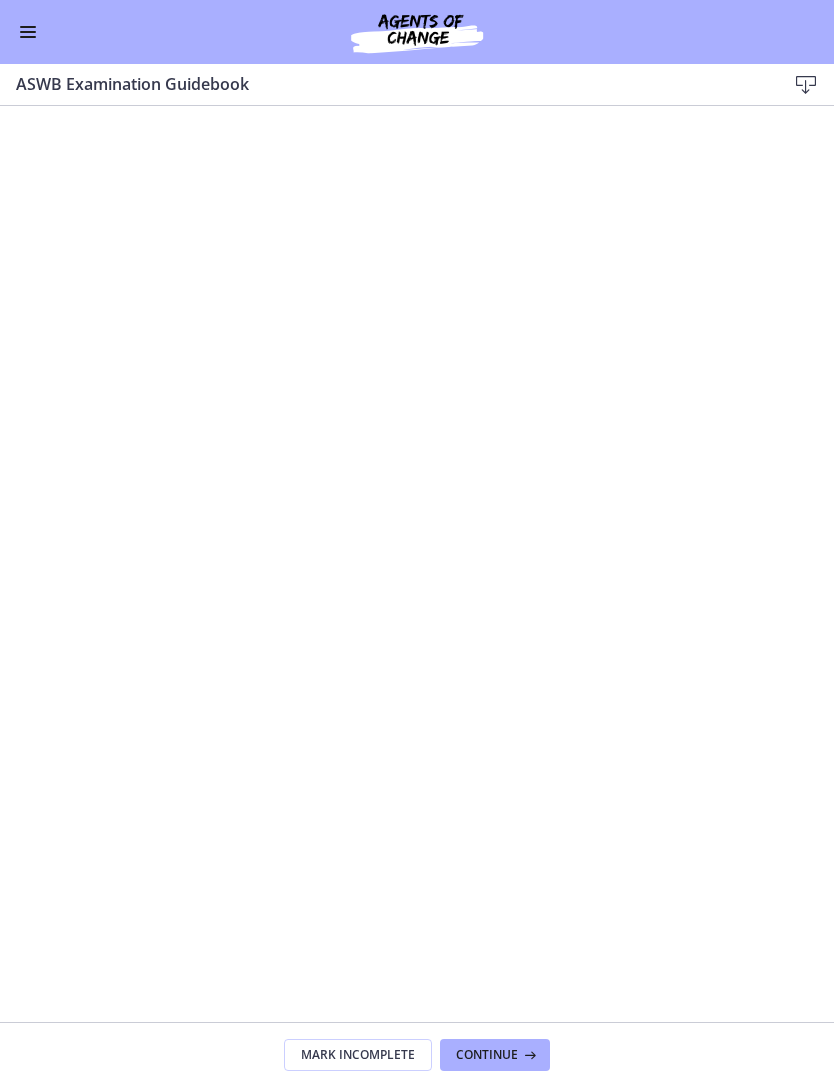 click on "Continue" at bounding box center (487, 1055) 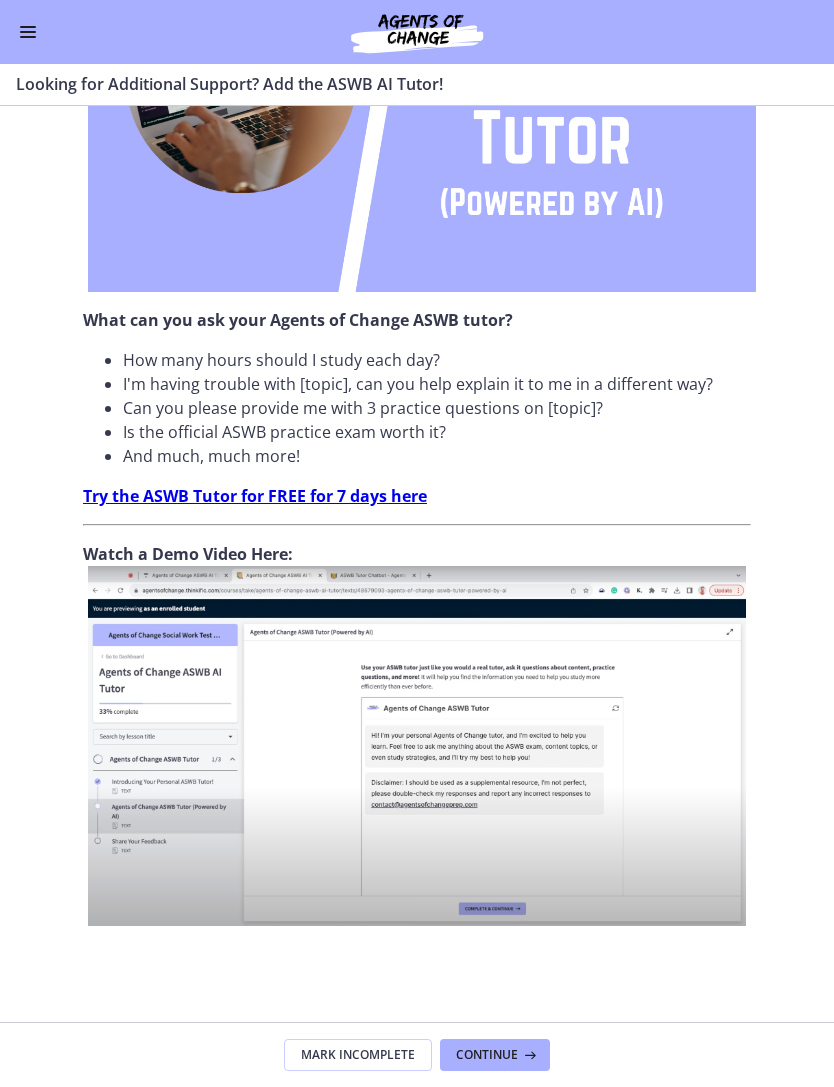 click on "Continue" at bounding box center [487, 1055] 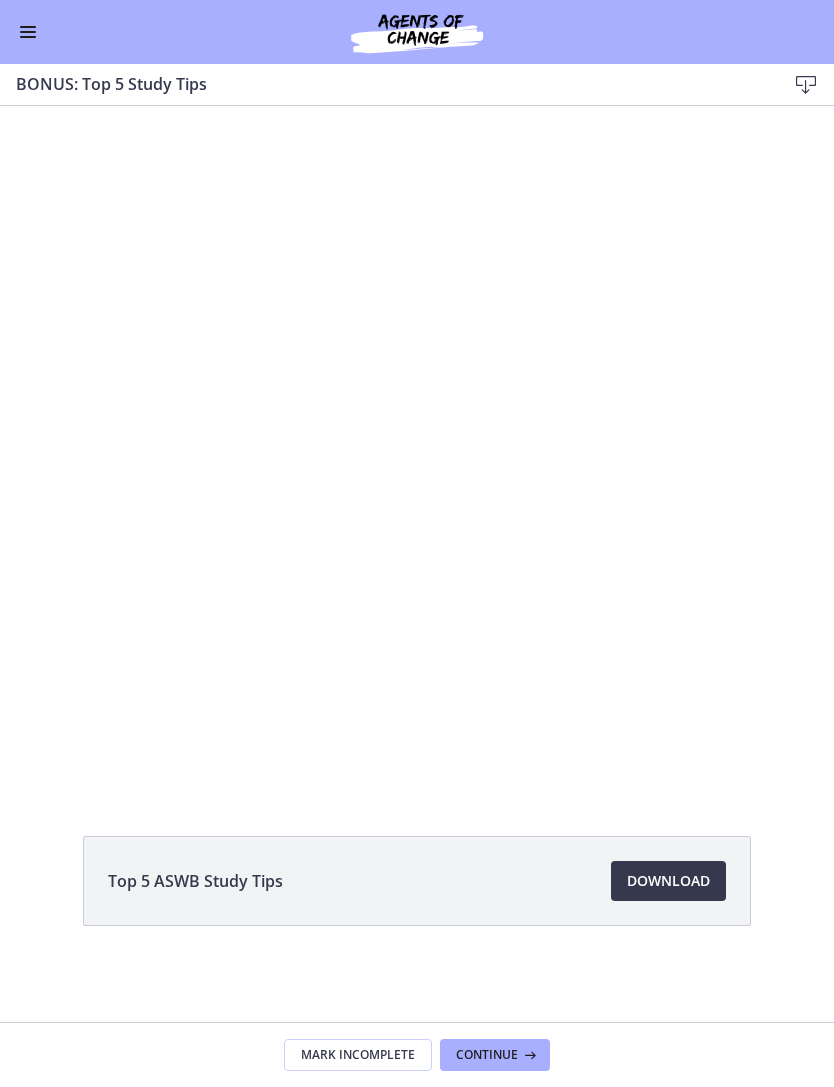 scroll, scrollTop: 0, scrollLeft: 0, axis: both 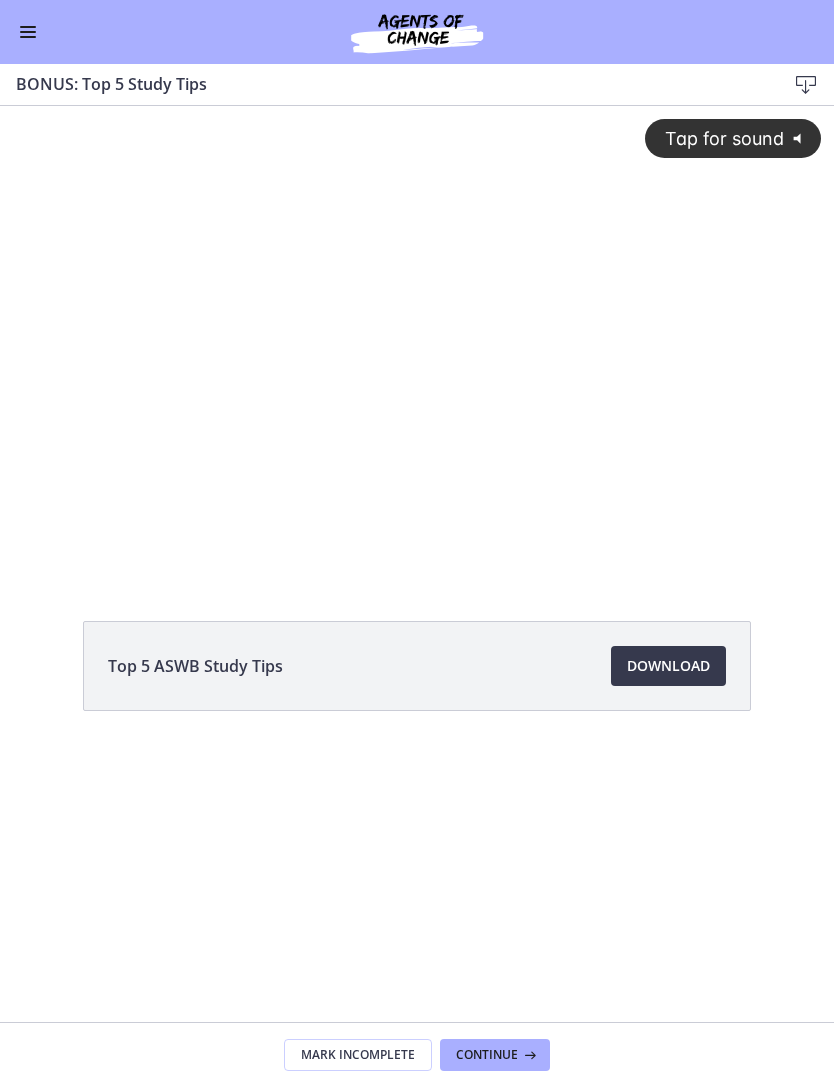 click on "Download
Opens in a new window" at bounding box center [668, 666] 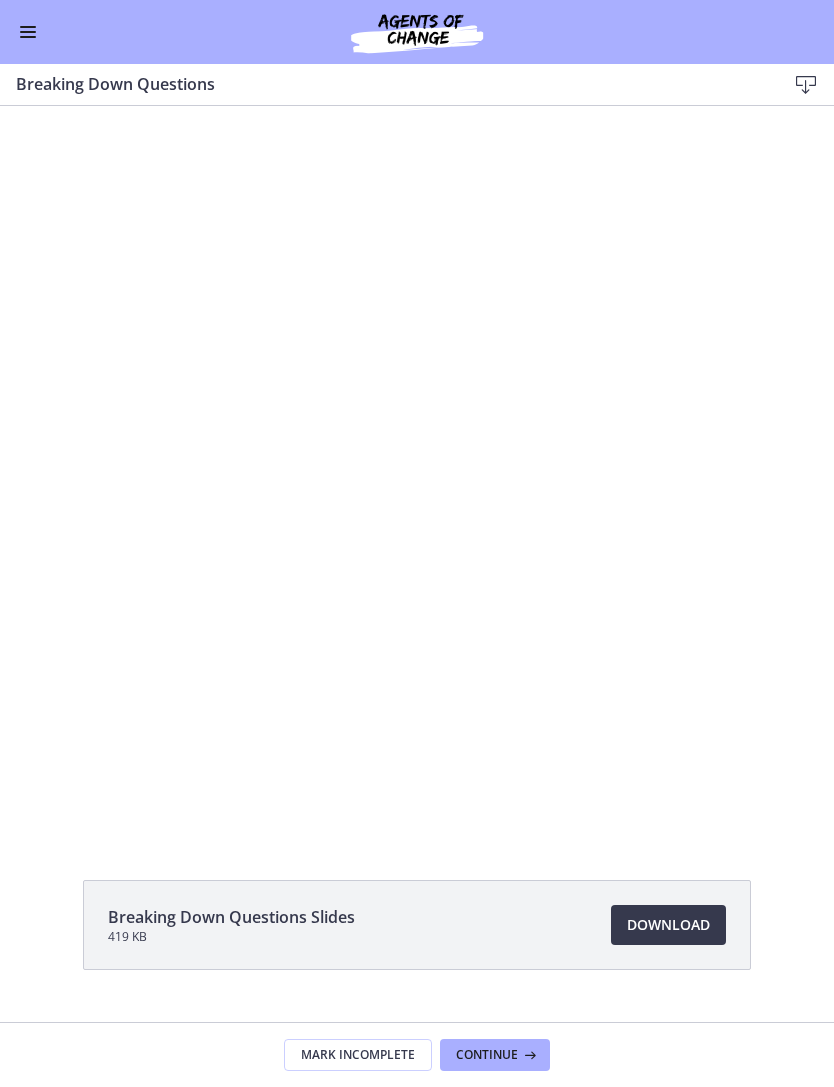 scroll, scrollTop: 0, scrollLeft: 0, axis: both 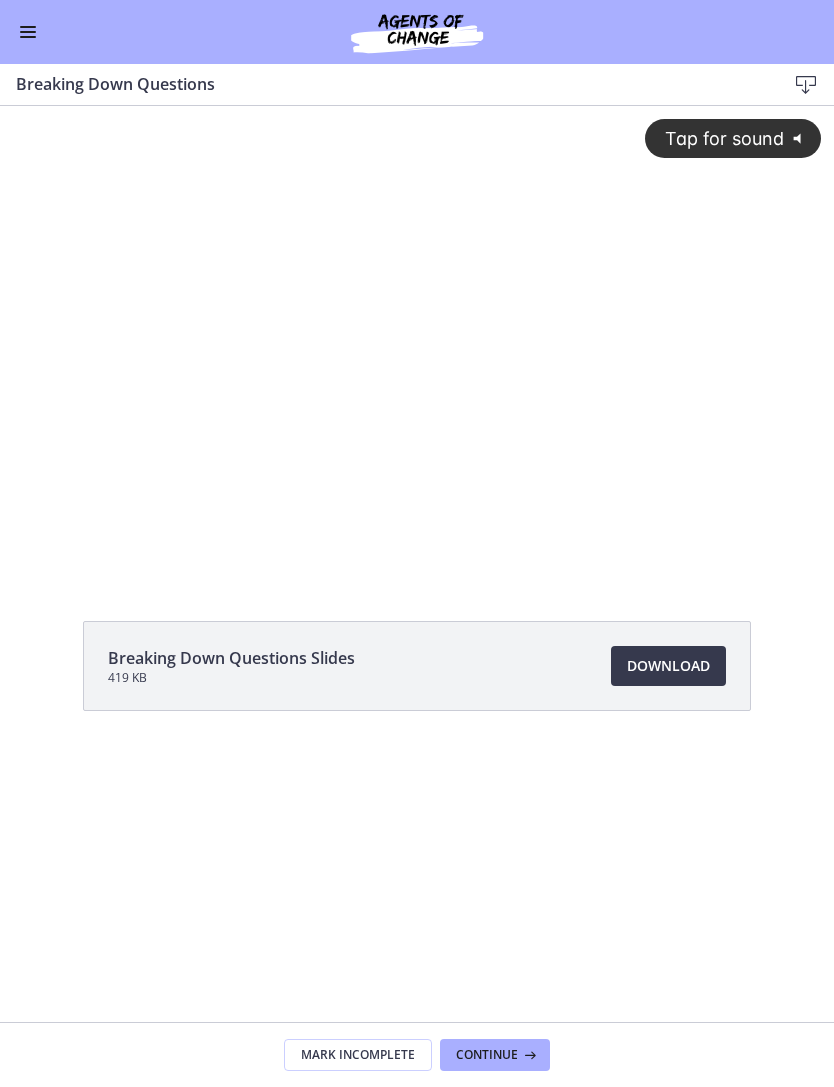 click on "Download
Opens in a new window" at bounding box center (668, 666) 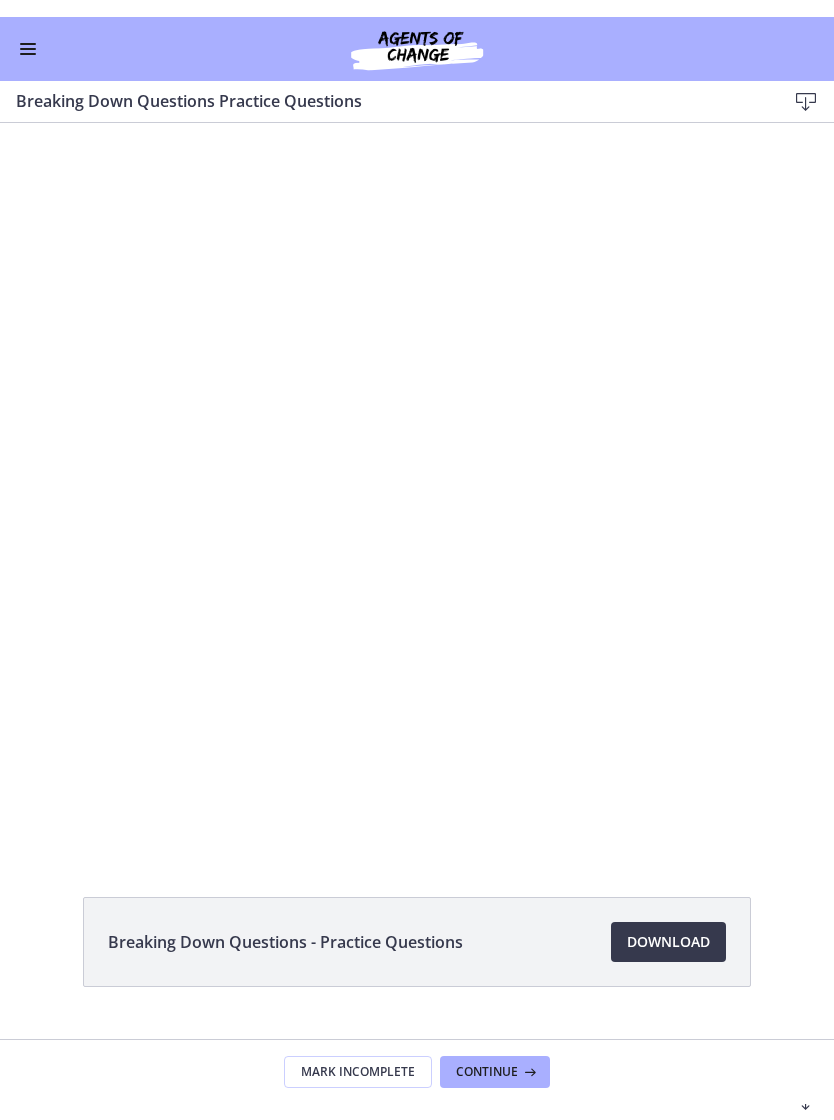 scroll, scrollTop: 0, scrollLeft: 0, axis: both 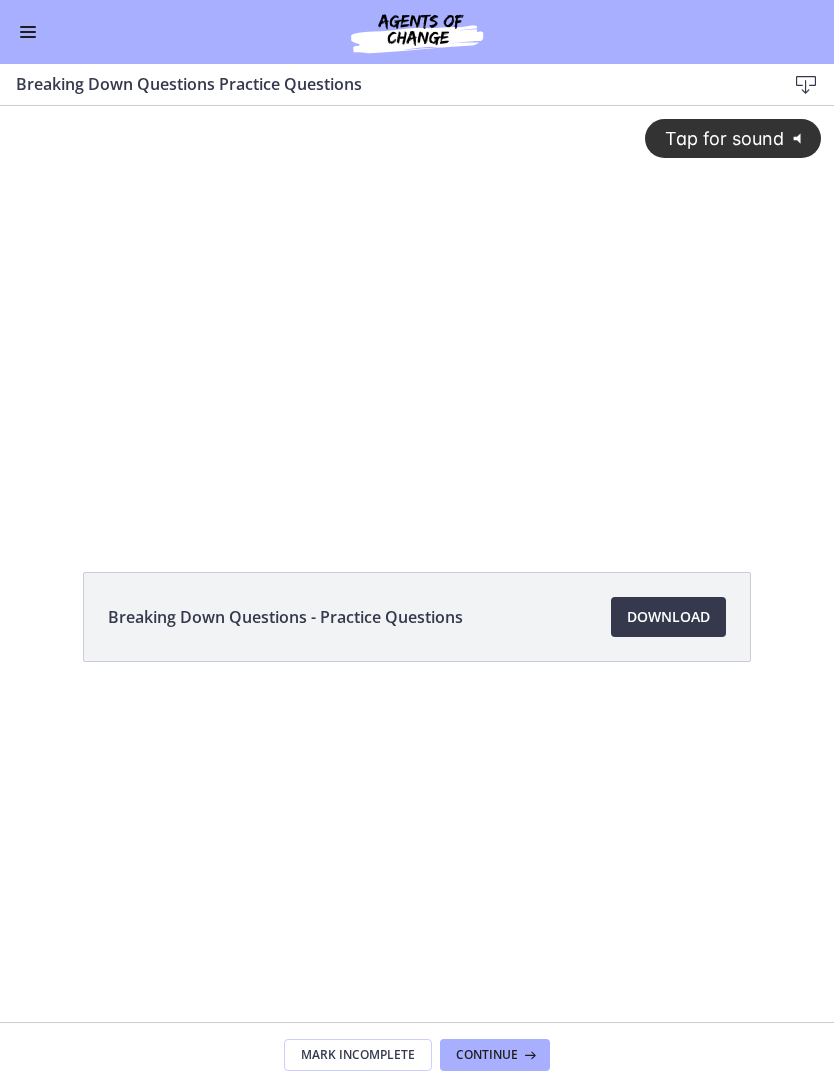click on "Download
Opens in a new window" at bounding box center (668, 617) 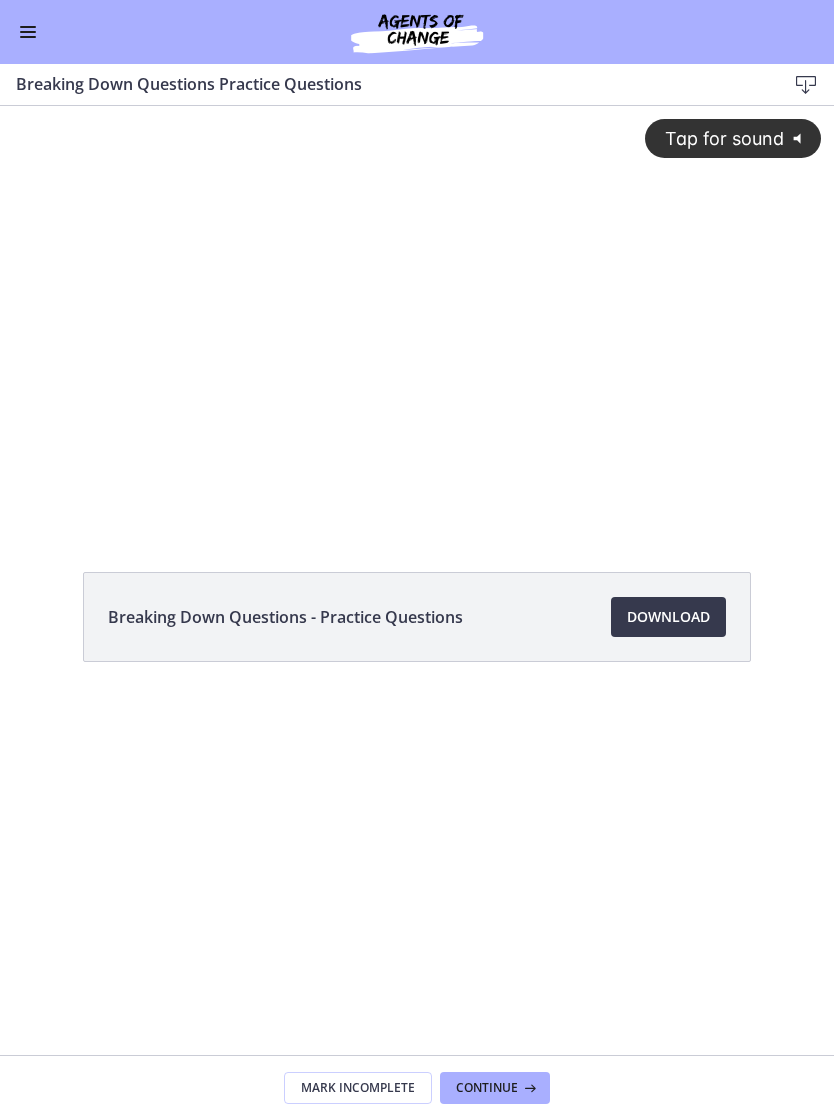 click on "Continue" at bounding box center [497, 1088] 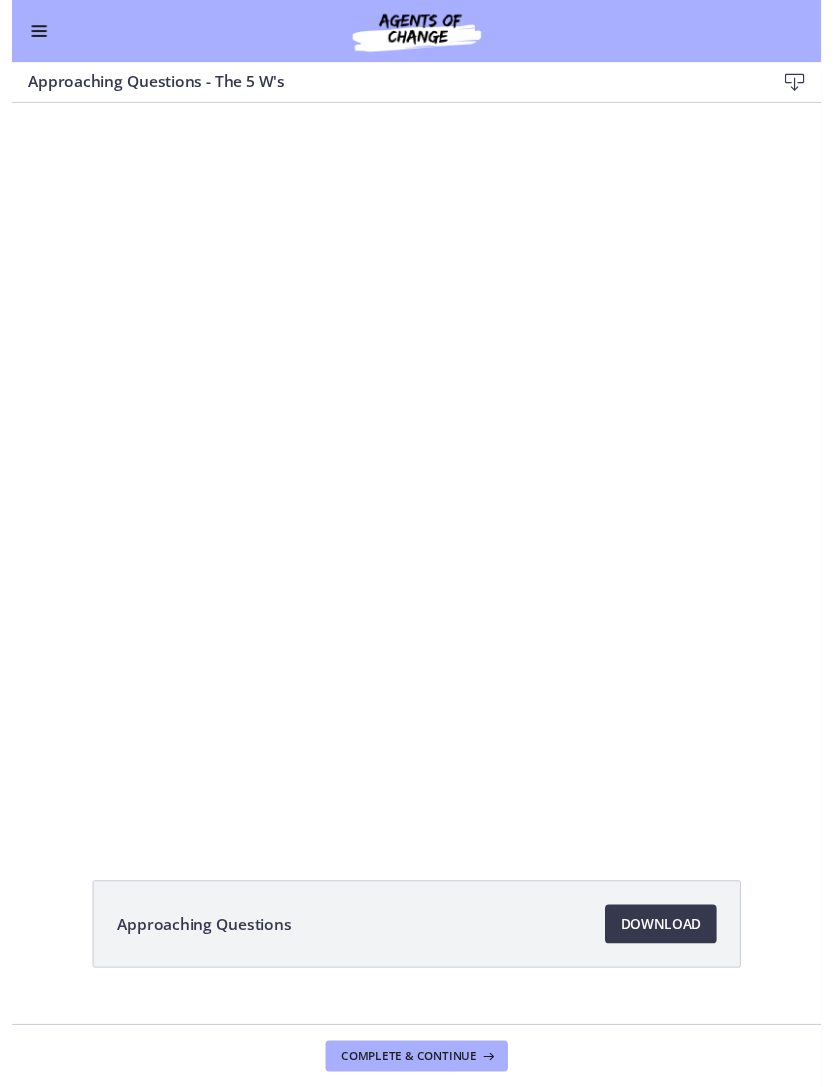 scroll, scrollTop: 0, scrollLeft: 0, axis: both 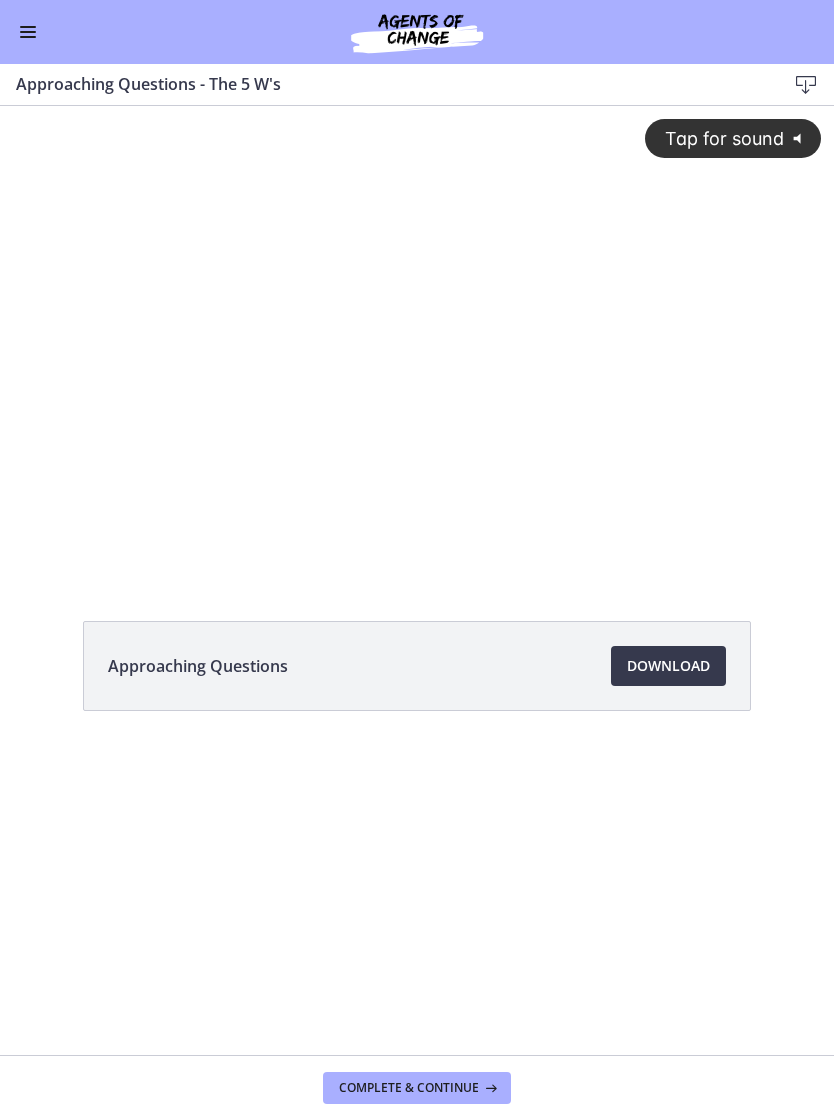 click on "Download
Opens in a new window" at bounding box center [668, 666] 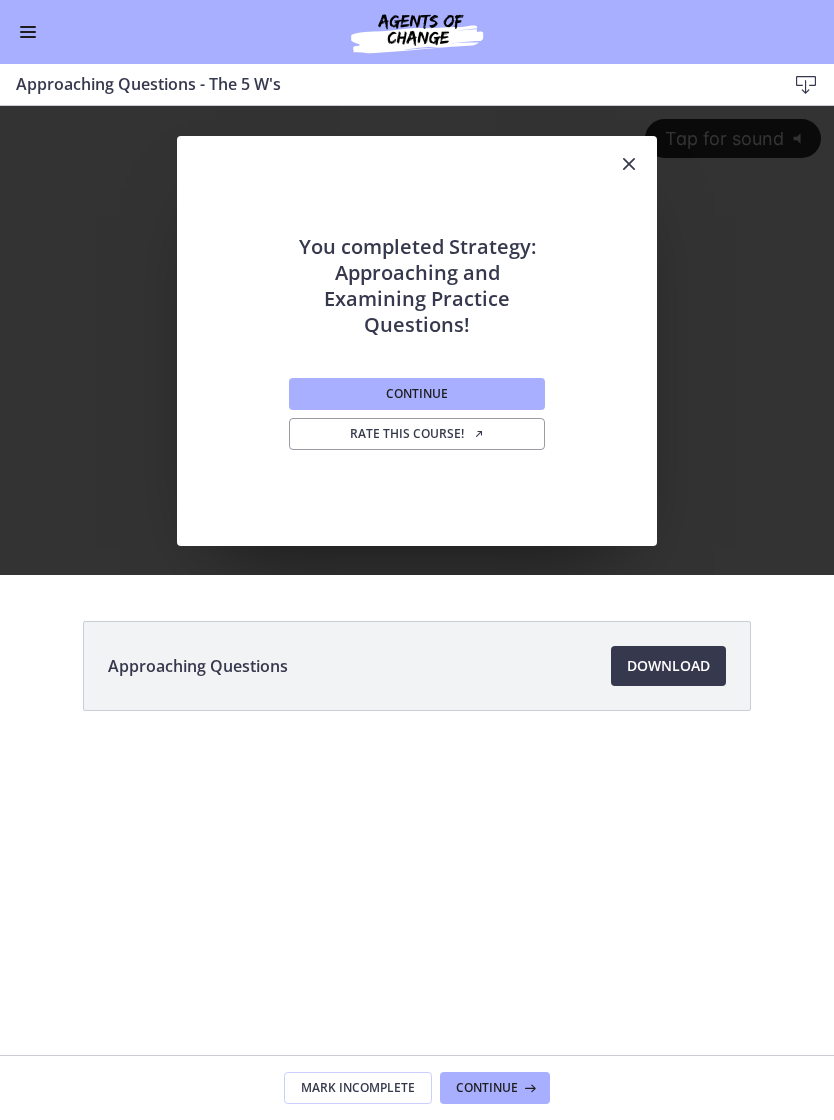 click on "Download
Opens in a new window" at bounding box center [668, 666] 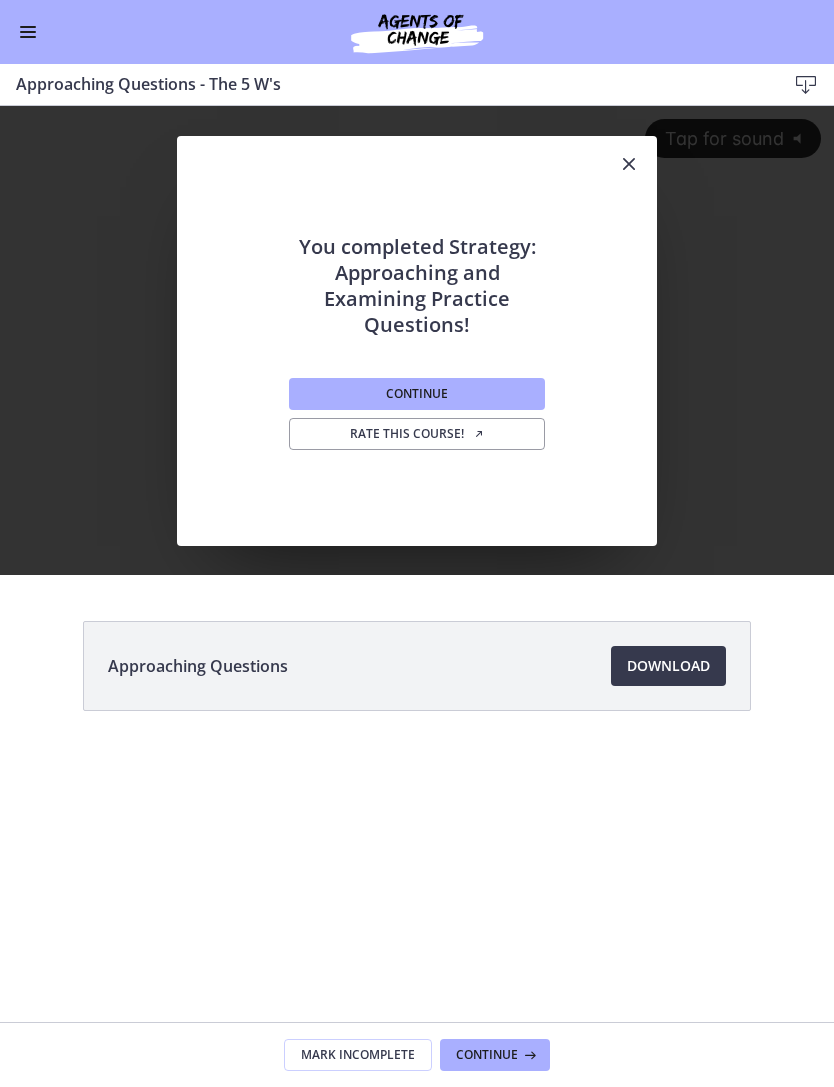 click on "Continue" at bounding box center (495, 1055) 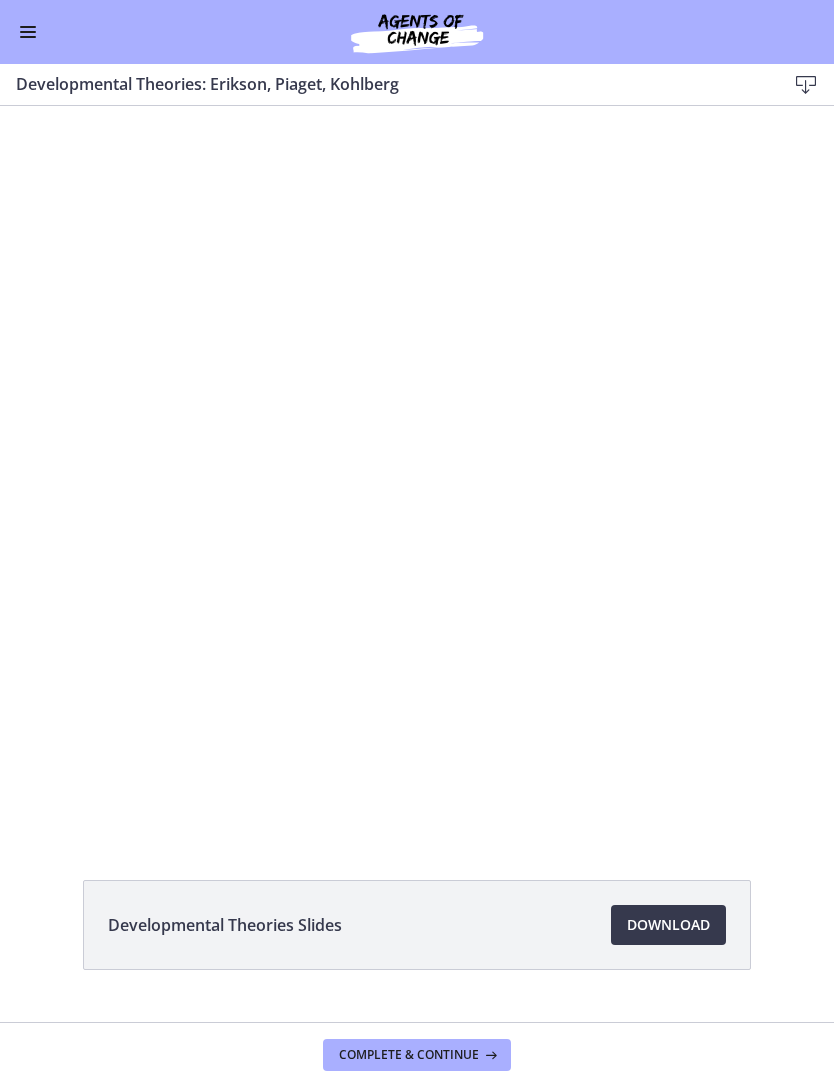 scroll, scrollTop: 0, scrollLeft: 0, axis: both 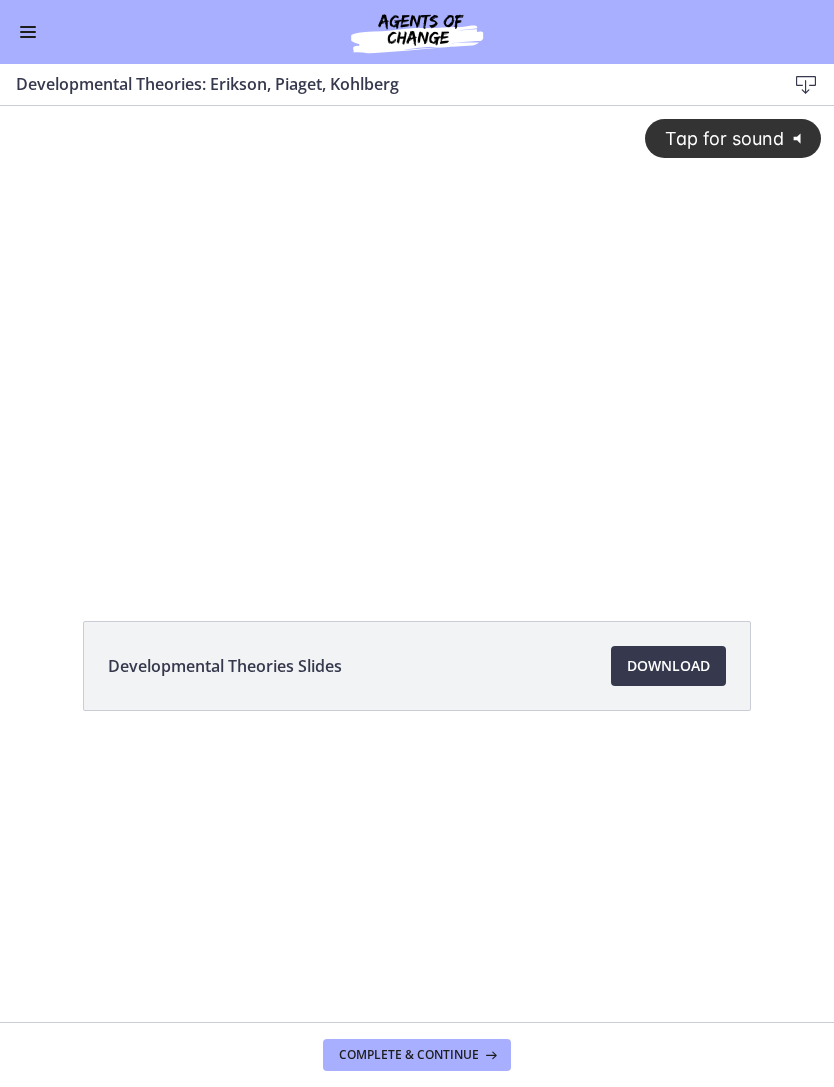 click on "Download
Opens in a new window" at bounding box center [668, 666] 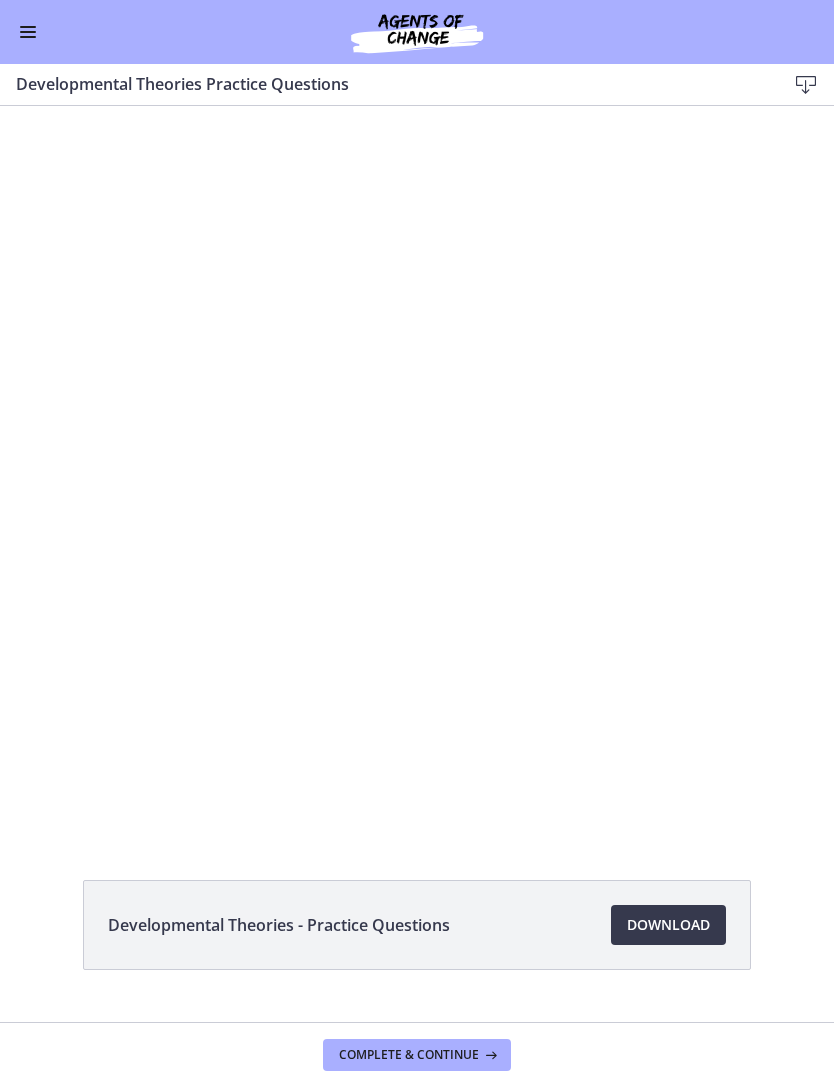 scroll, scrollTop: 0, scrollLeft: 0, axis: both 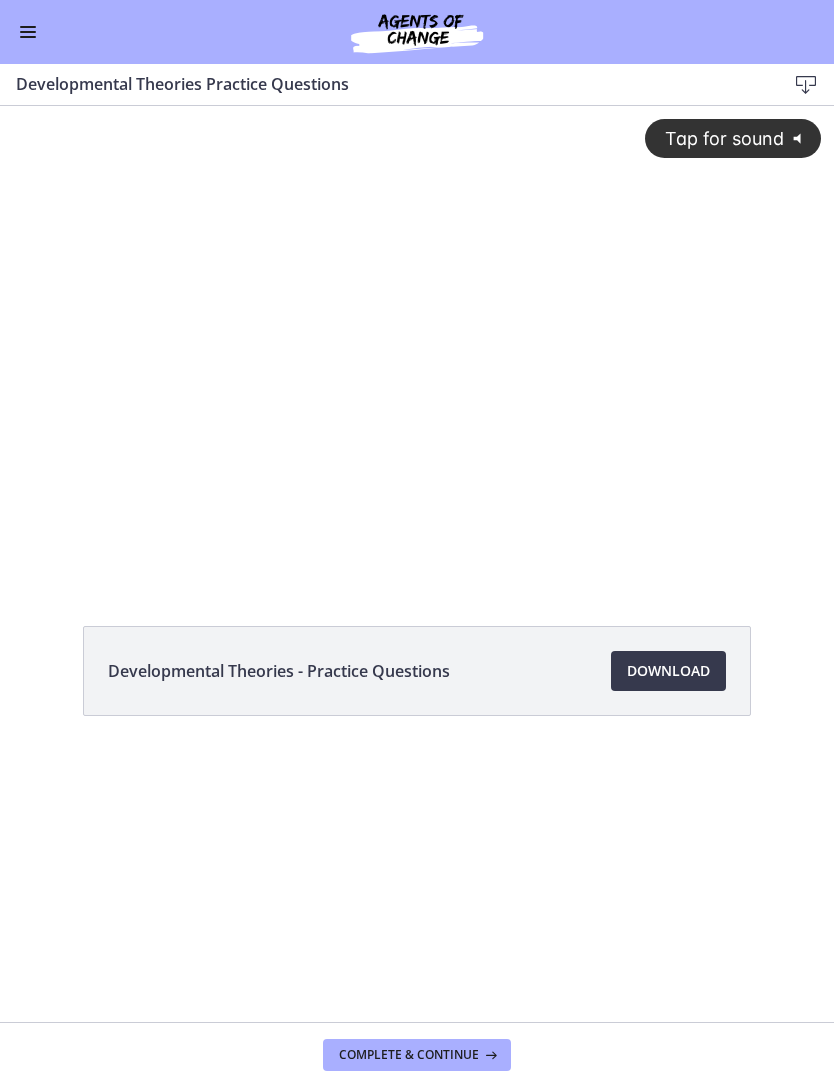 click on "Download
Opens in a new window" at bounding box center (668, 671) 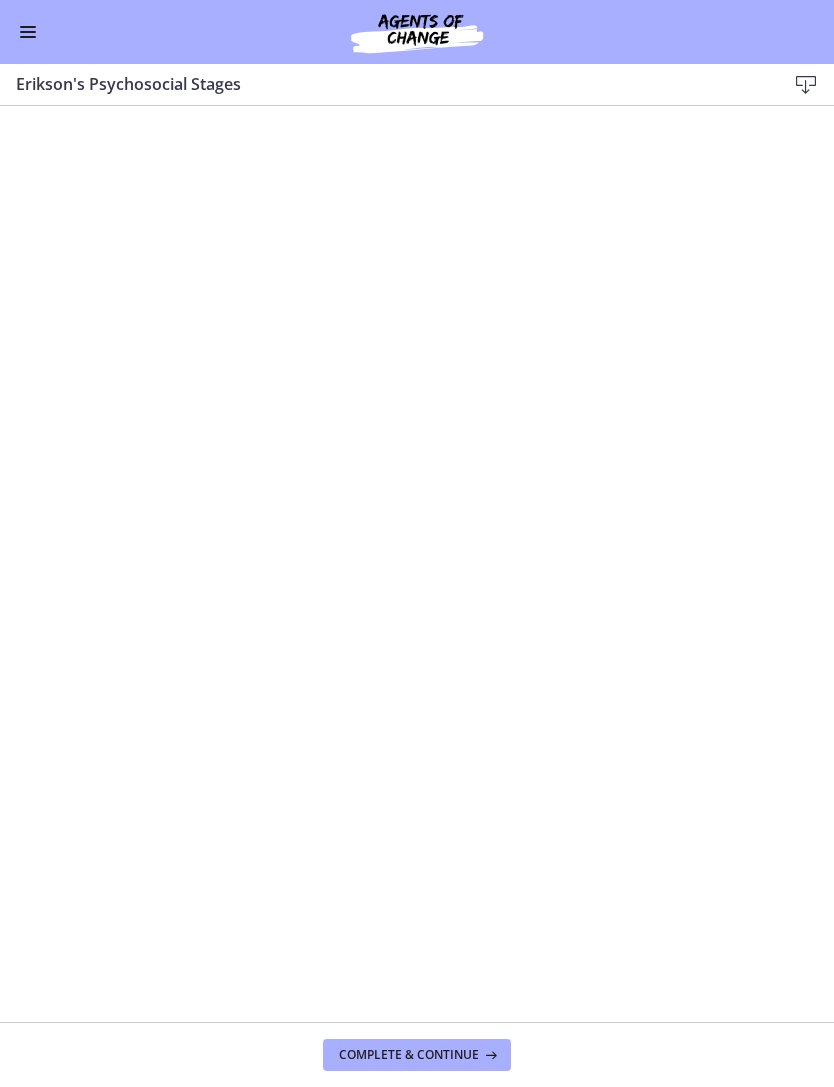 click on "Complete & continue" at bounding box center [409, 1055] 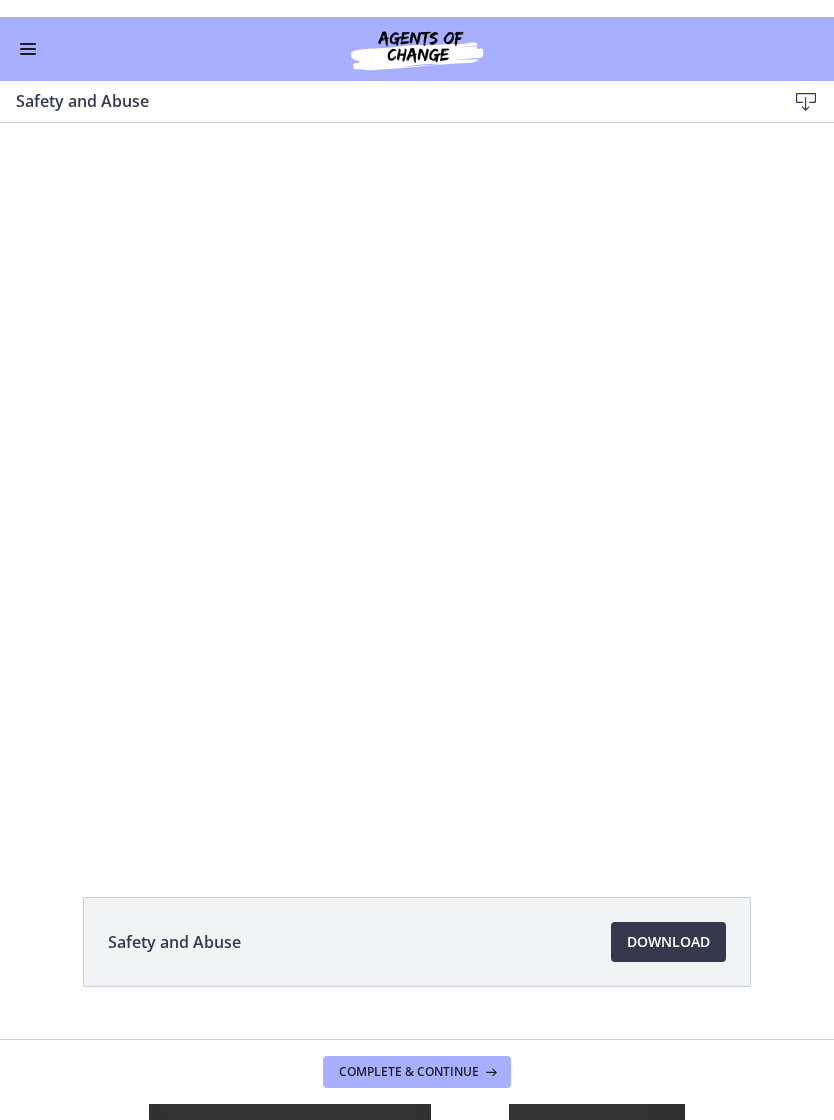 scroll, scrollTop: 0, scrollLeft: 0, axis: both 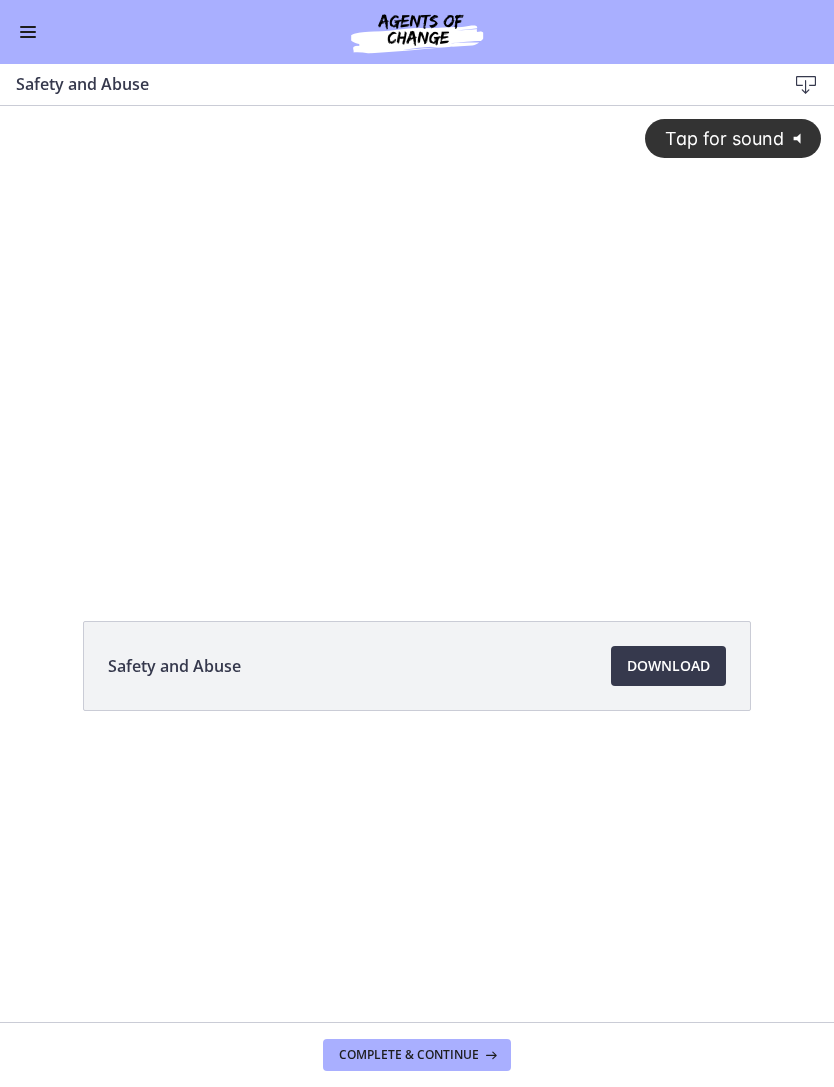 click on "Download
Opens in a new window" at bounding box center (668, 666) 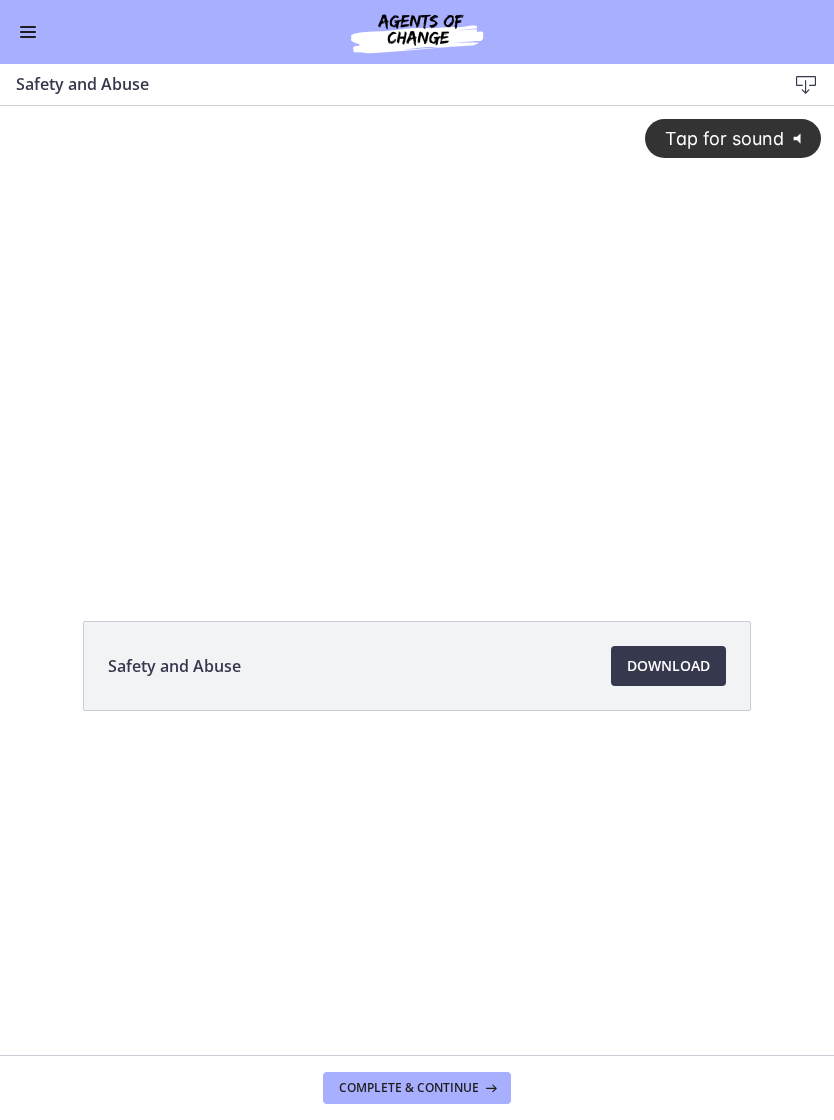 click on "Complete & continue" at bounding box center (409, 1088) 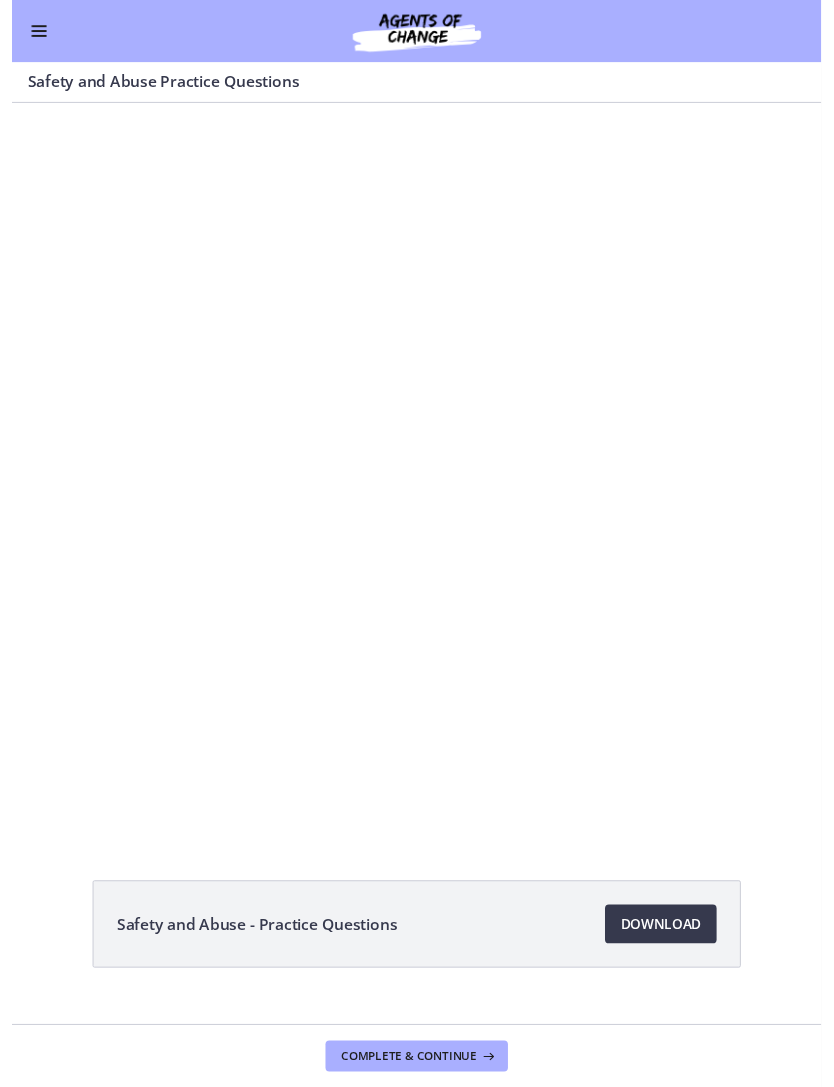 scroll, scrollTop: 0, scrollLeft: 0, axis: both 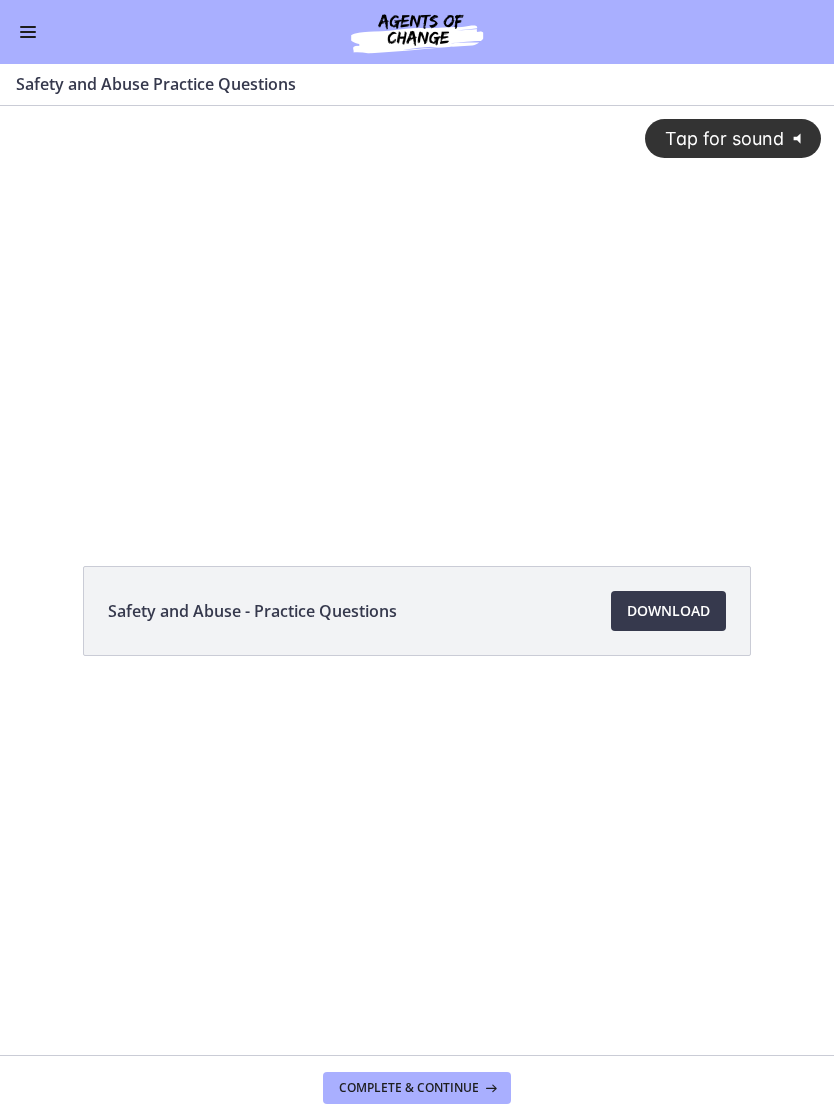 click on "Download
Opens in a new window" at bounding box center (668, 611) 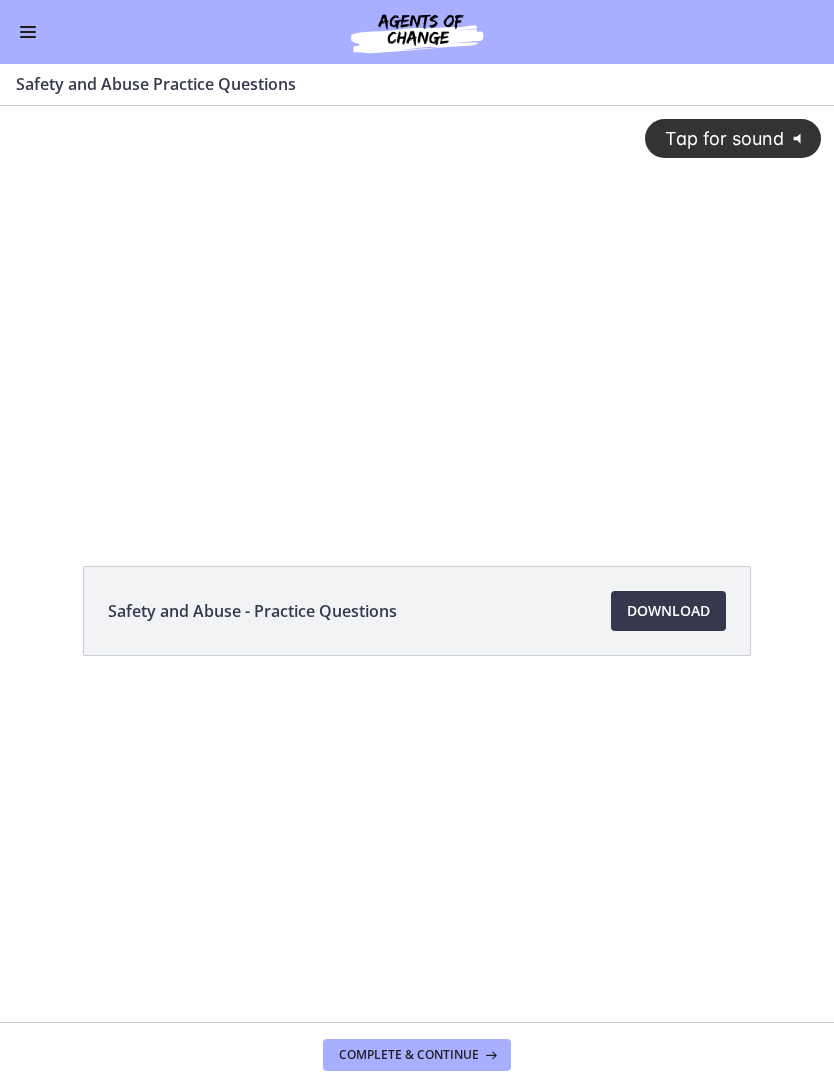click on "Complete & continue" at bounding box center (409, 1055) 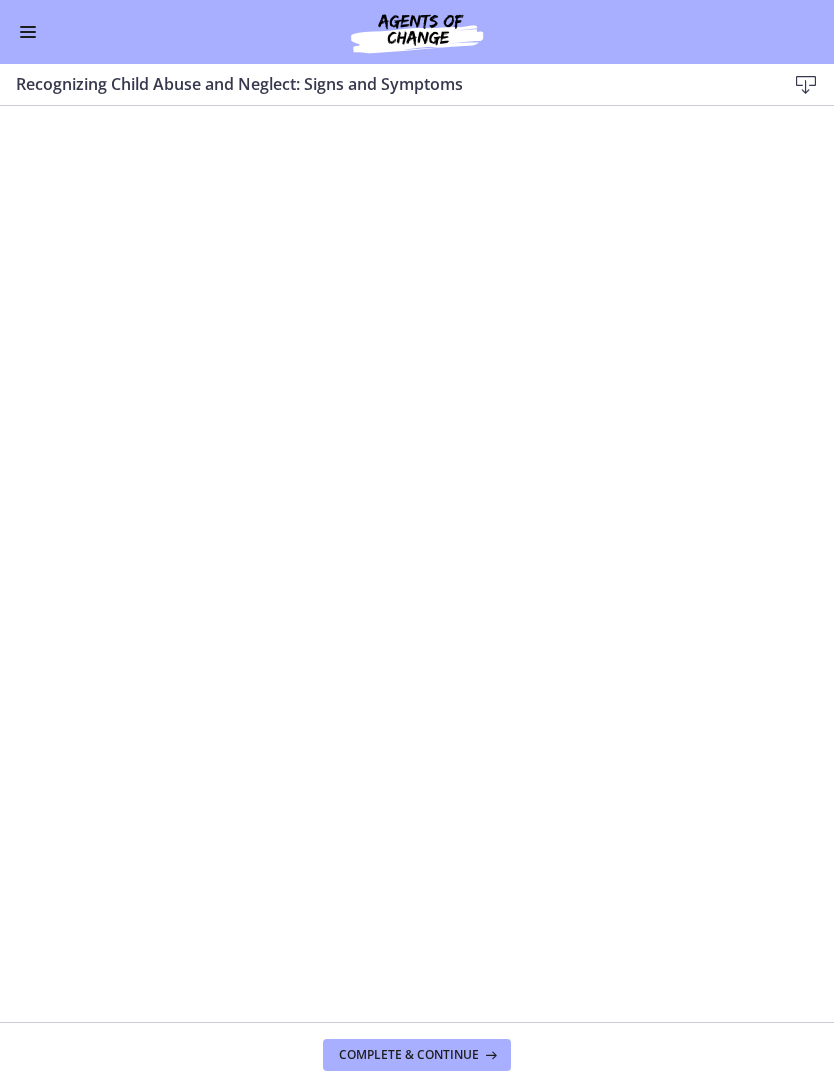 click on "Complete & continue" at bounding box center (409, 1055) 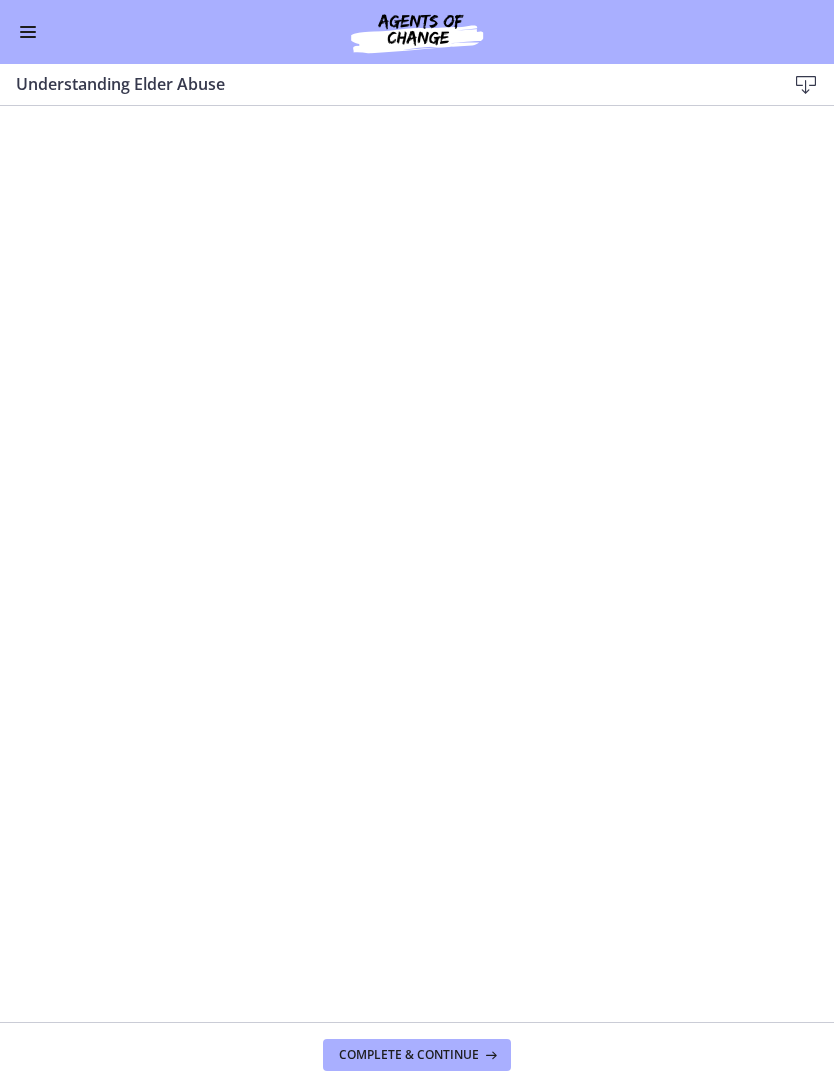 click on "Complete & continue" at bounding box center (409, 1055) 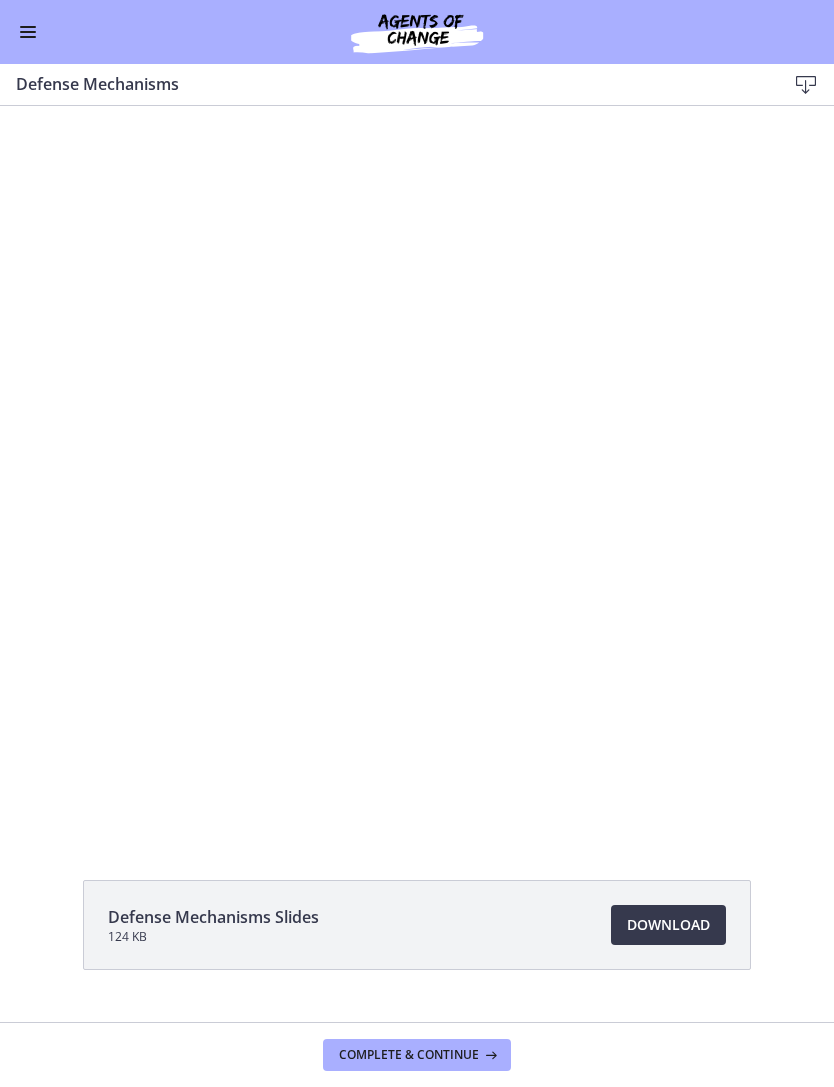 scroll, scrollTop: 0, scrollLeft: 0, axis: both 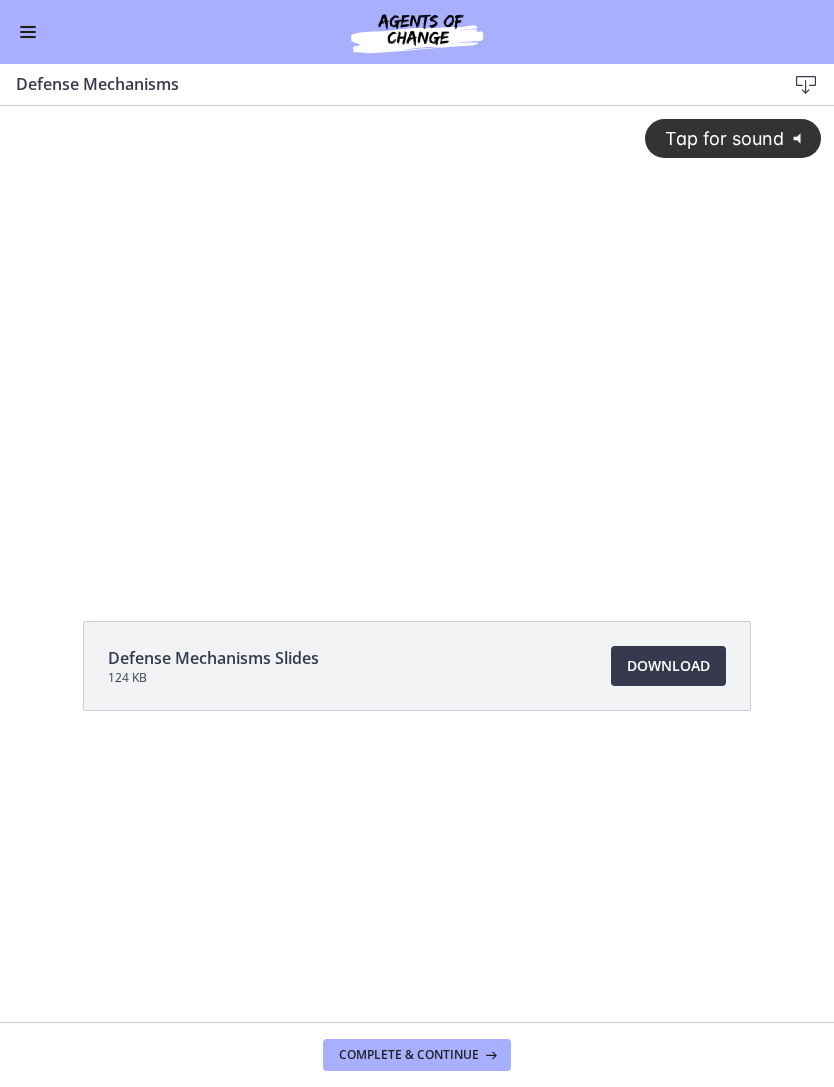 click on "Download
Opens in a new window" at bounding box center (668, 666) 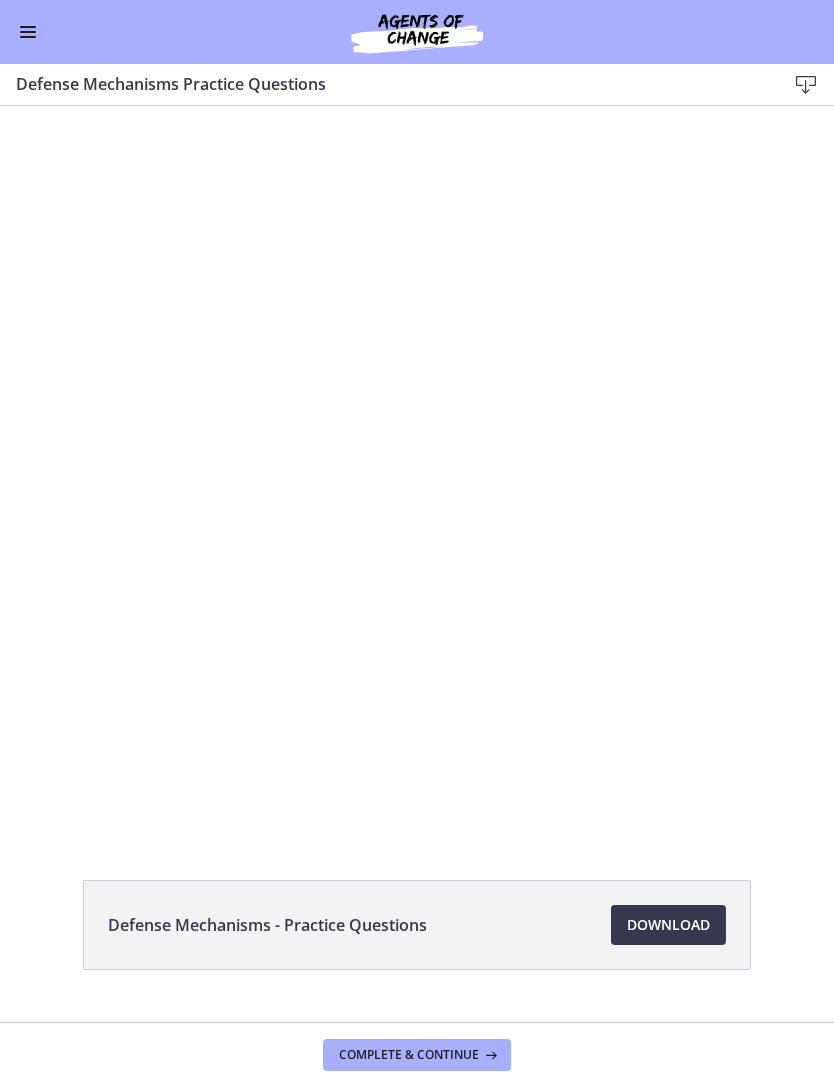 scroll, scrollTop: 0, scrollLeft: 0, axis: both 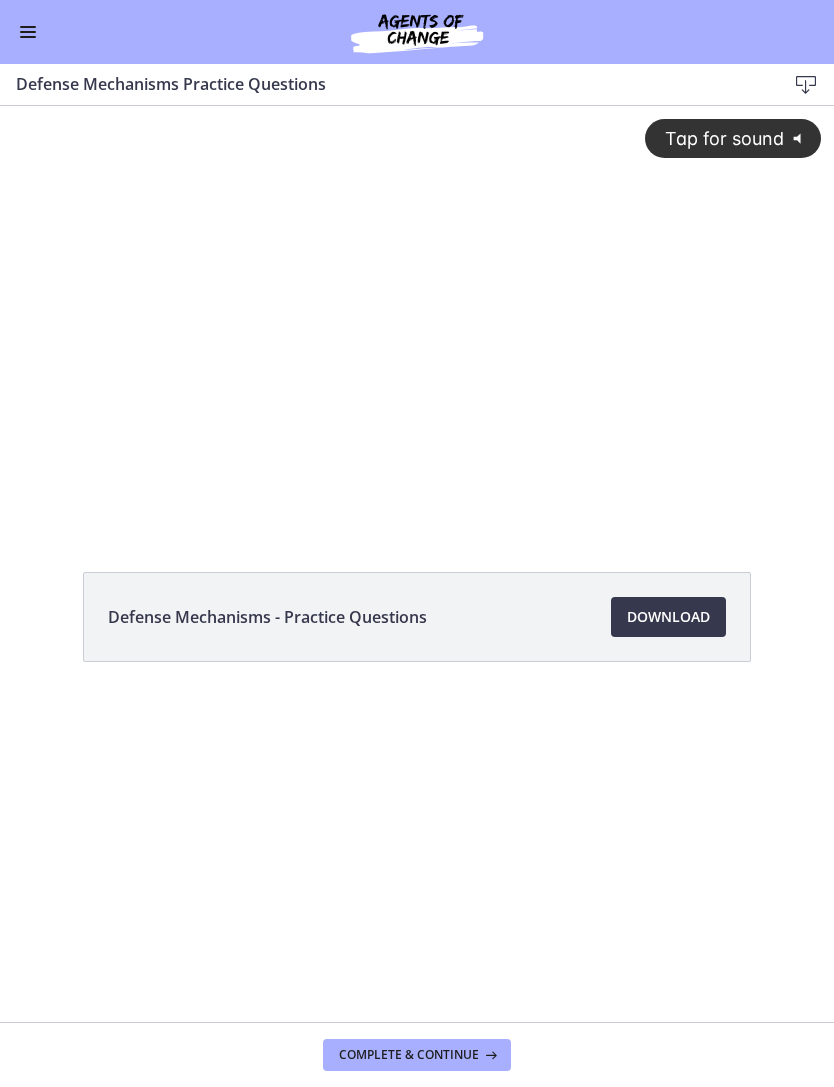 click on "Download
Opens in a new window" at bounding box center (668, 617) 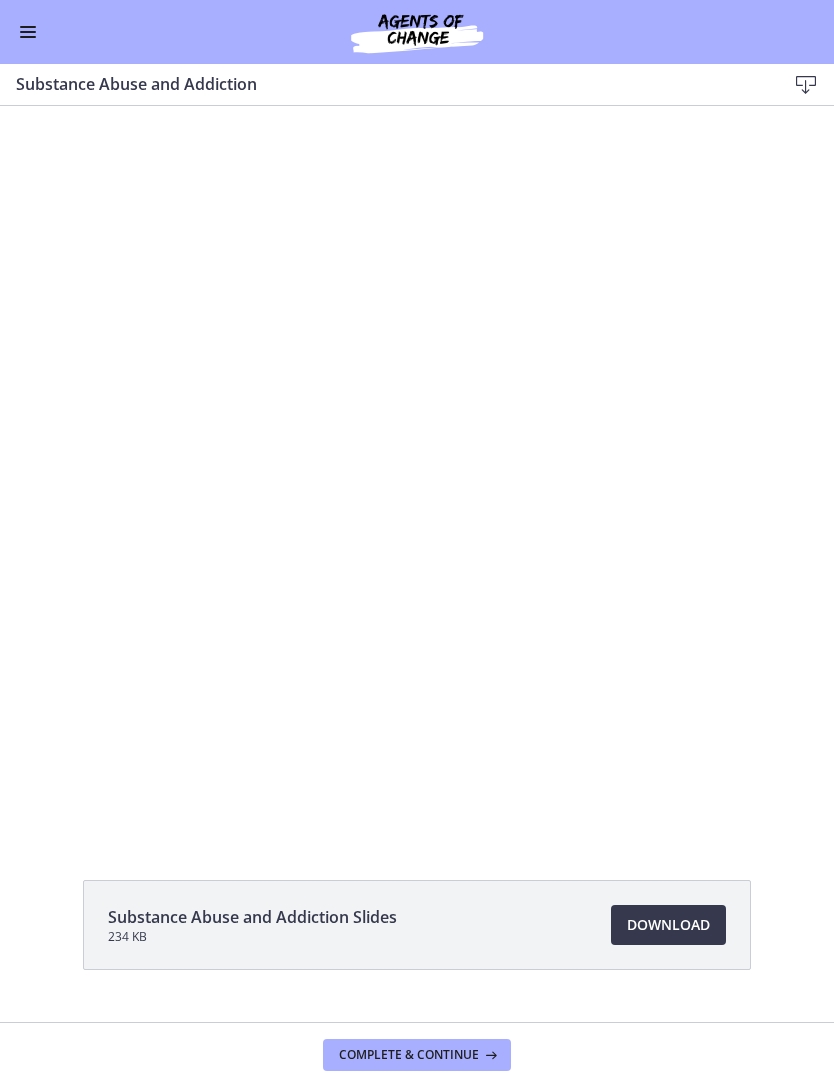 scroll, scrollTop: 0, scrollLeft: 0, axis: both 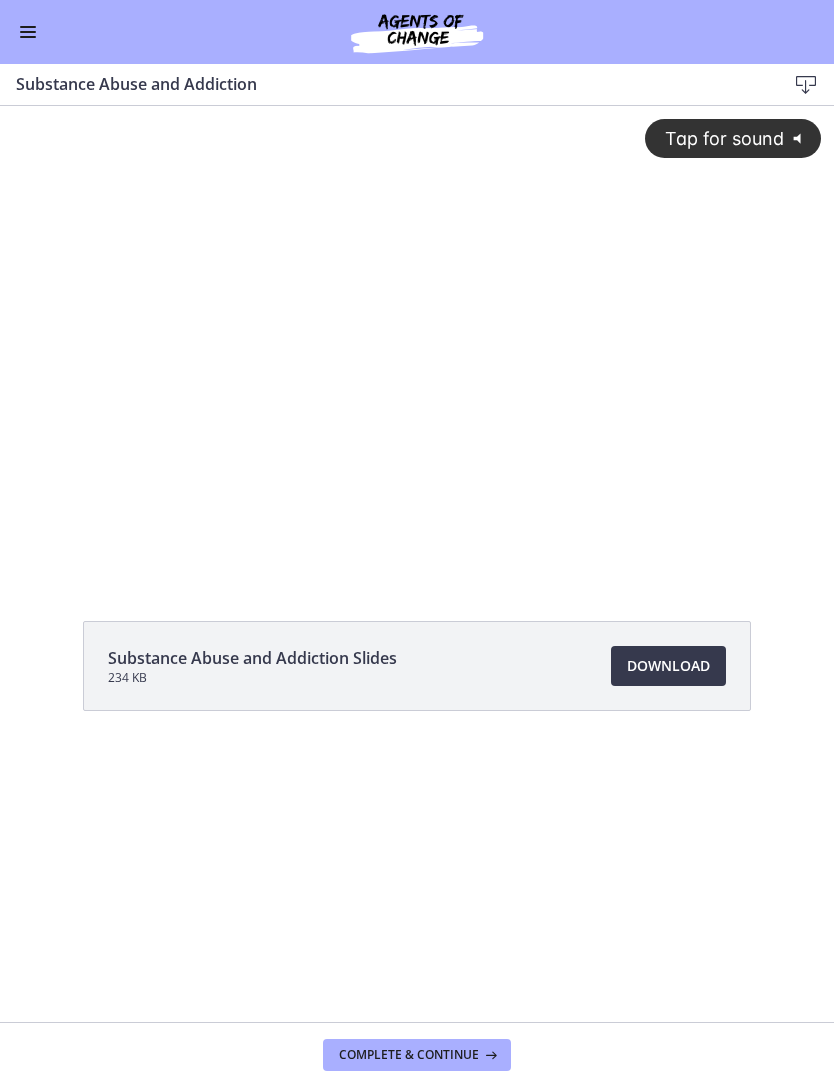 click on "Download
Opens in a new window" at bounding box center (668, 666) 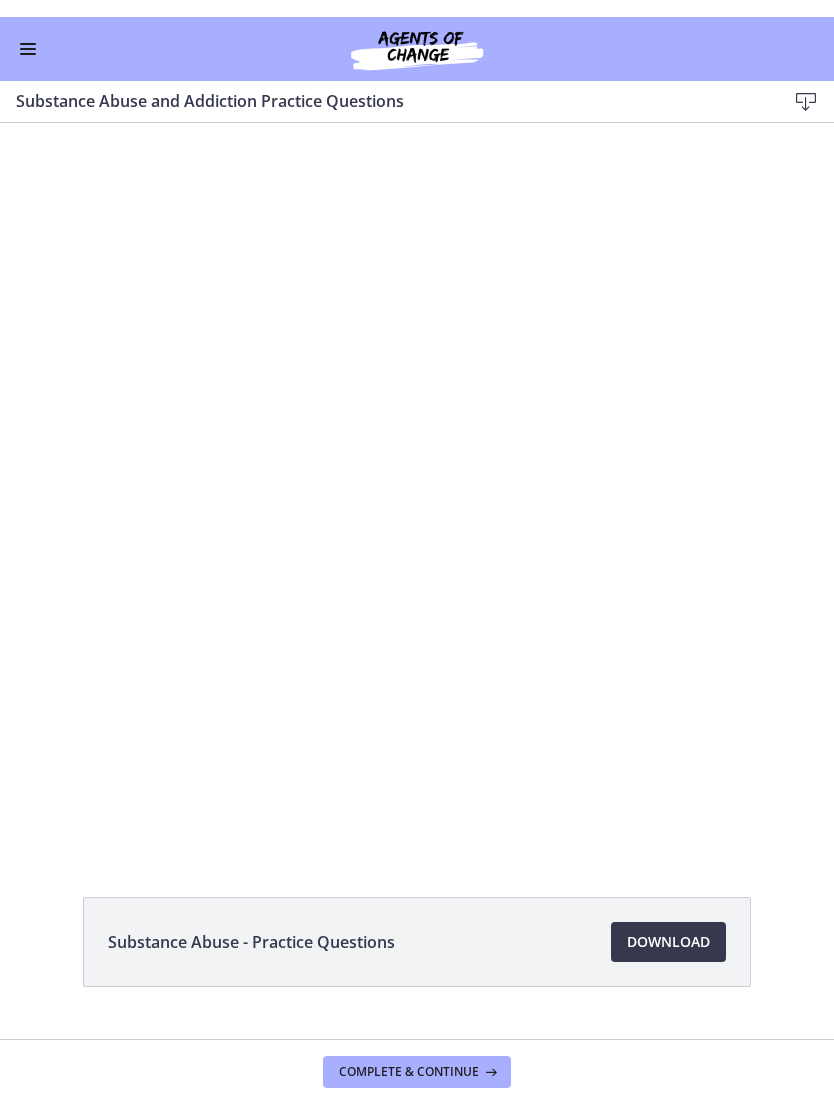scroll, scrollTop: 0, scrollLeft: 0, axis: both 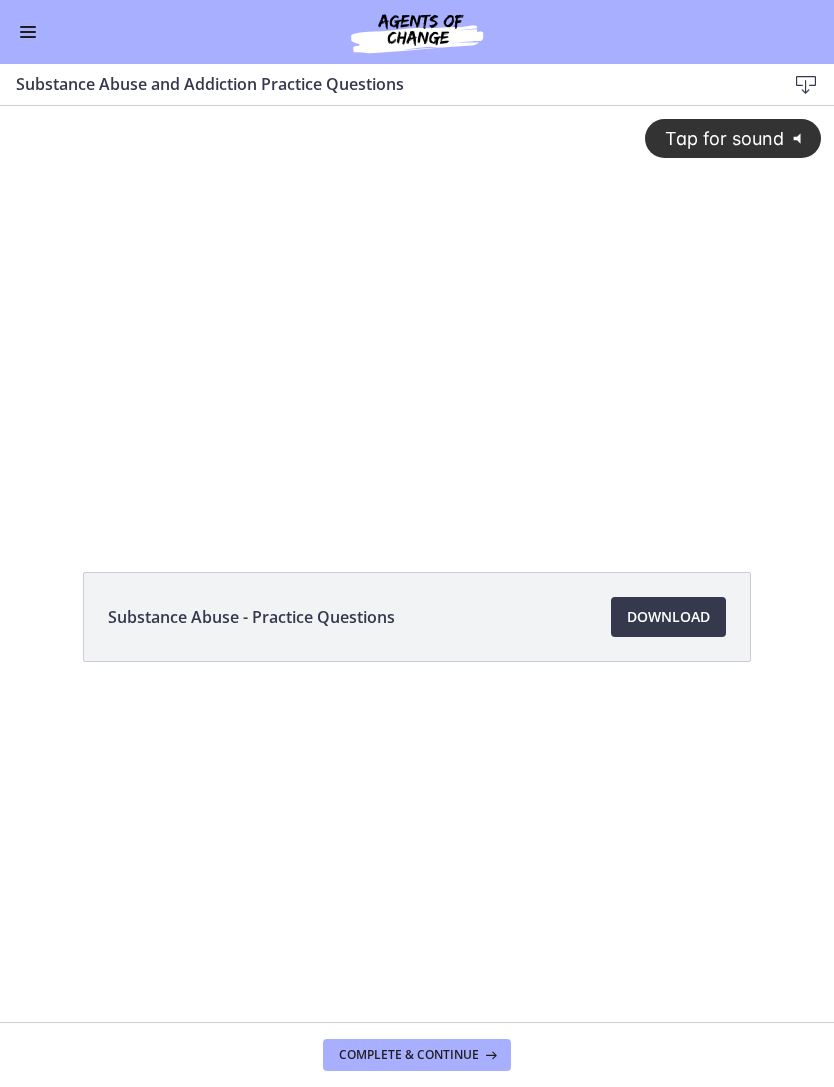 click on "Download
Opens in a new window" at bounding box center [668, 617] 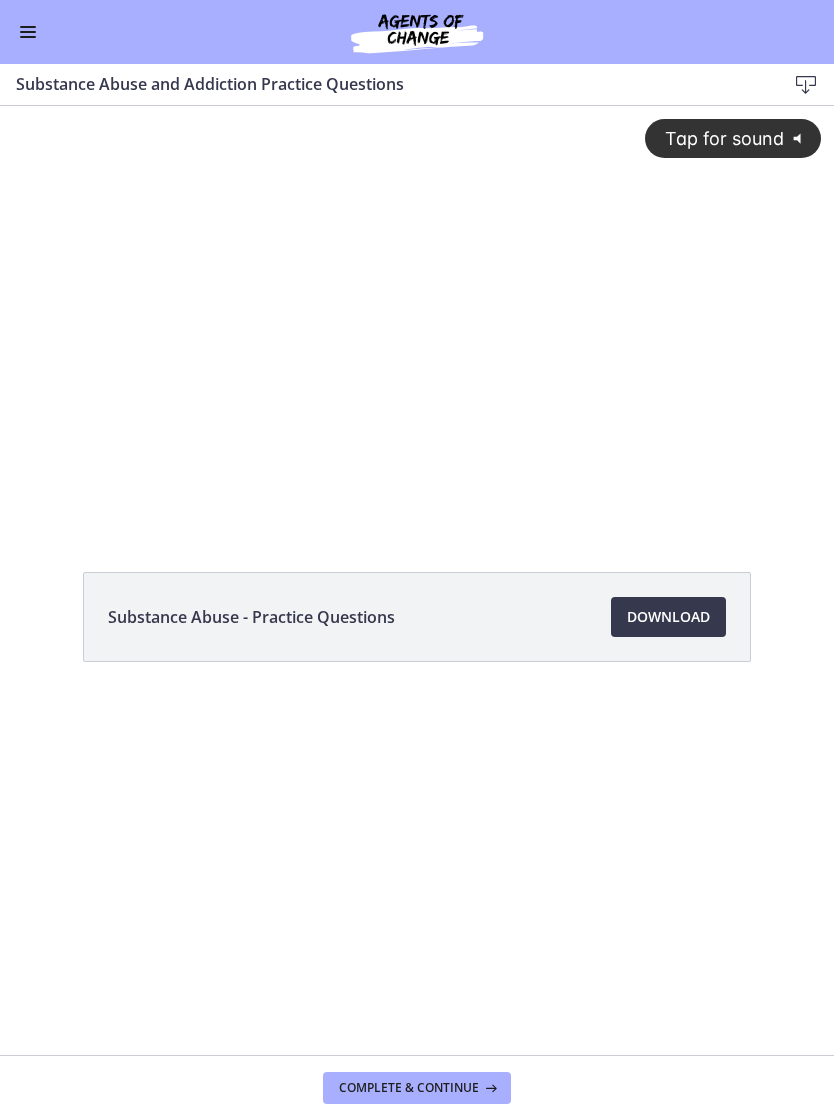click on "Complete & continue" at bounding box center [409, 1088] 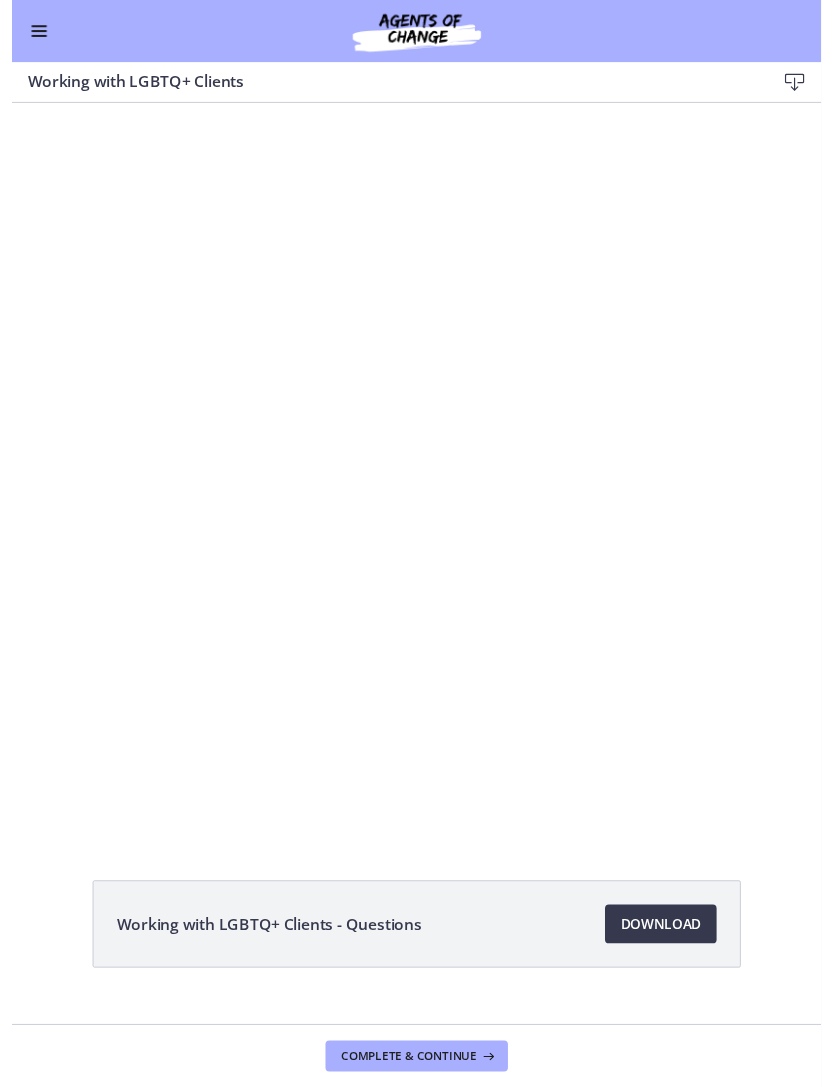 scroll, scrollTop: 0, scrollLeft: 0, axis: both 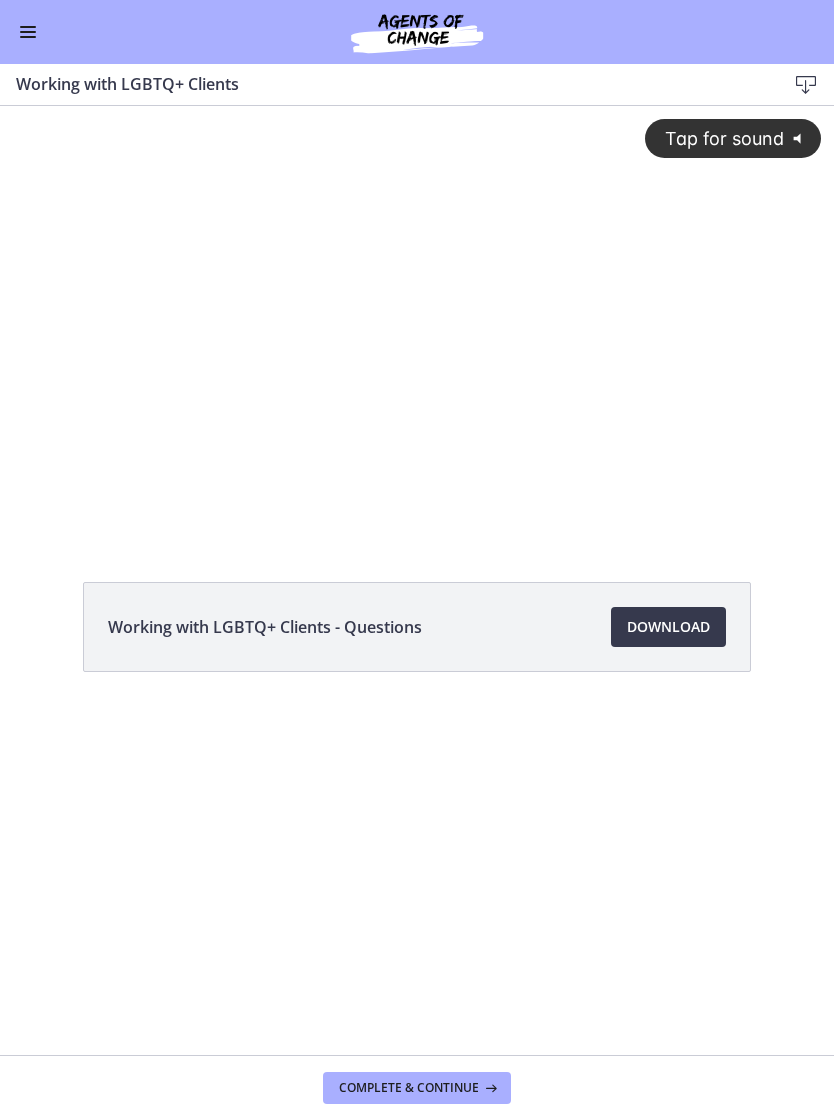 click on "Download
Opens in a new window" at bounding box center (668, 627) 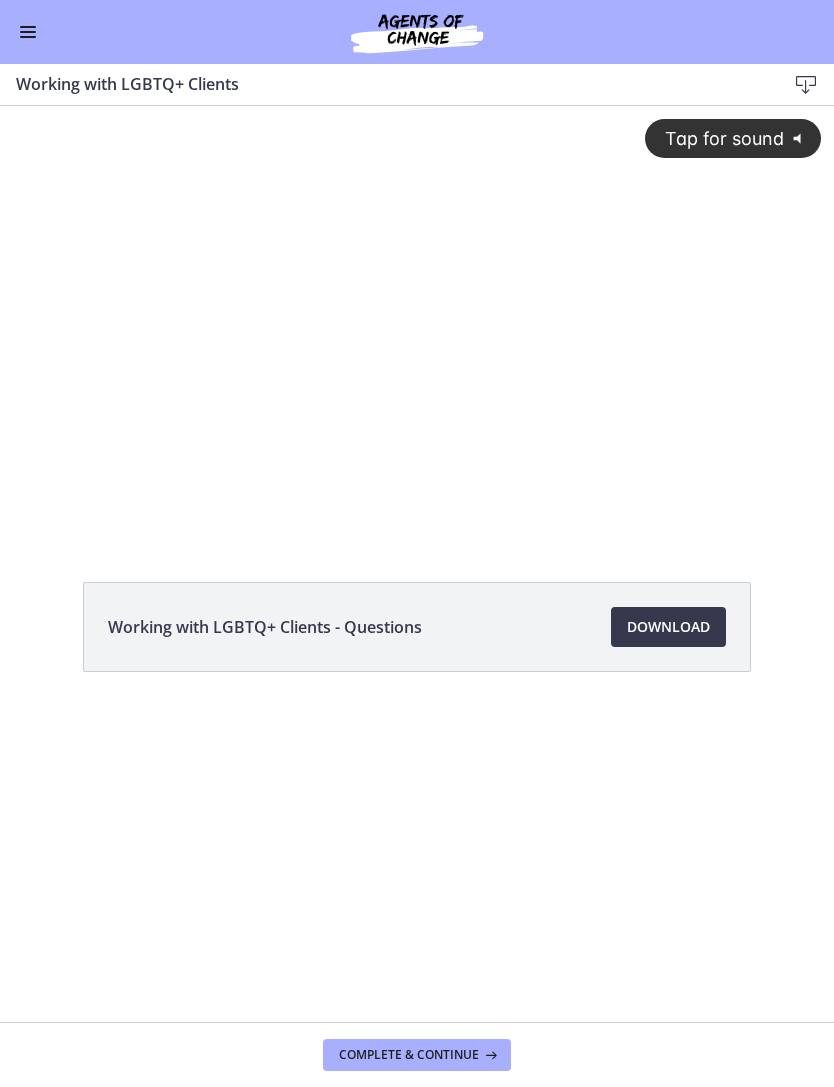 click on "Complete & continue" at bounding box center [409, 1055] 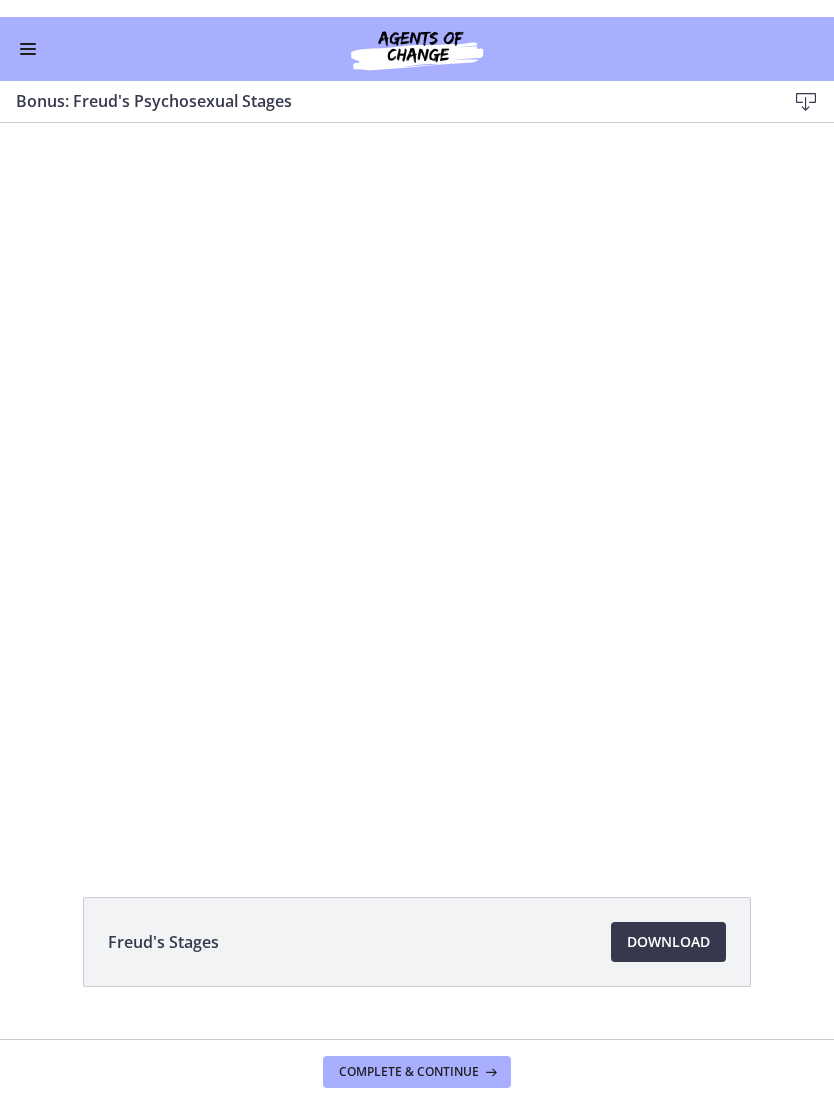 scroll, scrollTop: 0, scrollLeft: 0, axis: both 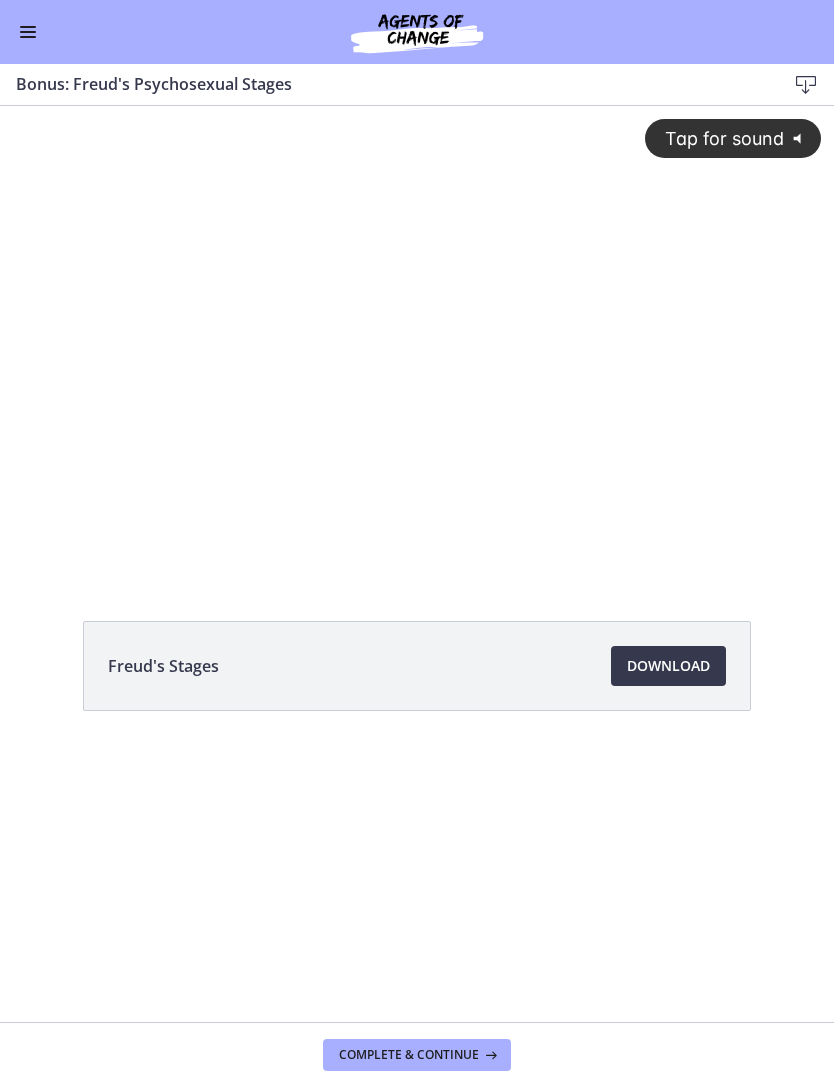 click on "Download
Opens in a new window" at bounding box center [668, 666] 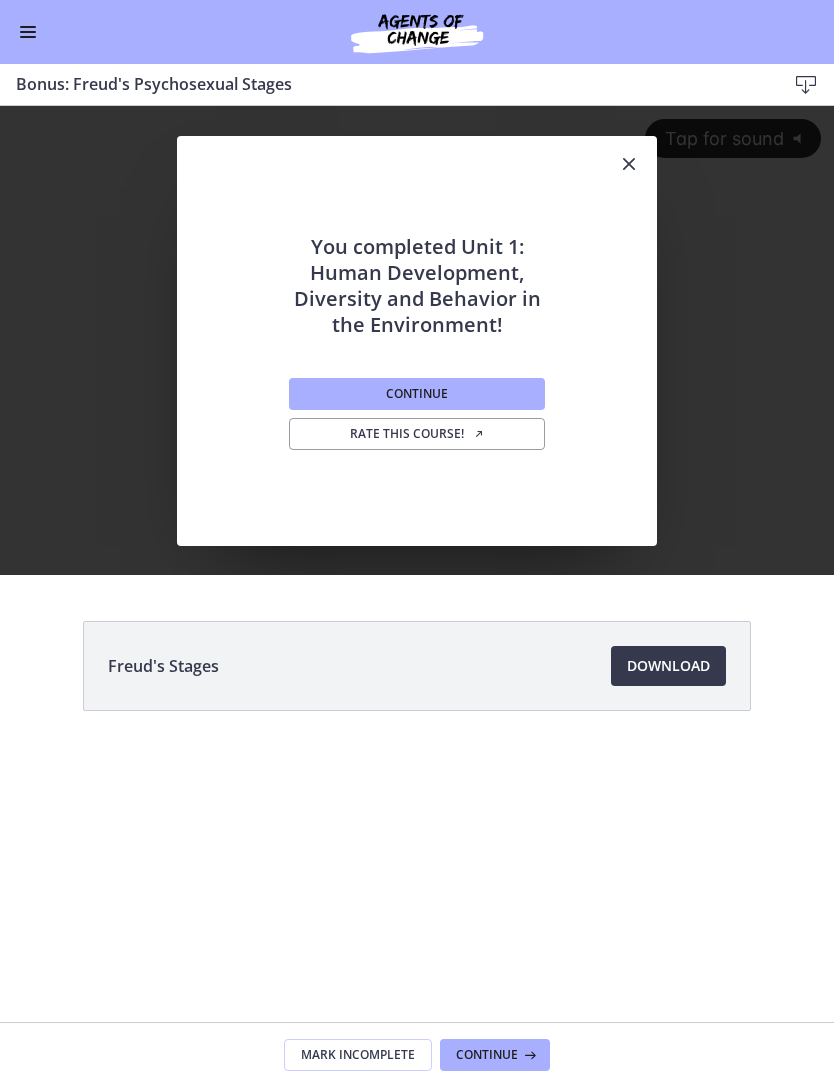 click on "Download
Opens in a new window" at bounding box center [668, 666] 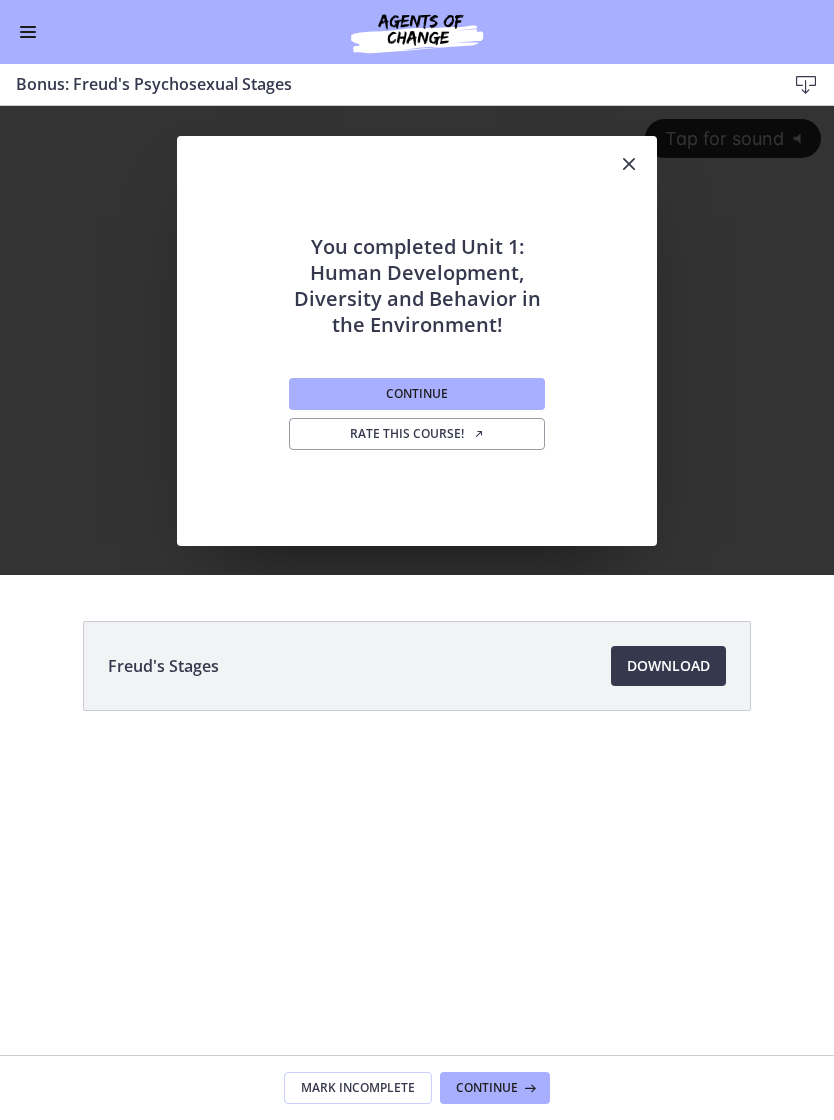 click on "Continue" at bounding box center (417, 394) 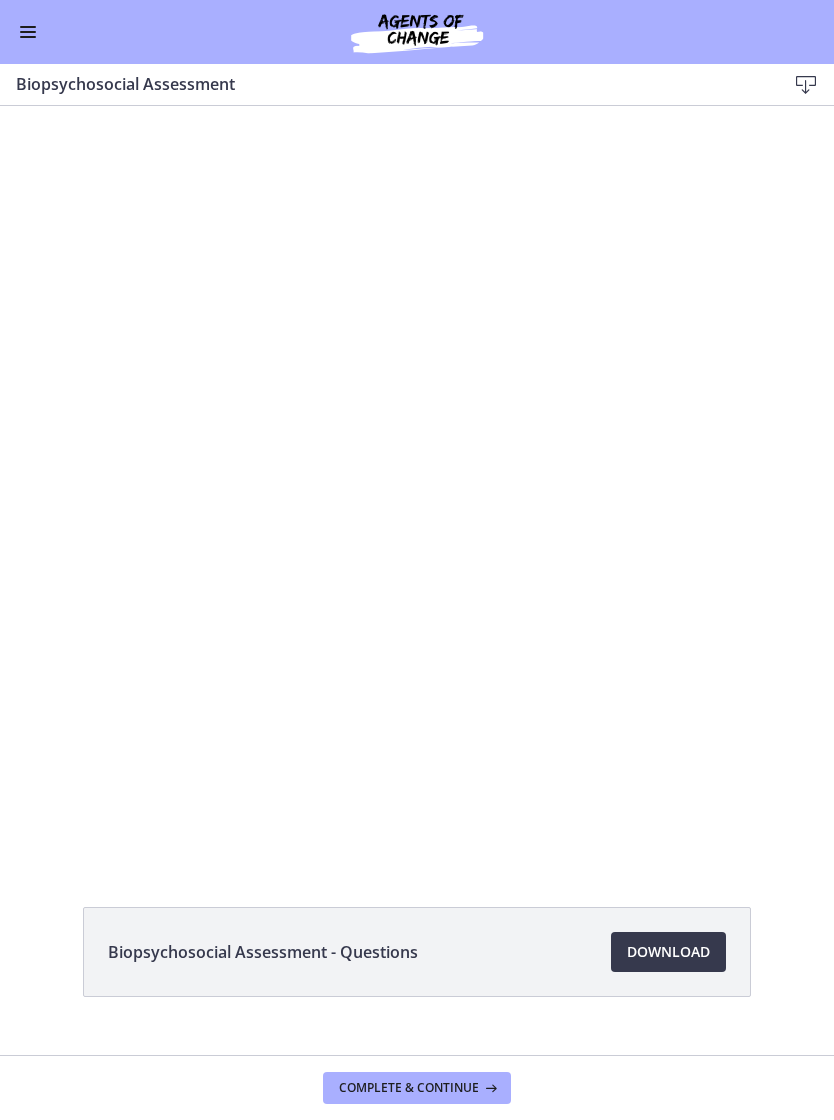 scroll, scrollTop: 0, scrollLeft: 0, axis: both 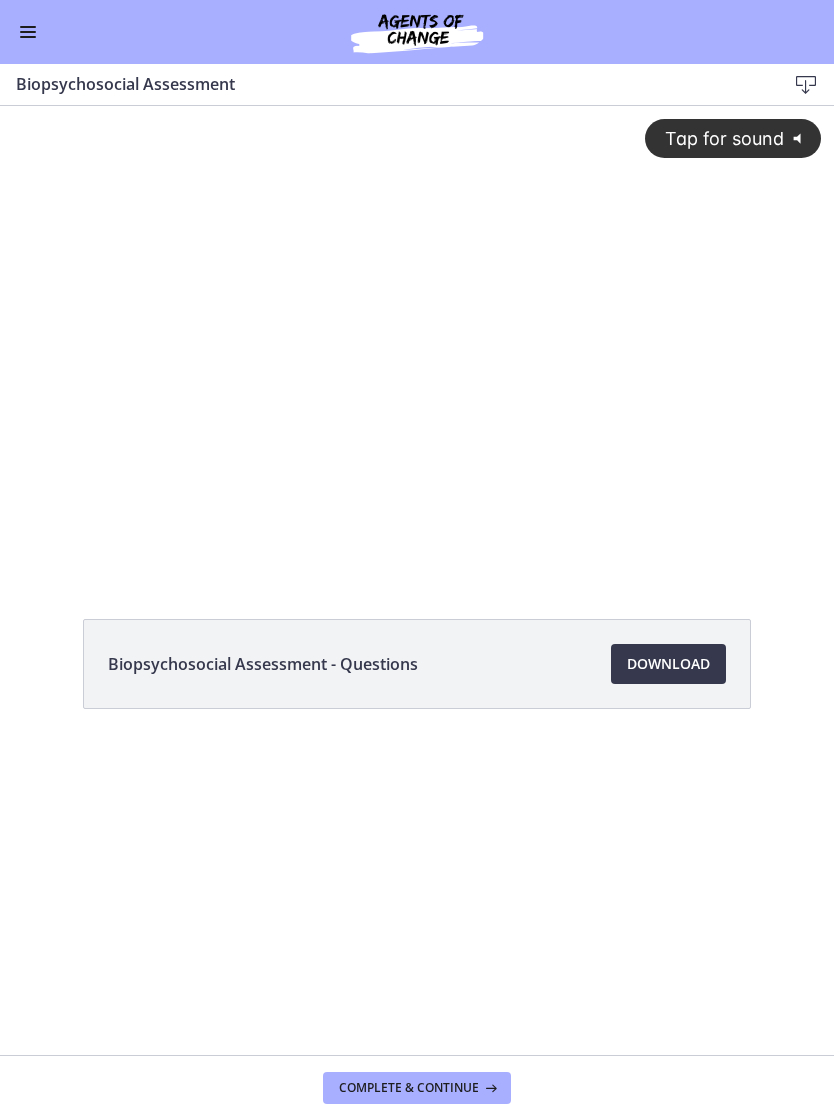 click on "Download
Opens in a new window" at bounding box center [668, 664] 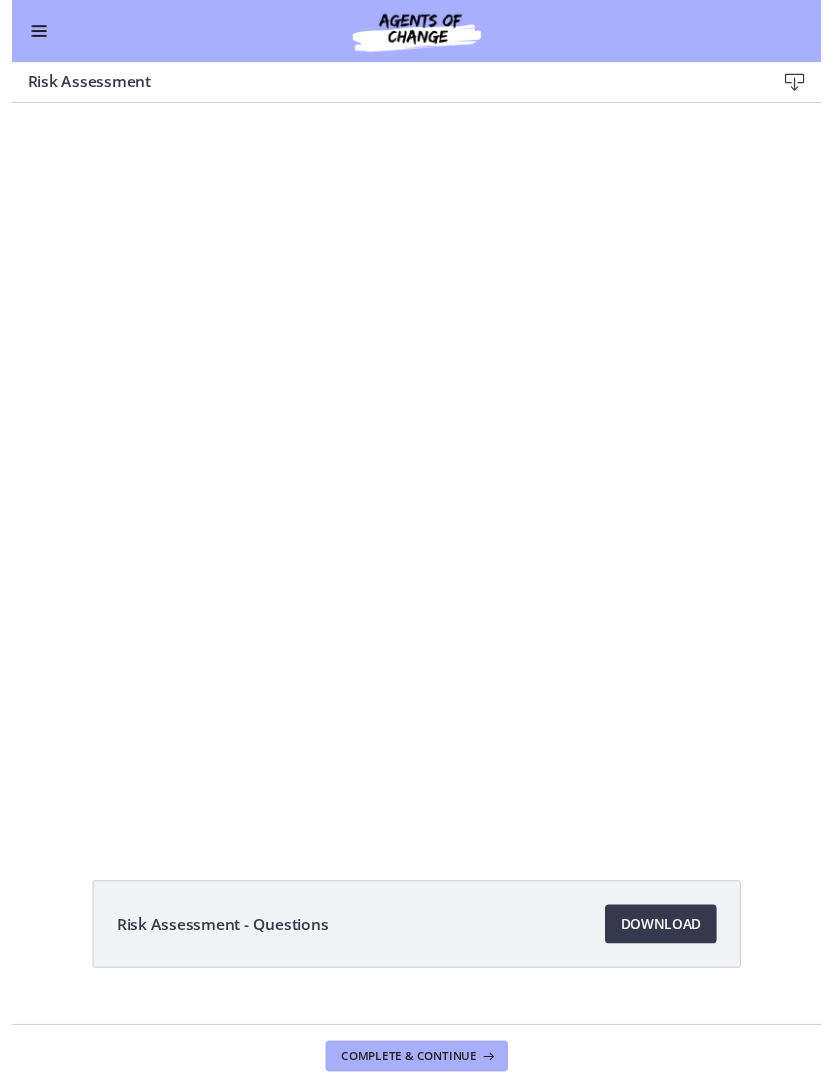 scroll, scrollTop: 0, scrollLeft: 0, axis: both 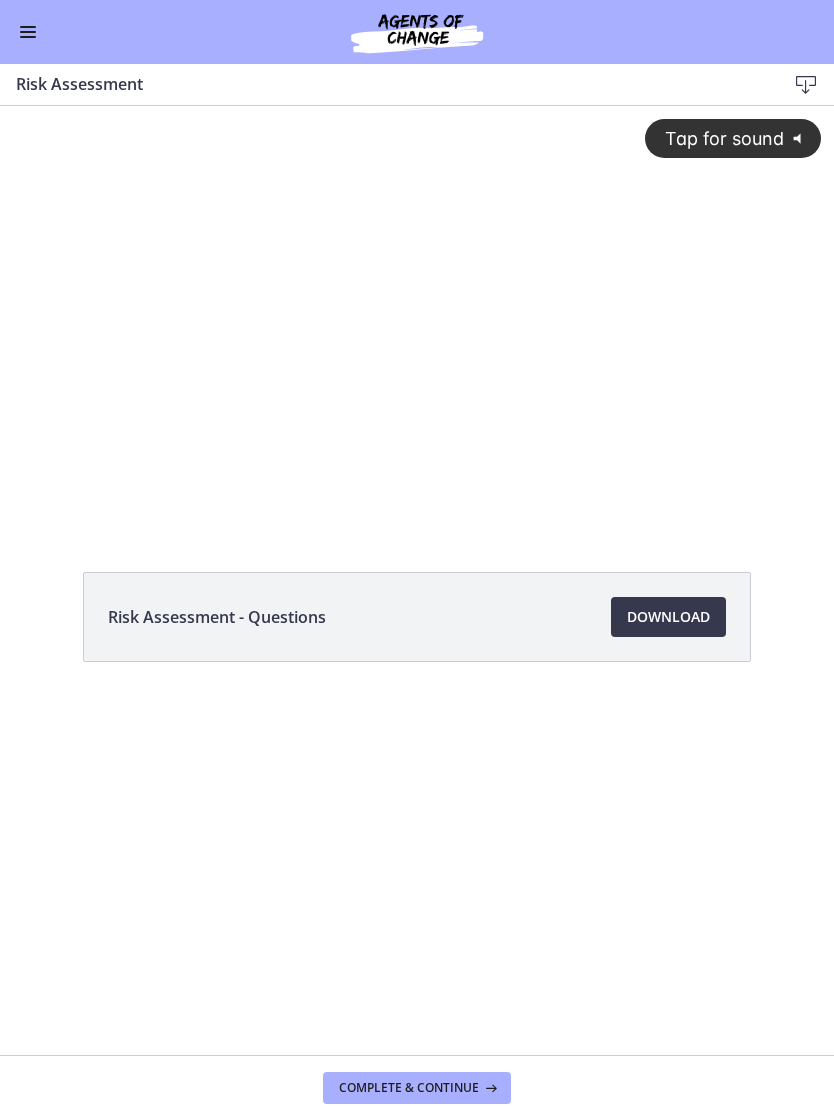 click on "Download
Opens in a new window" at bounding box center (668, 617) 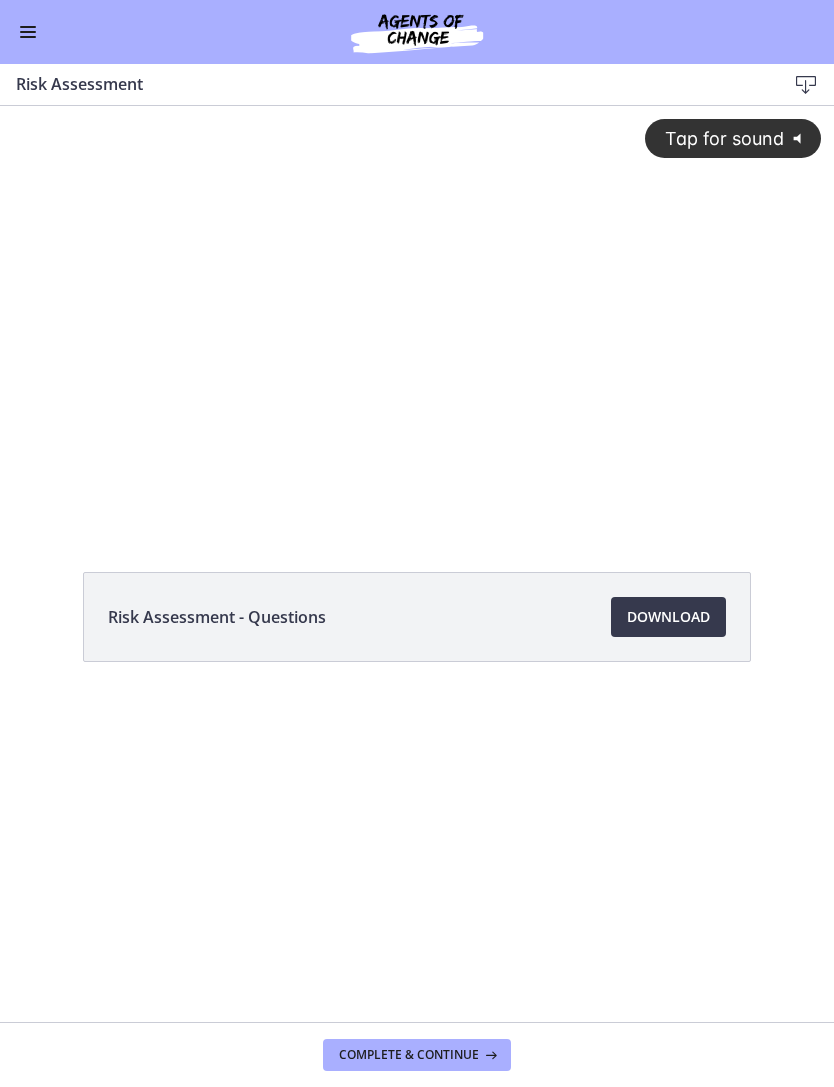 click on "Complete & continue" at bounding box center [409, 1055] 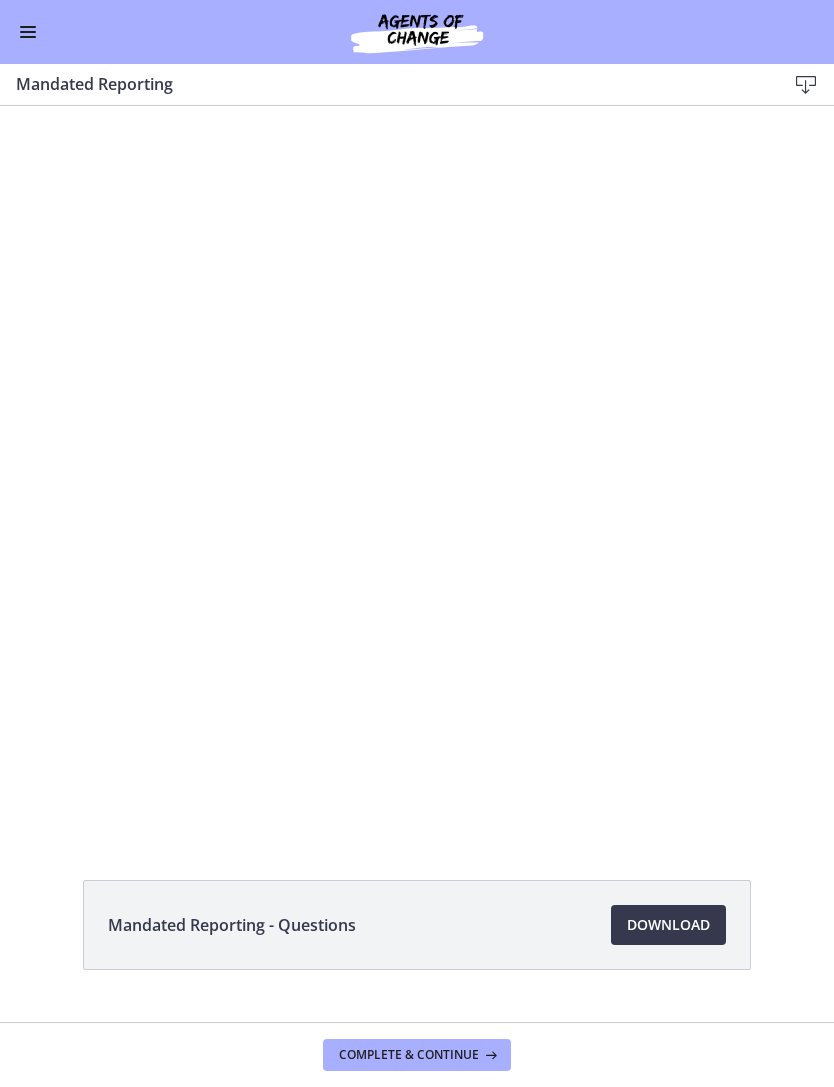 scroll, scrollTop: 0, scrollLeft: 0, axis: both 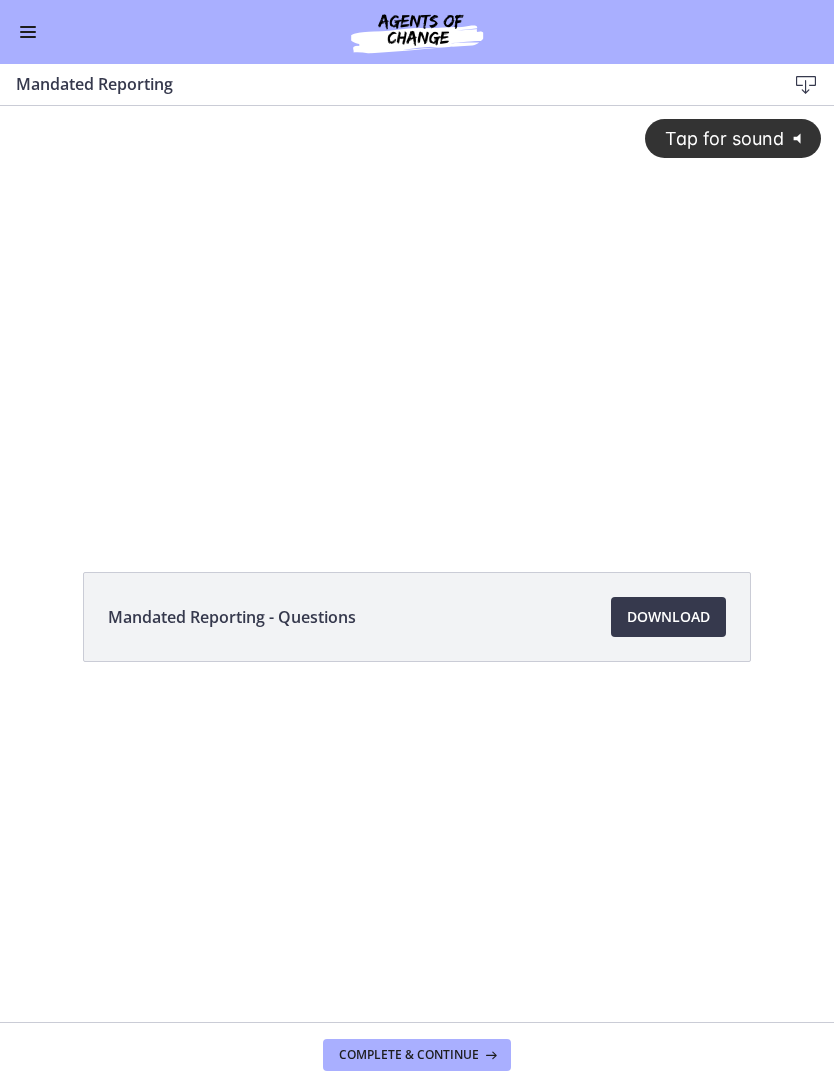 click on "Download
Opens in a new window" at bounding box center (668, 617) 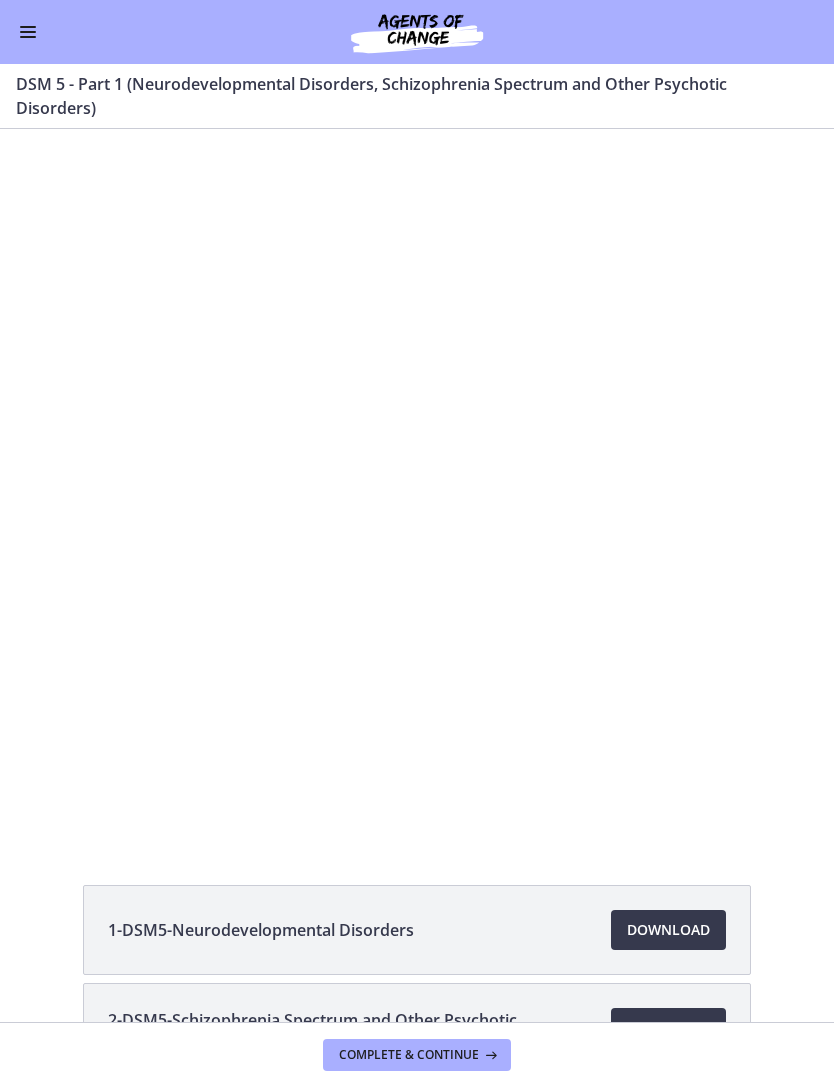 scroll, scrollTop: 0, scrollLeft: 0, axis: both 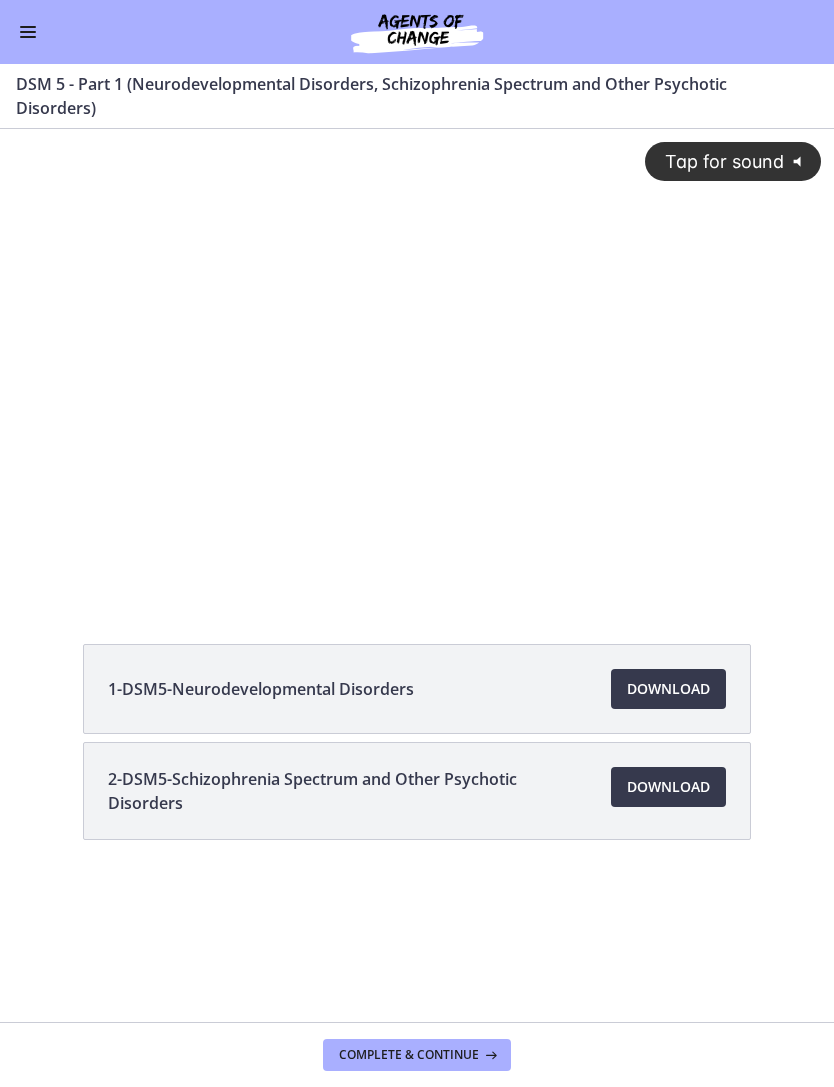 click on "Download
Opens in a new window" at bounding box center (668, 689) 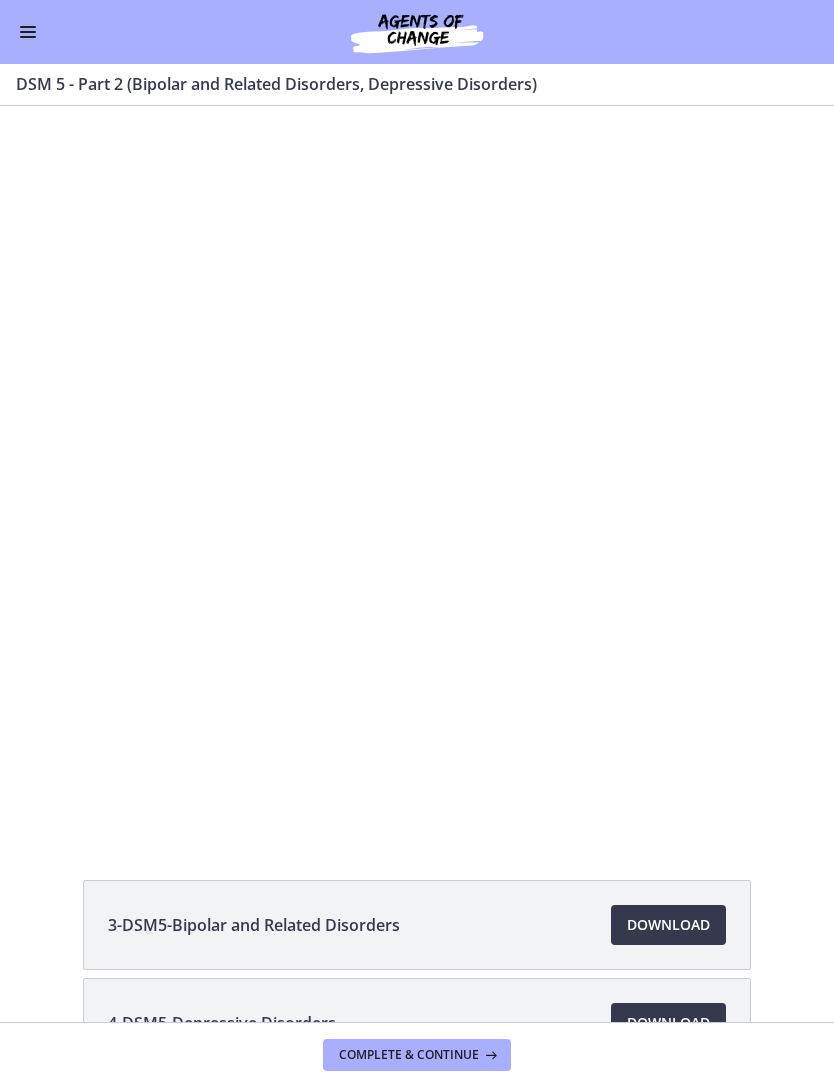 scroll, scrollTop: 0, scrollLeft: 0, axis: both 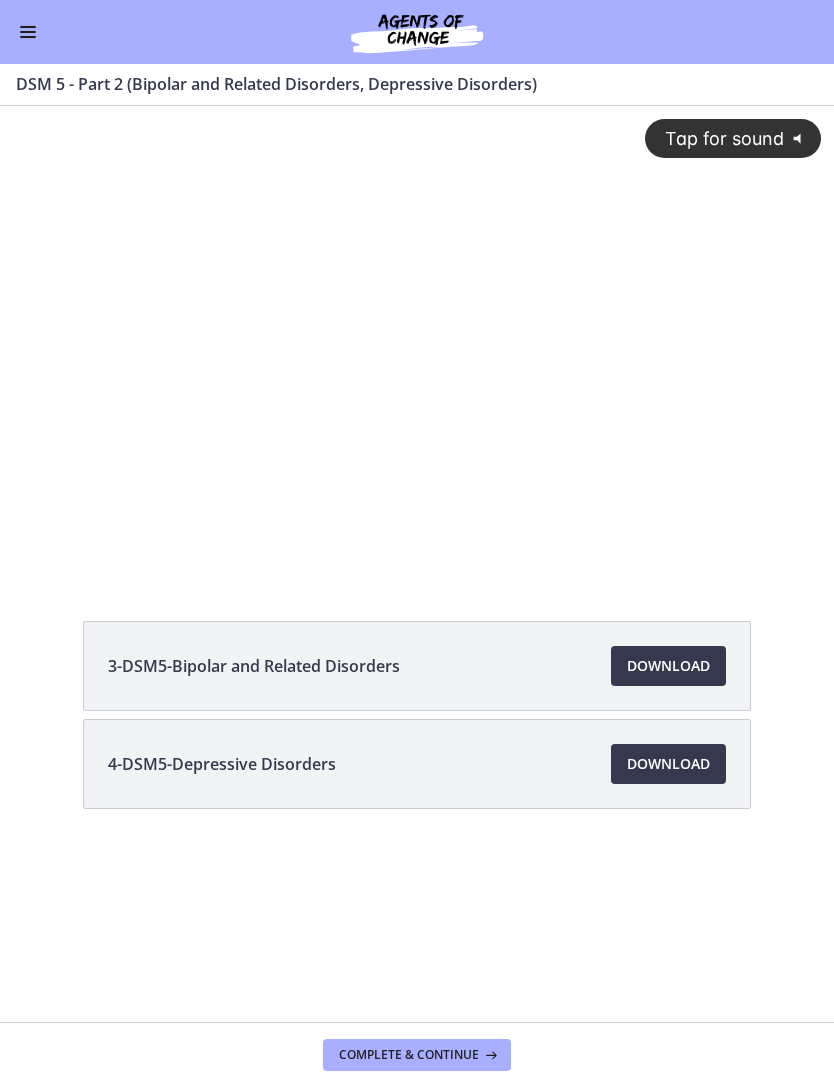 click on "Download
Opens in a new window" at bounding box center [668, 666] 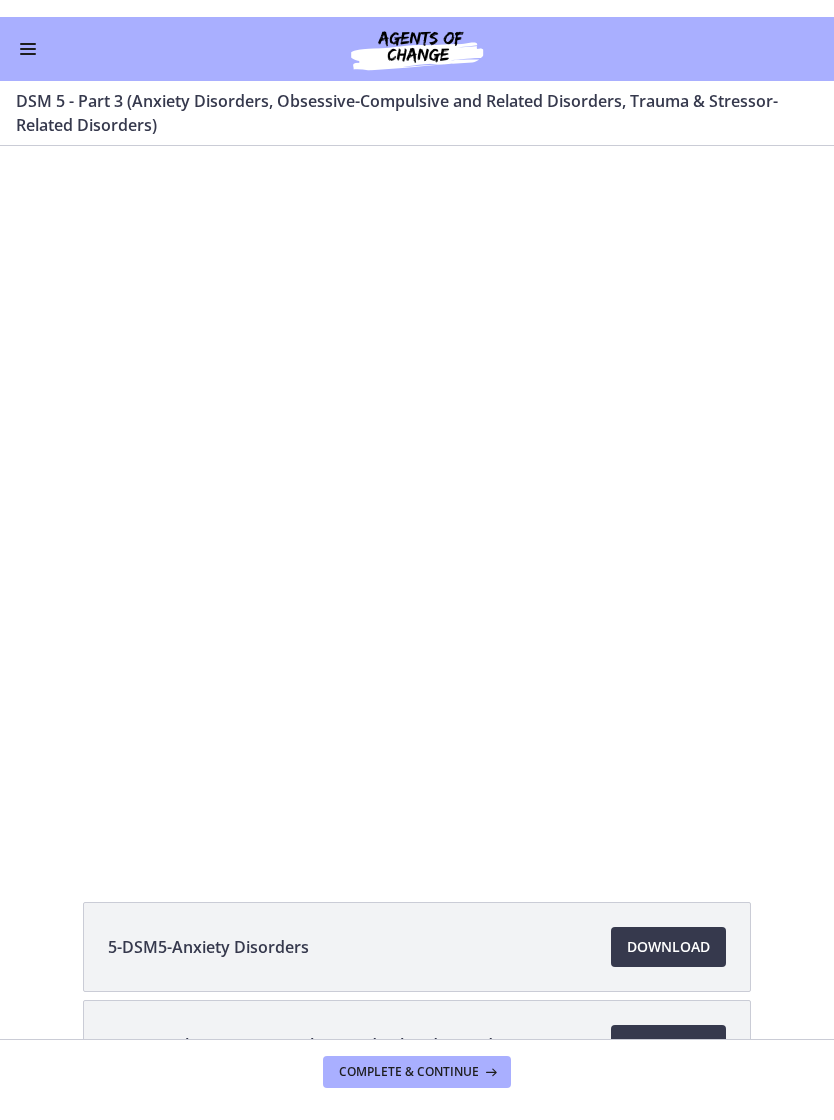 scroll, scrollTop: 0, scrollLeft: 0, axis: both 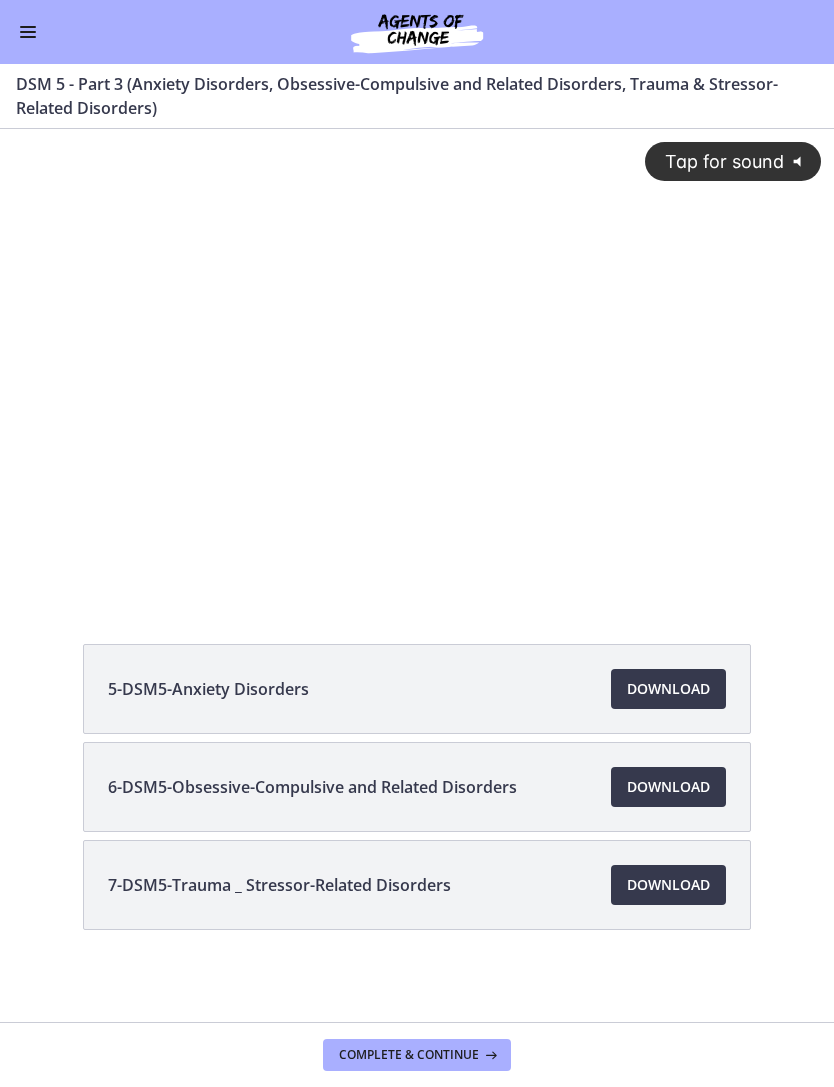 click on "Download
Opens in a new window" at bounding box center [668, 689] 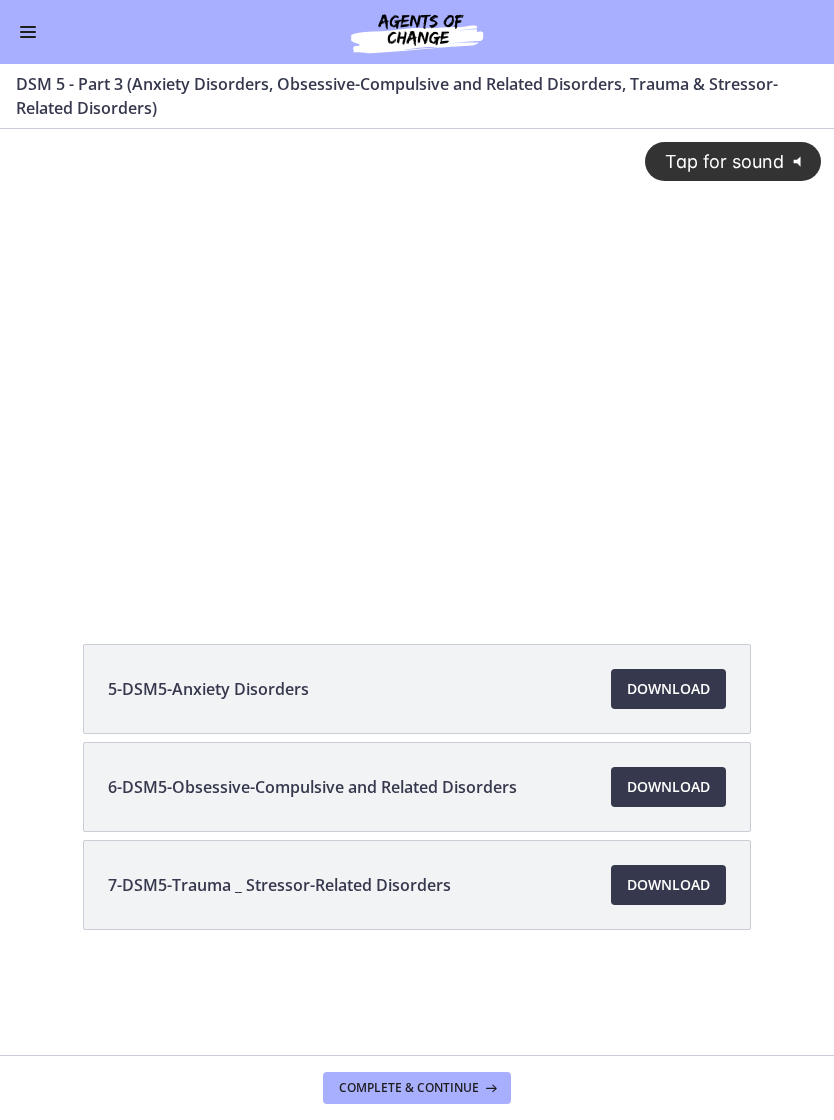 click on "Download
Opens in a new window" at bounding box center (668, 787) 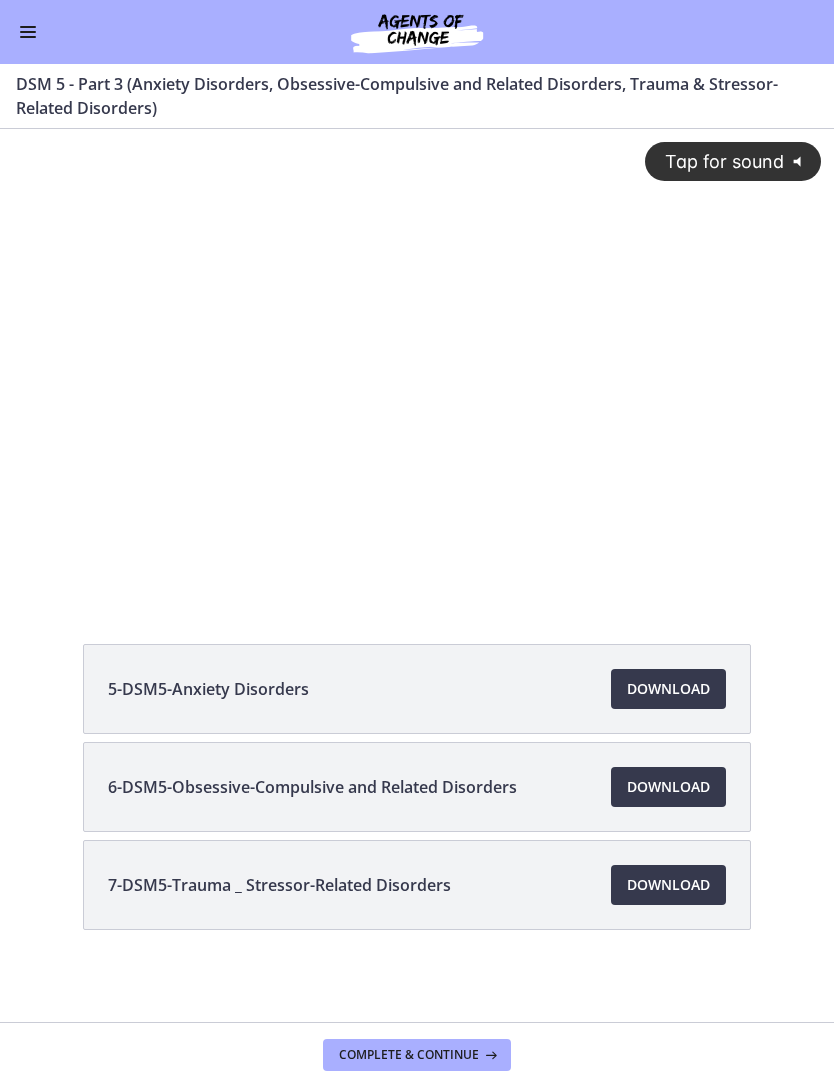 click on "Download
Opens in a new window" at bounding box center [668, 885] 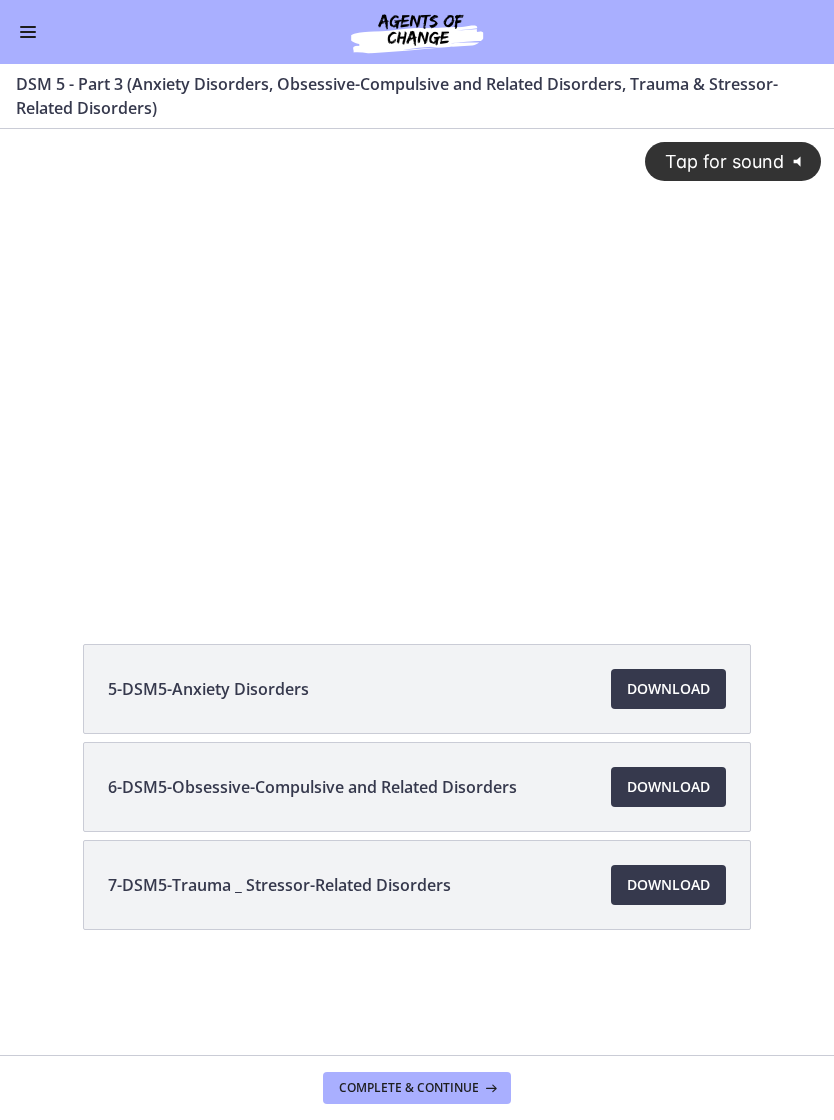 click on "Complete & continue" at bounding box center (409, 1088) 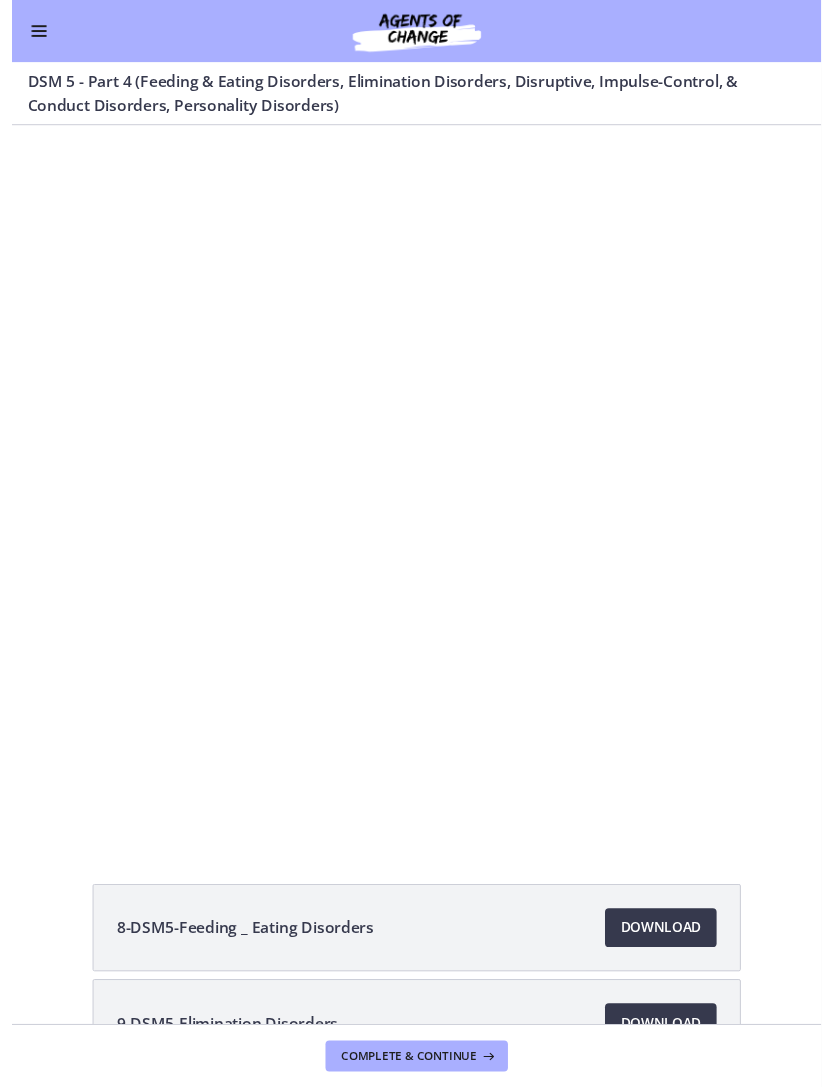 scroll, scrollTop: 0, scrollLeft: 0, axis: both 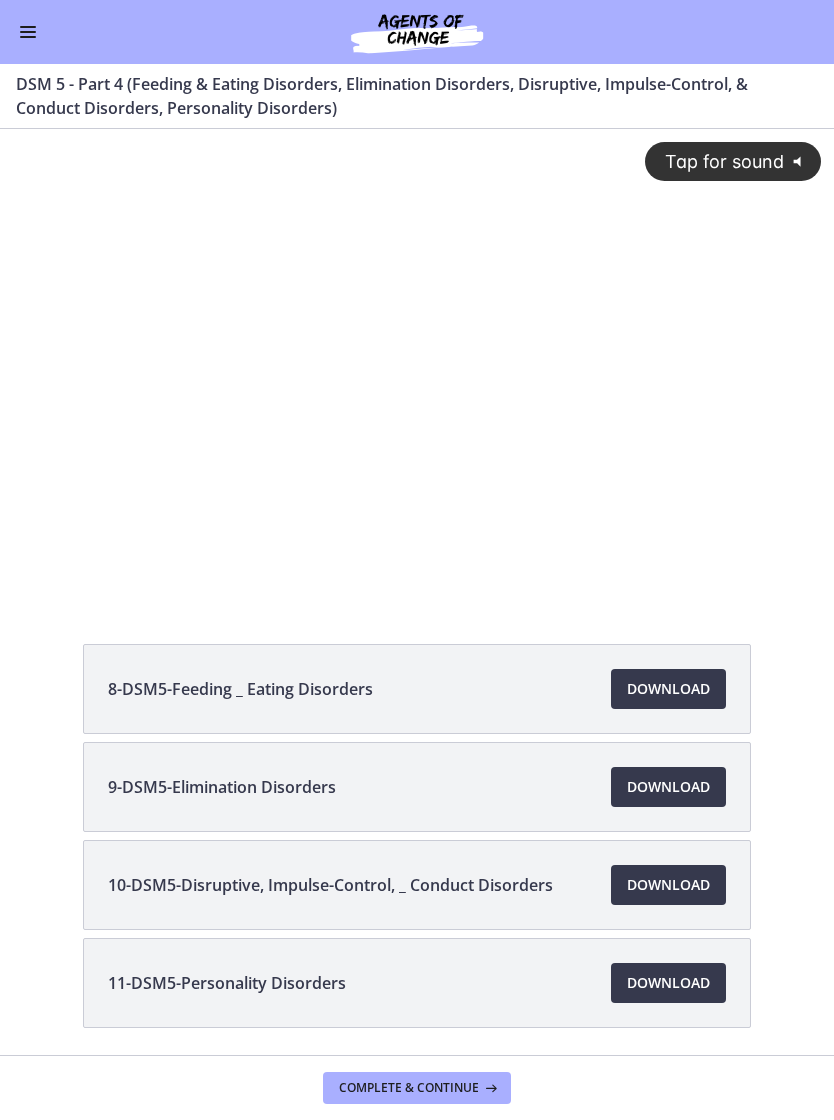 click on "Download
Opens in a new window" at bounding box center [668, 689] 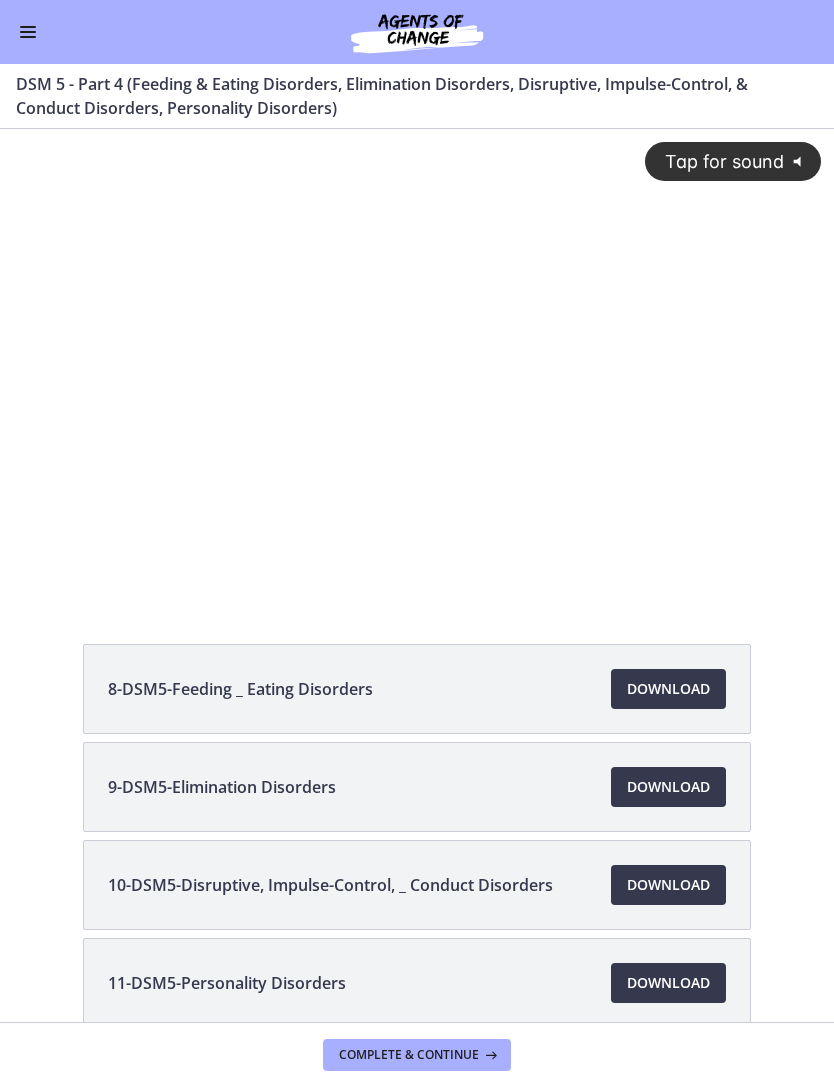 click on "Download
Opens in a new window" at bounding box center (668, 787) 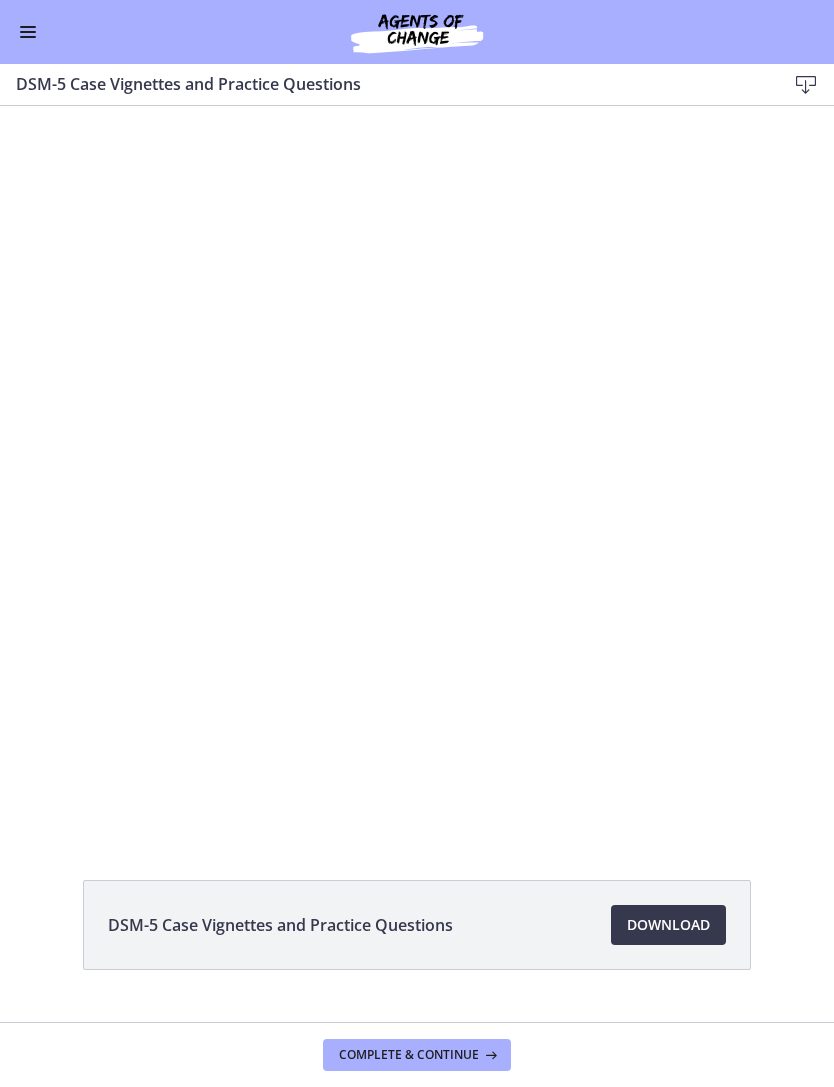 scroll, scrollTop: 0, scrollLeft: 0, axis: both 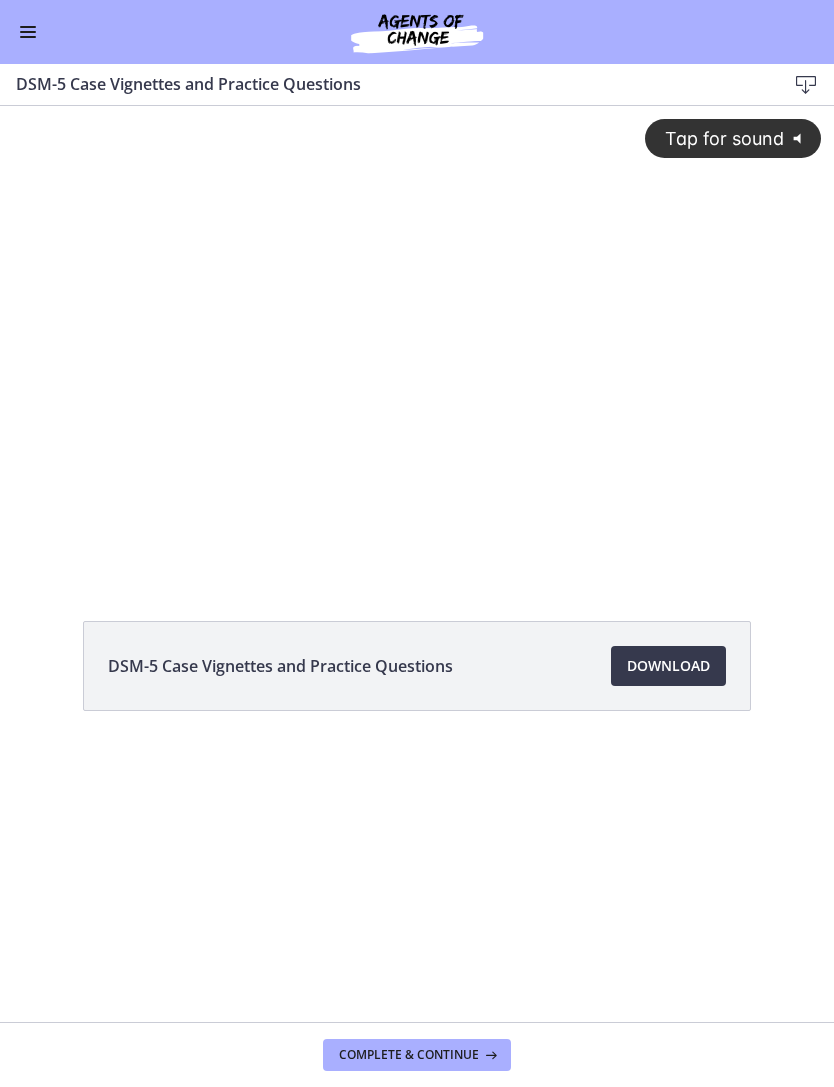 click on "Download
Opens in a new window" at bounding box center (668, 666) 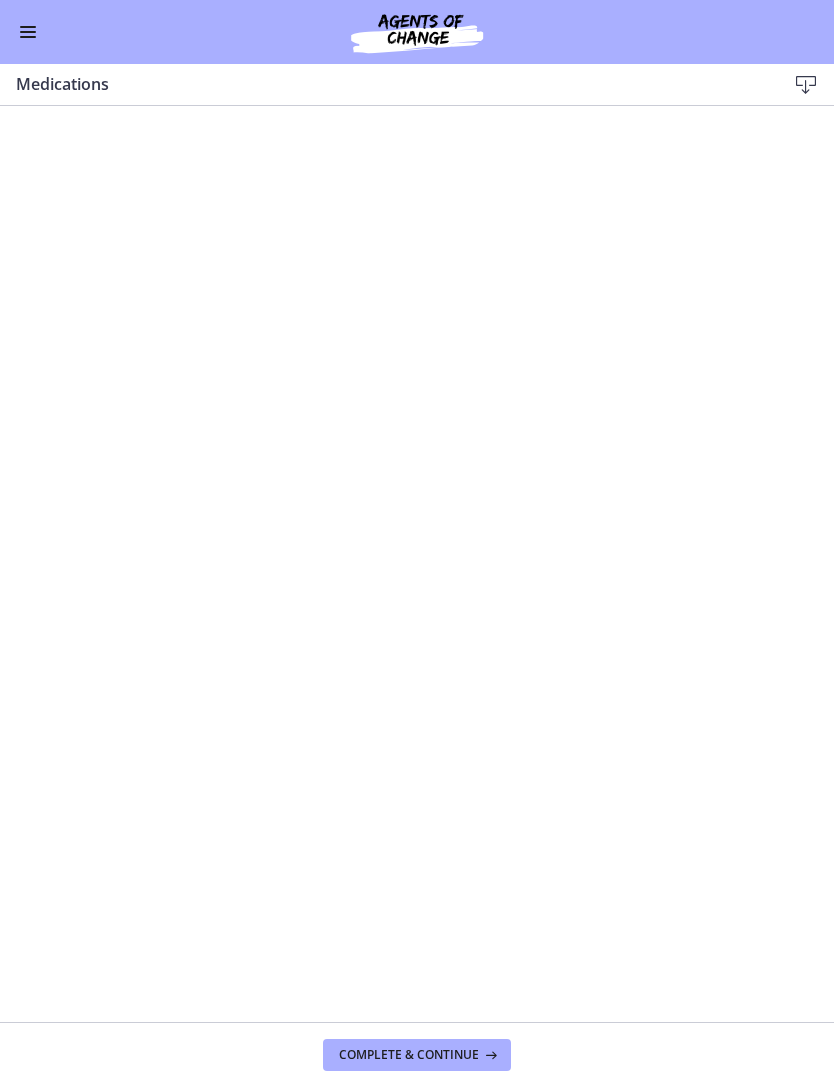 click on "Complete & continue" at bounding box center (409, 1055) 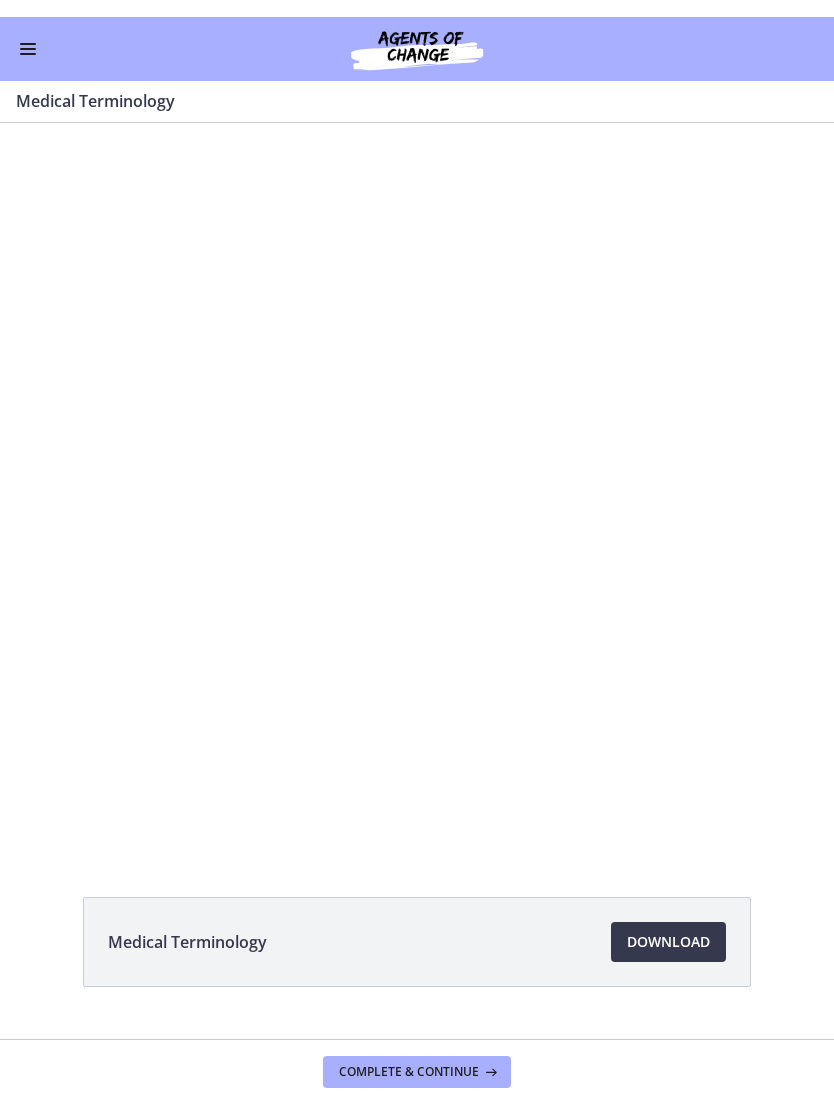 scroll, scrollTop: 0, scrollLeft: 0, axis: both 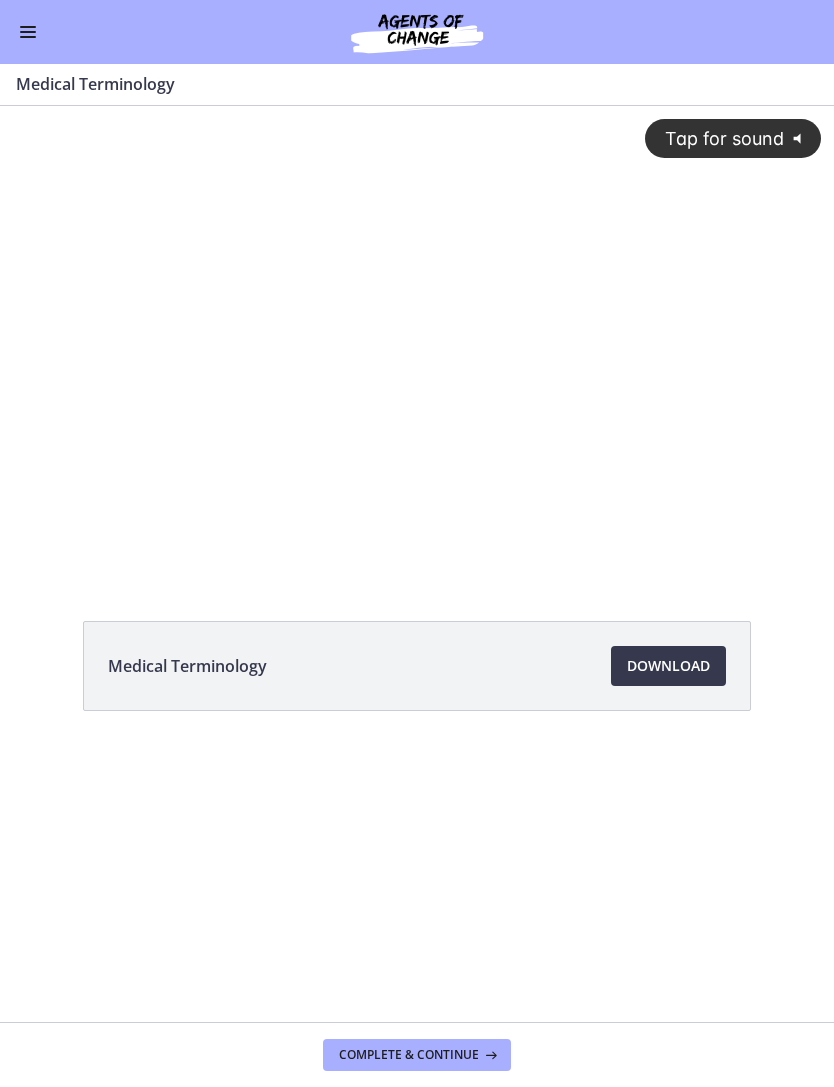 click on "Download
Opens in a new window" at bounding box center [668, 666] 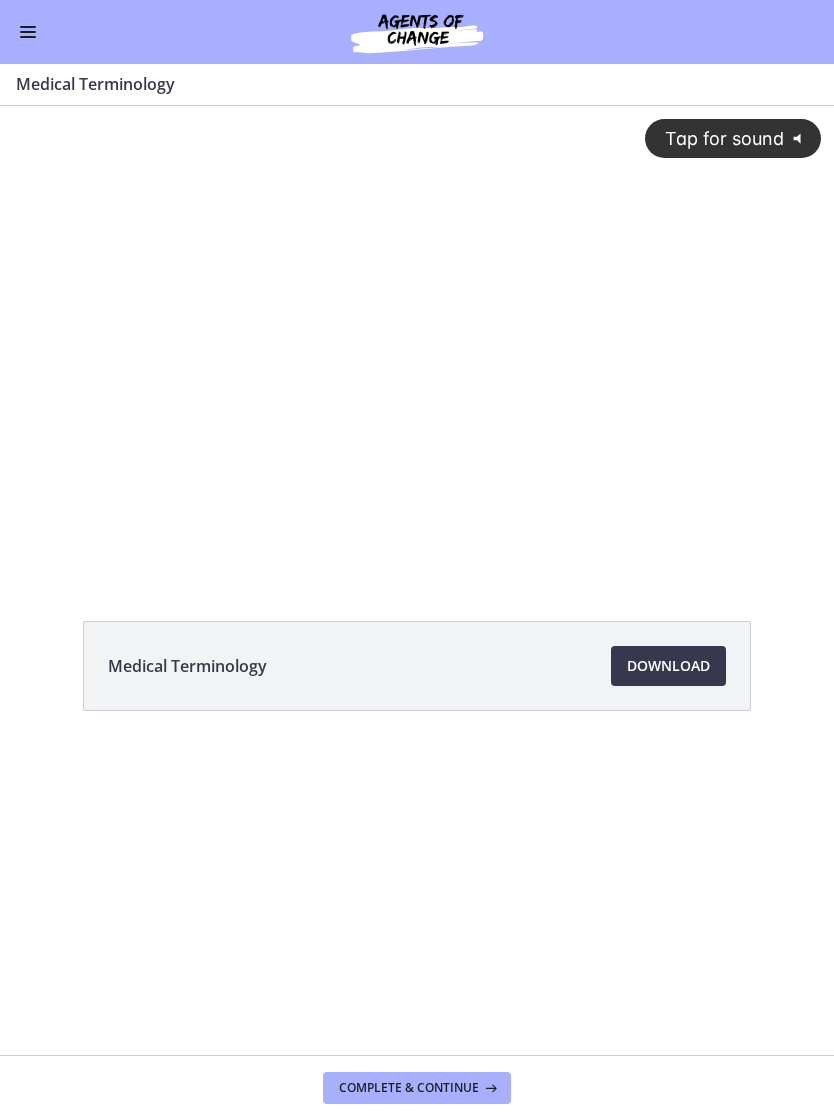 click on "Complete & continue" at bounding box center (409, 1088) 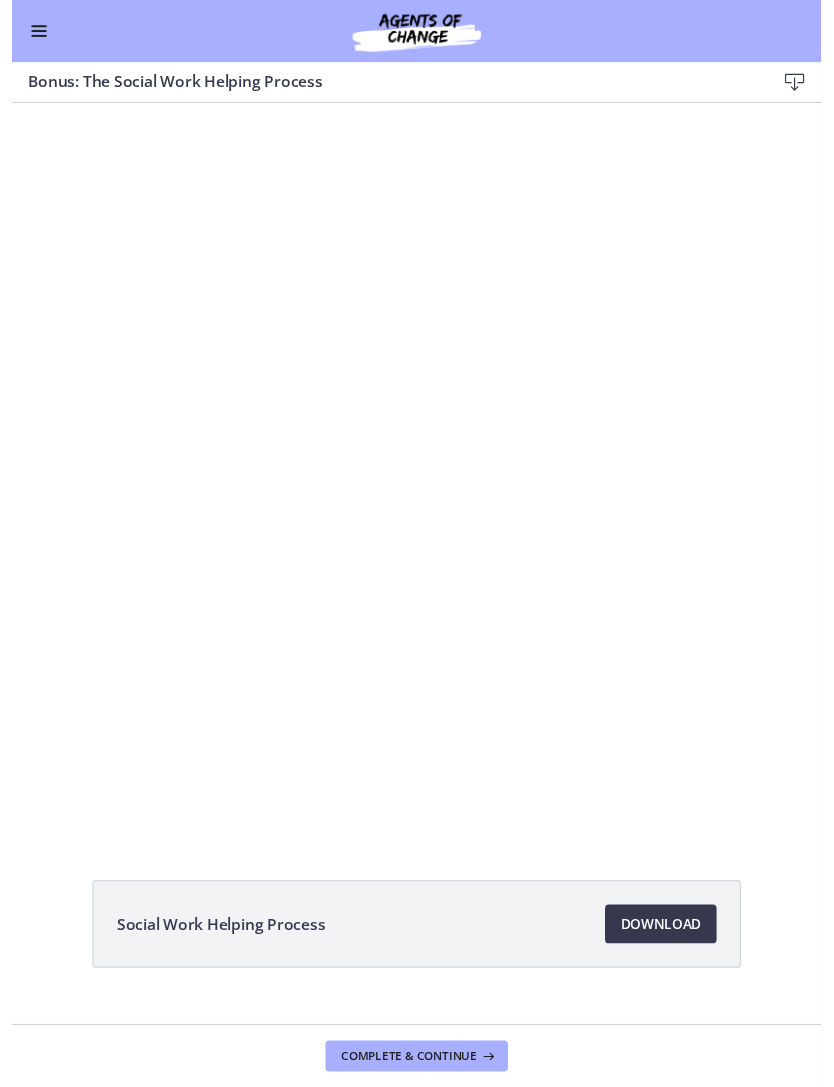 scroll, scrollTop: 0, scrollLeft: 0, axis: both 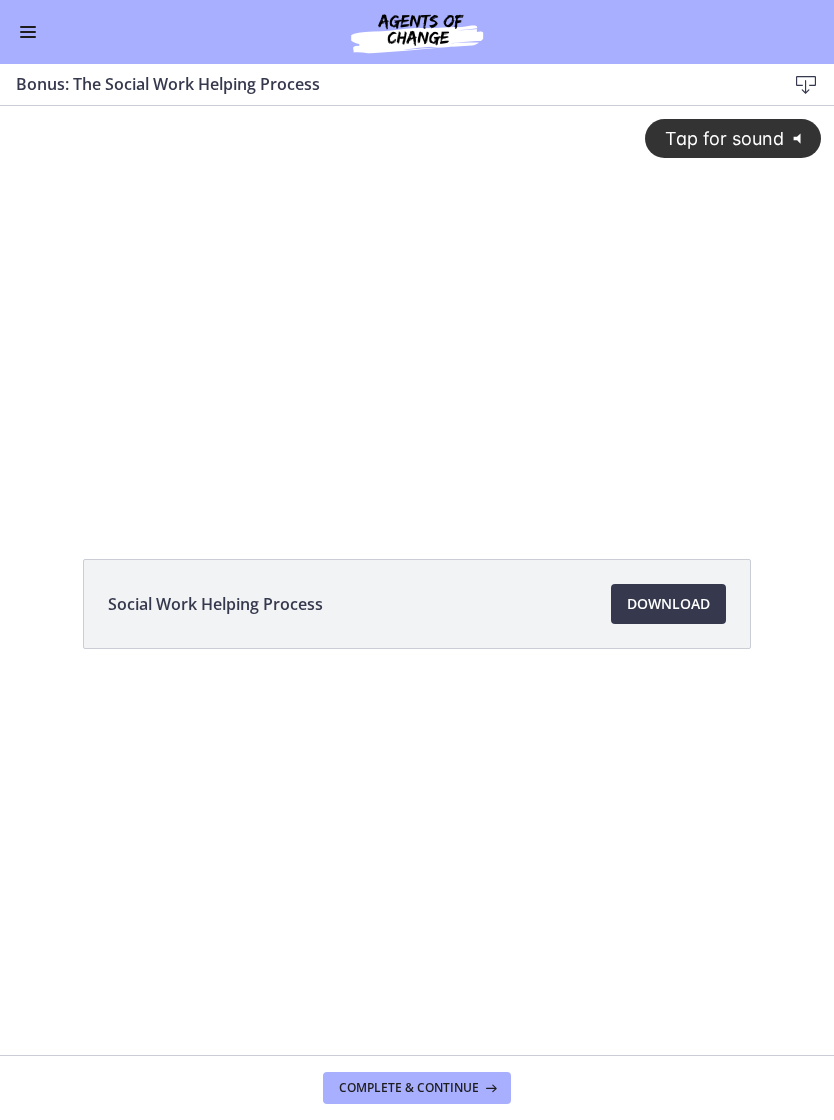 click on "Download
Opens in a new window" at bounding box center (668, 604) 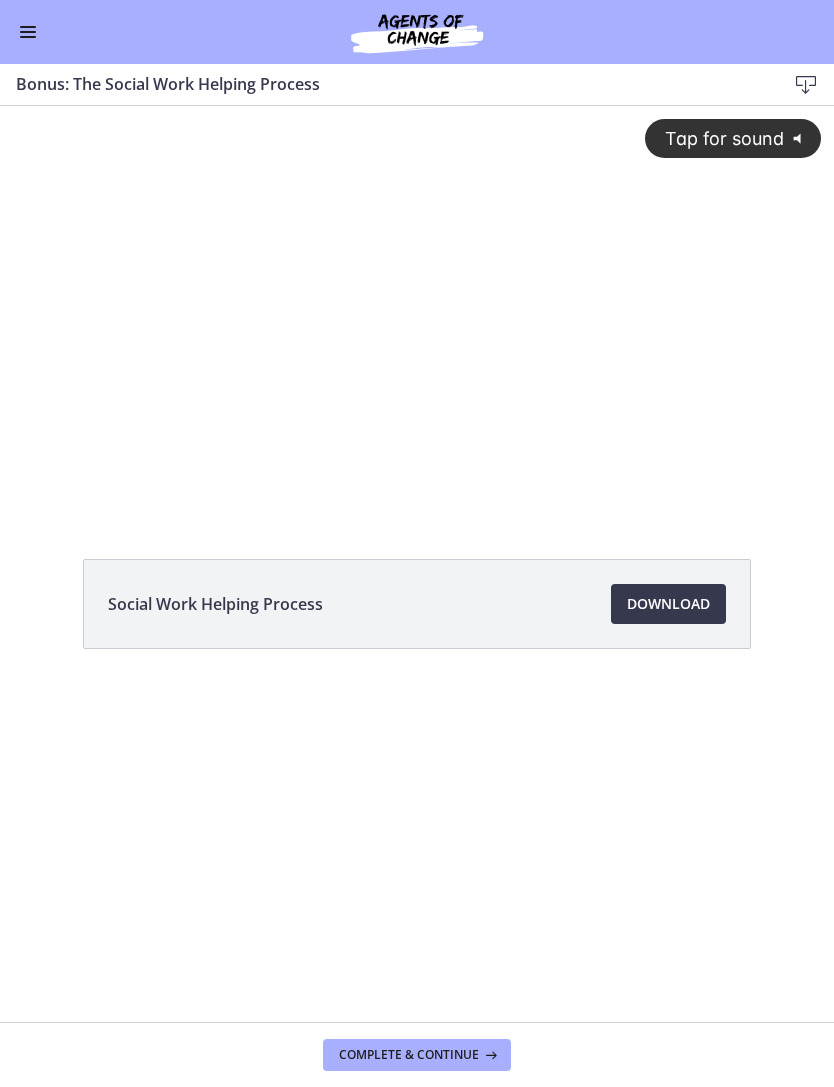 click on "Complete & continue" at bounding box center (409, 1055) 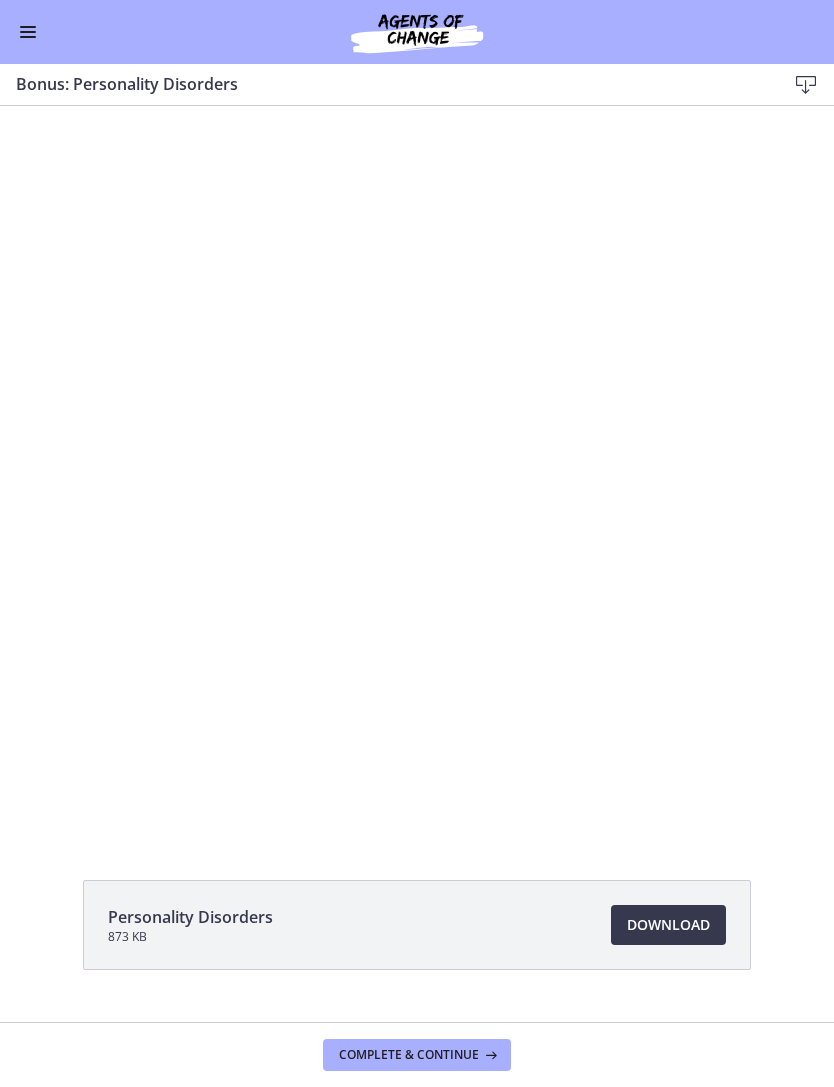 scroll, scrollTop: 0, scrollLeft: 0, axis: both 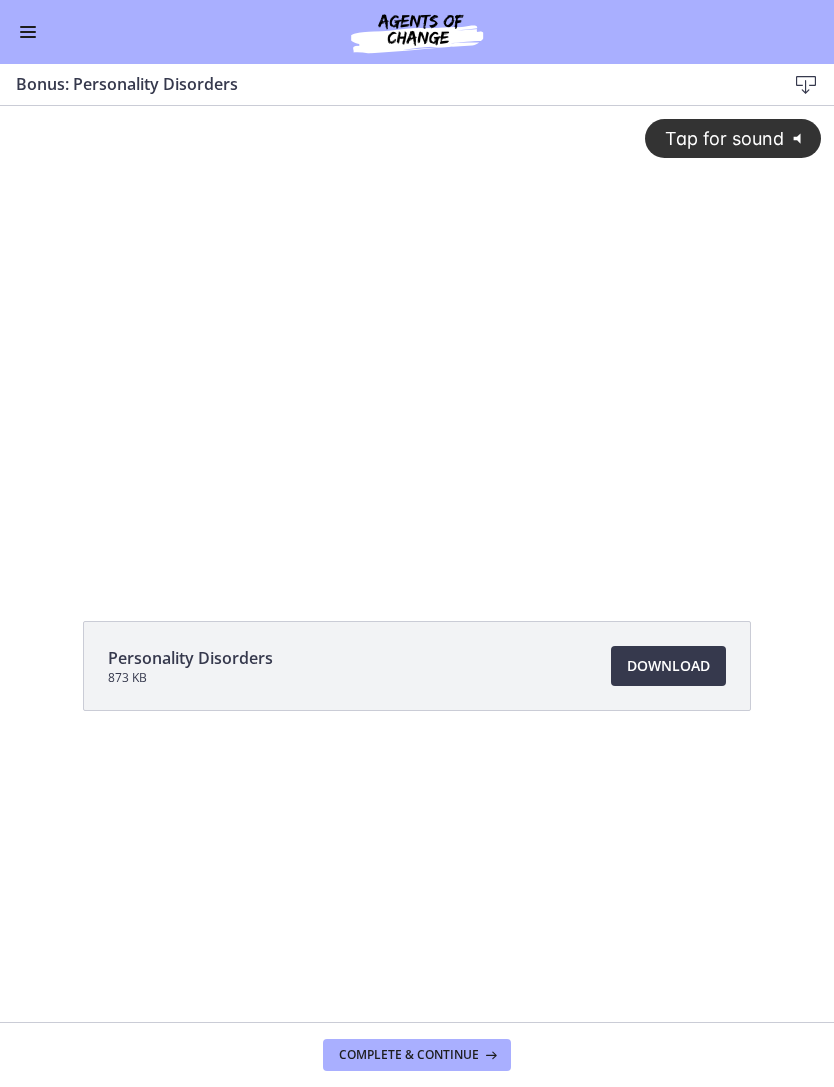 click on "Download
Opens in a new window" at bounding box center (668, 666) 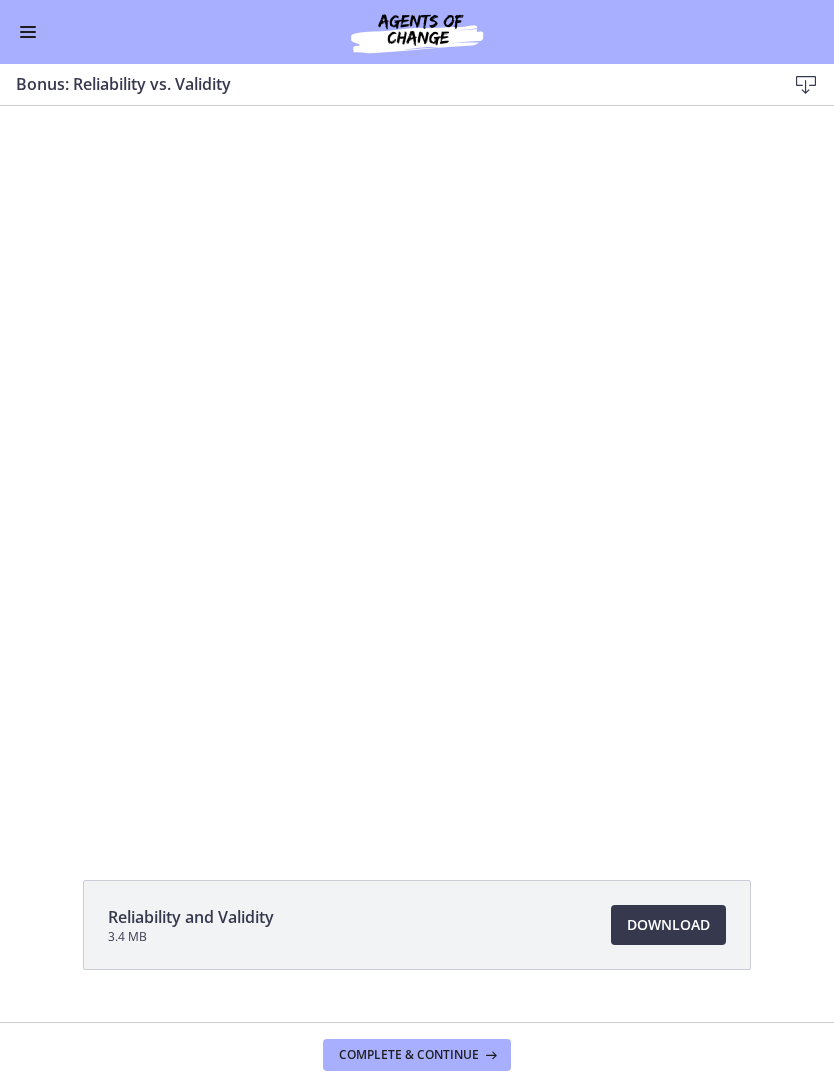 scroll, scrollTop: 0, scrollLeft: 0, axis: both 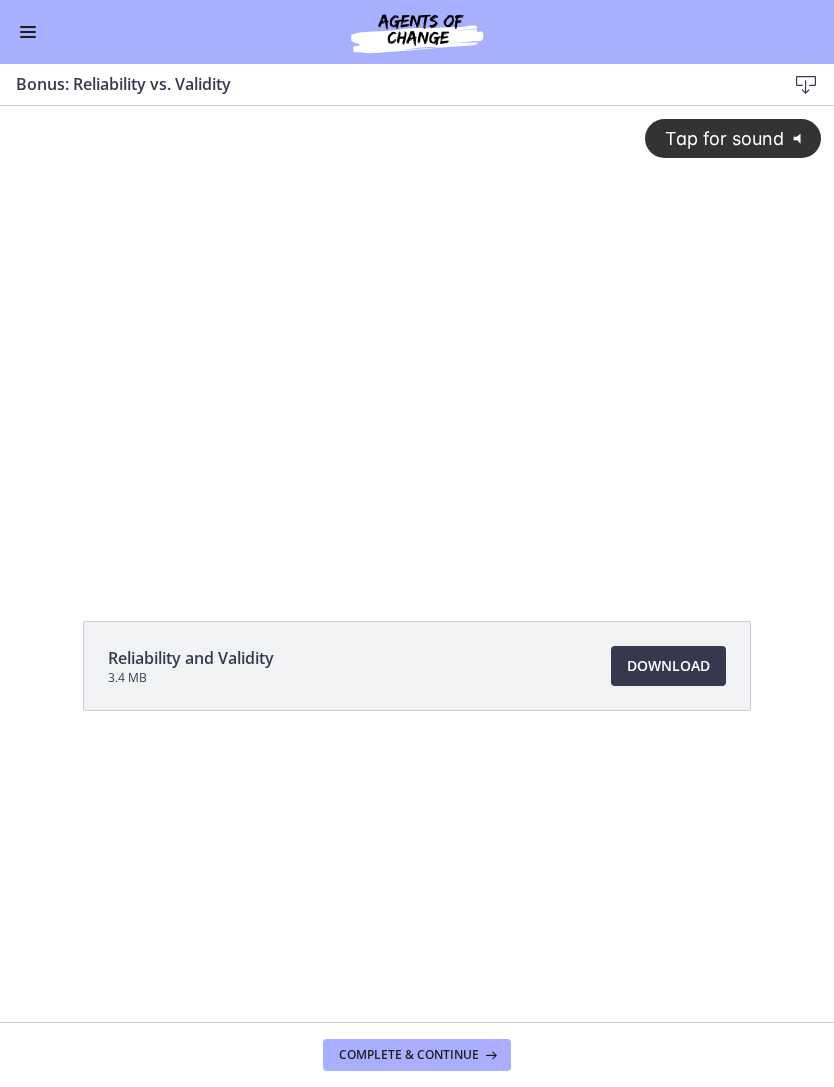 click on "Download
Opens in a new window" at bounding box center [668, 666] 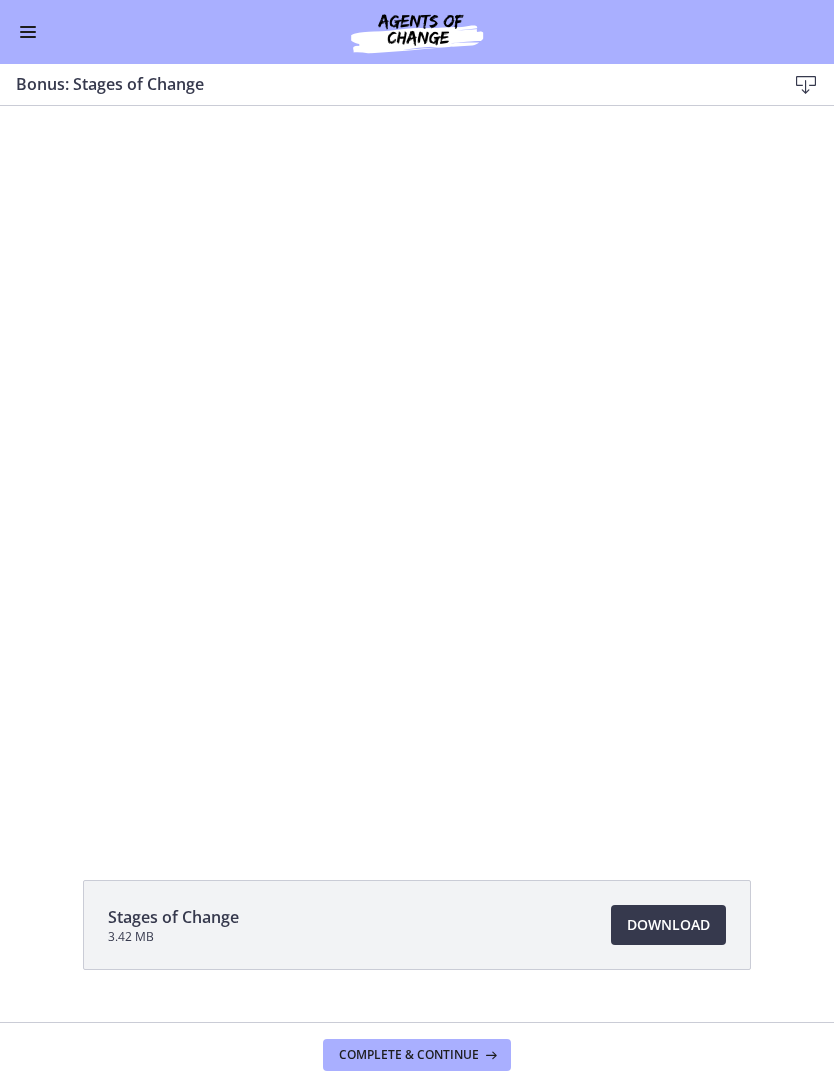 scroll, scrollTop: 0, scrollLeft: 0, axis: both 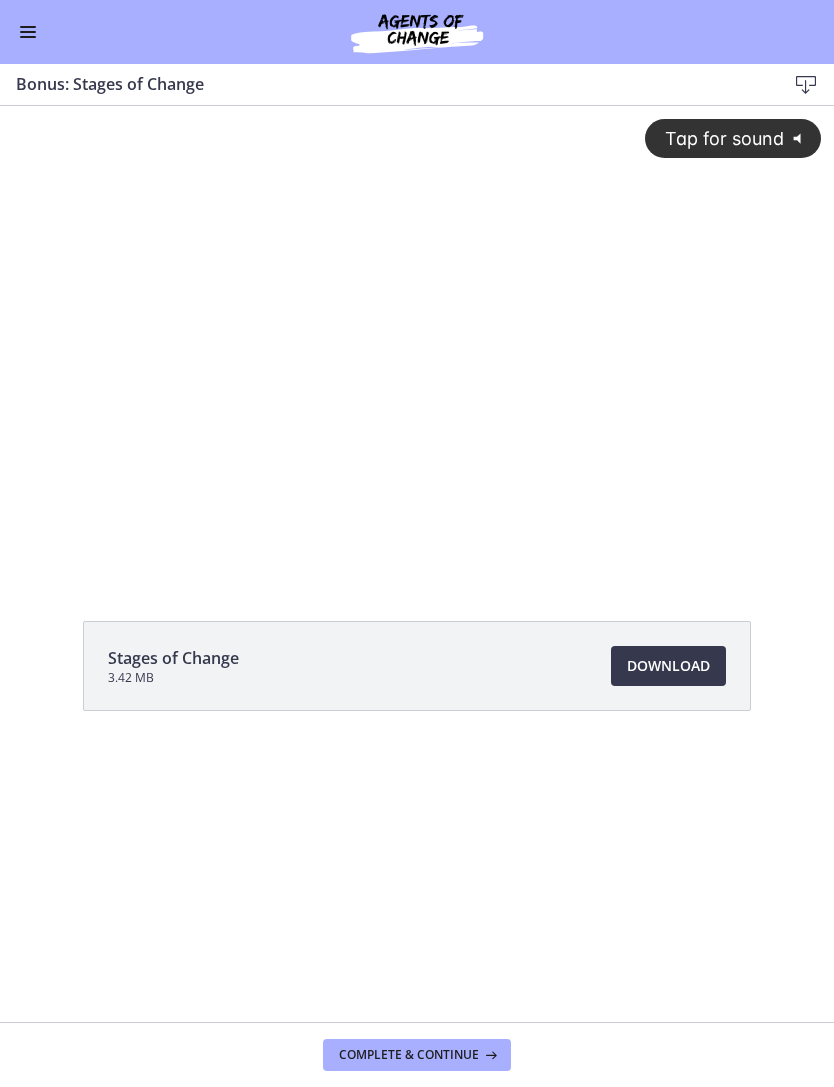 click on "Download
Opens in a new window" at bounding box center [668, 666] 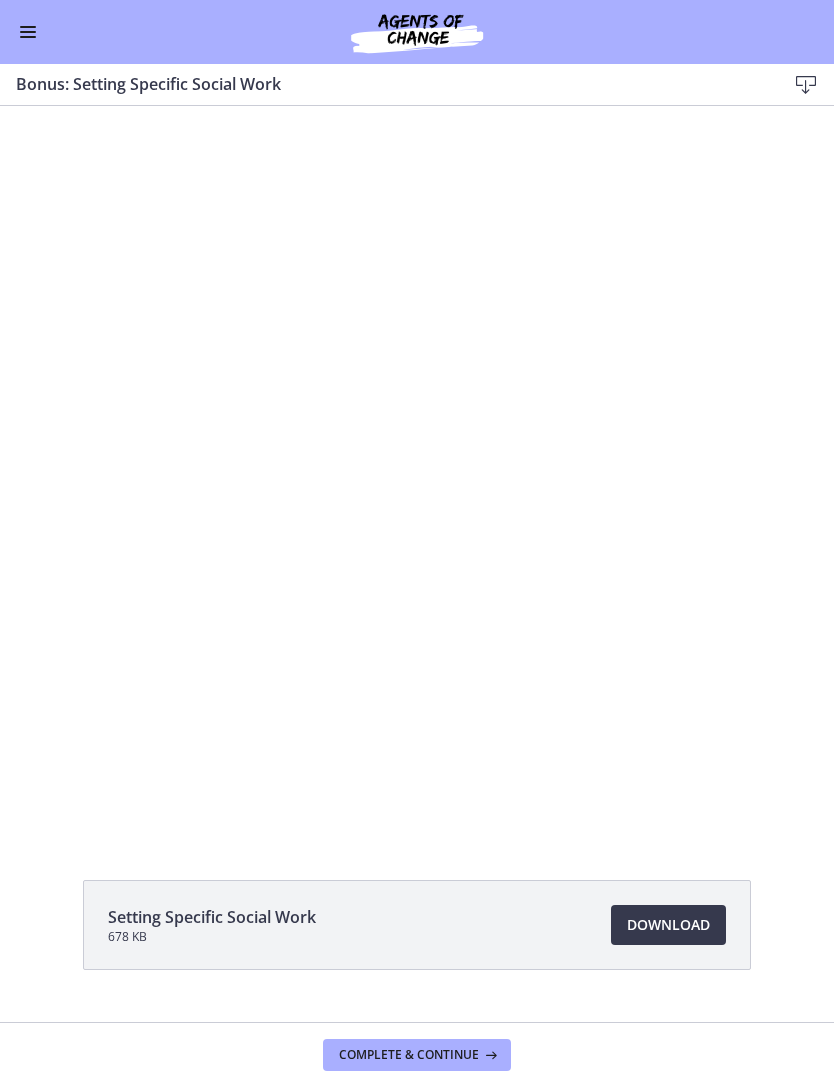 scroll, scrollTop: 0, scrollLeft: 0, axis: both 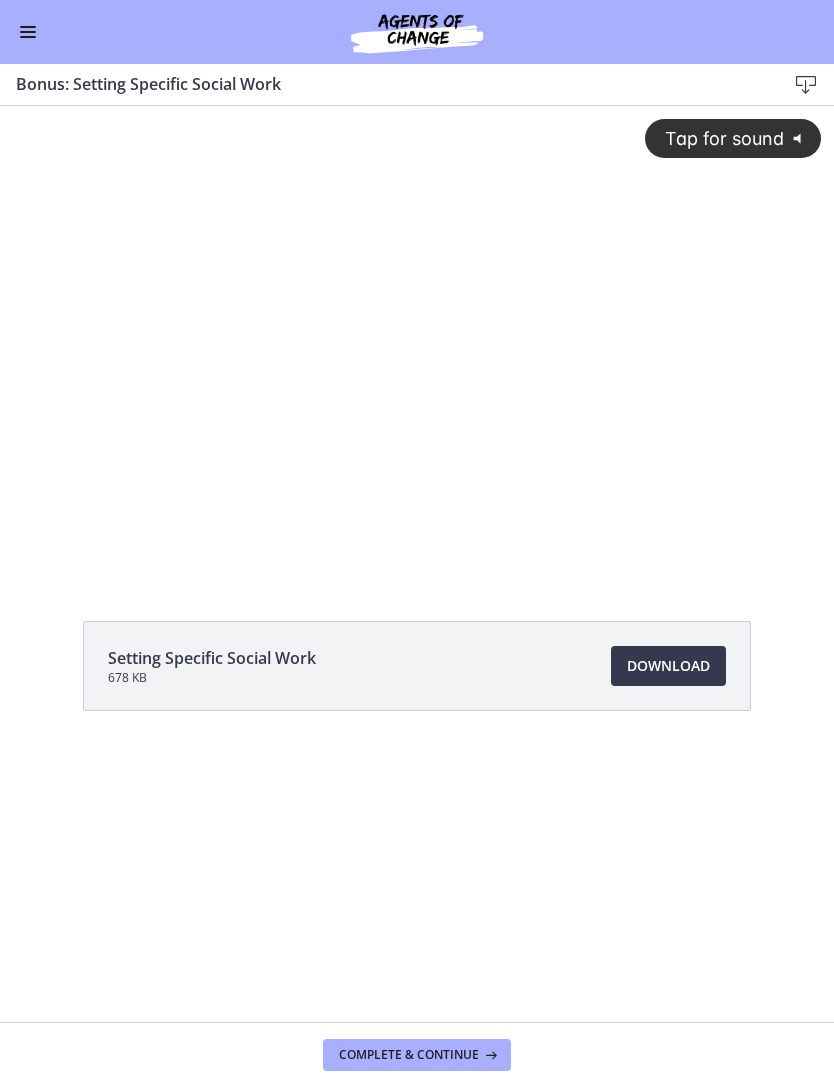 click on "Download
Opens in a new window" at bounding box center (668, 666) 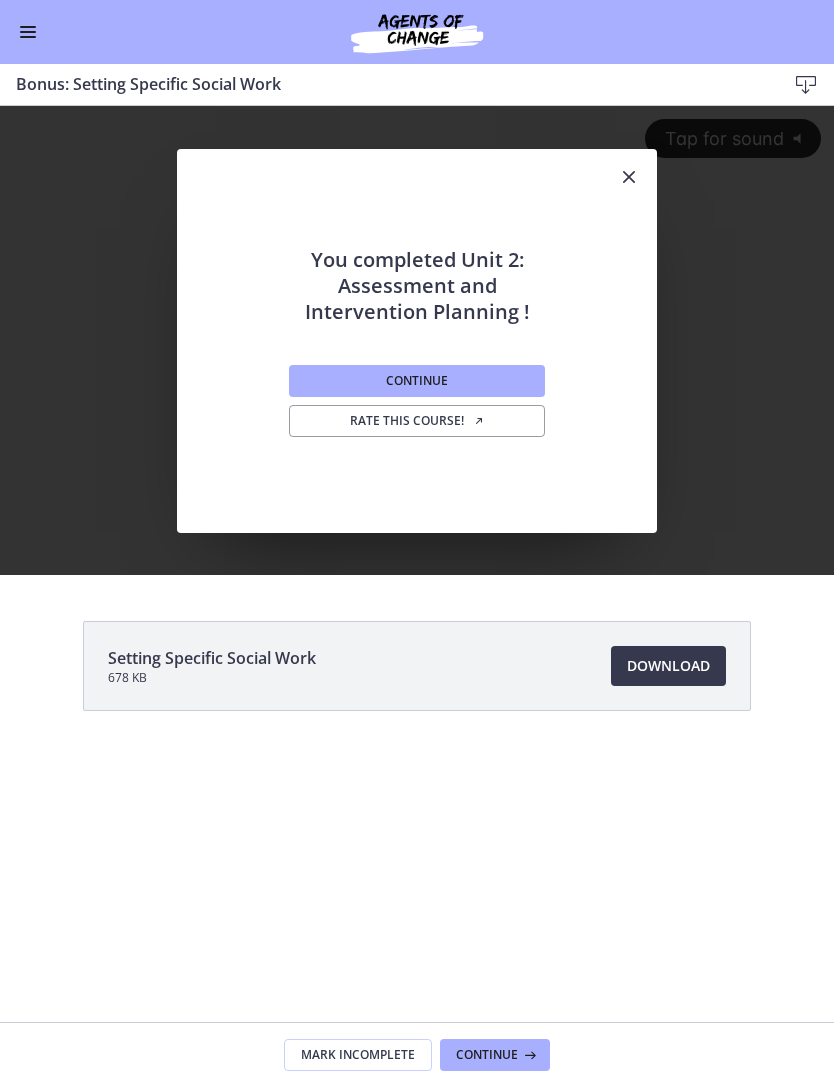 click on "Continue" at bounding box center (417, 381) 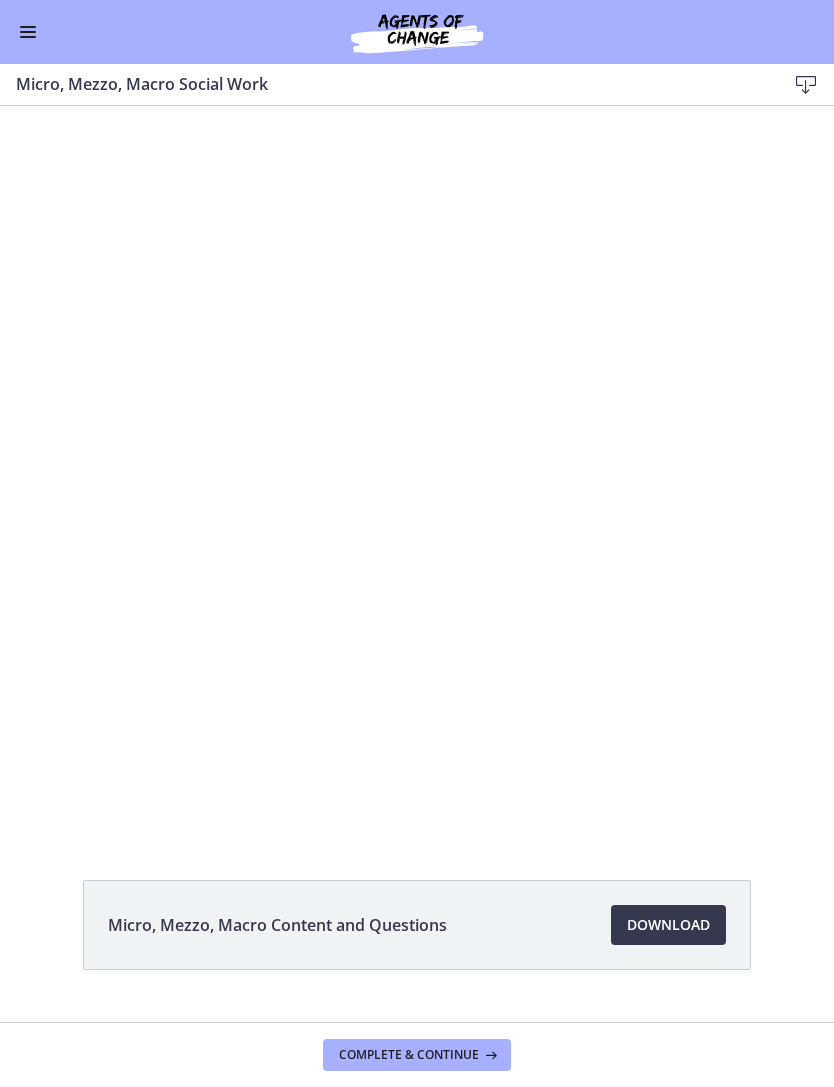 scroll, scrollTop: 0, scrollLeft: 0, axis: both 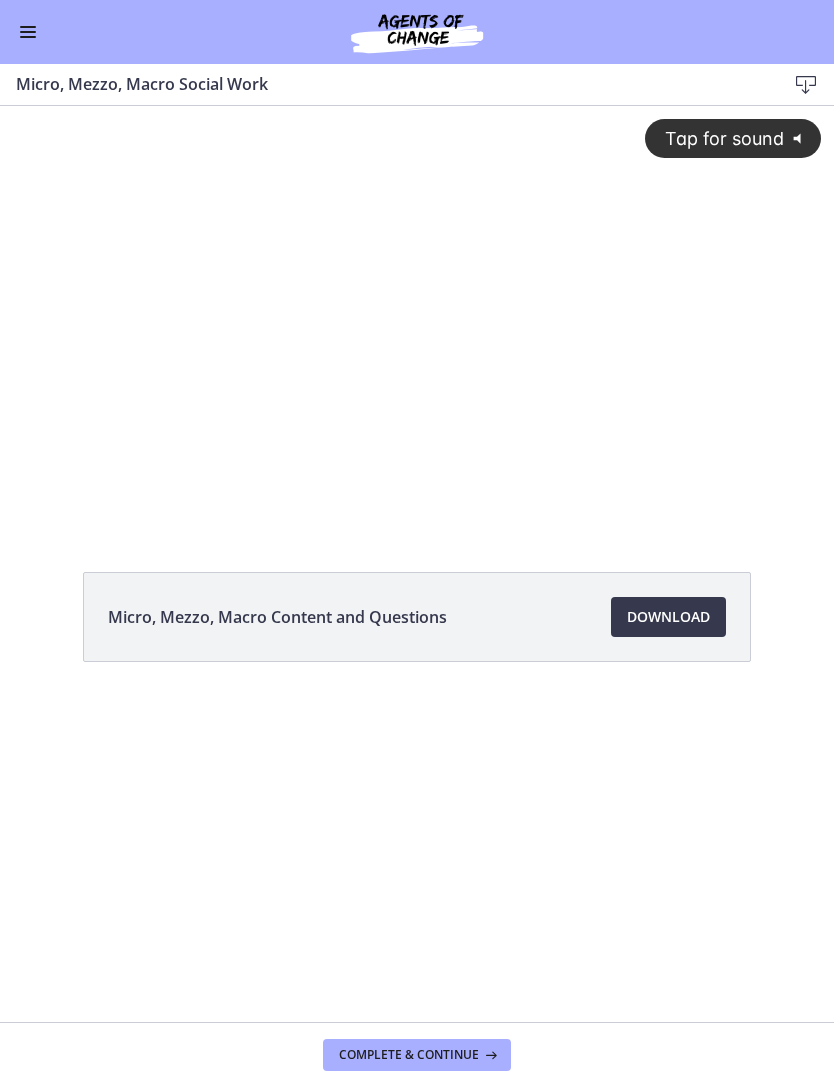 click on "Download
Opens in a new window" at bounding box center (668, 617) 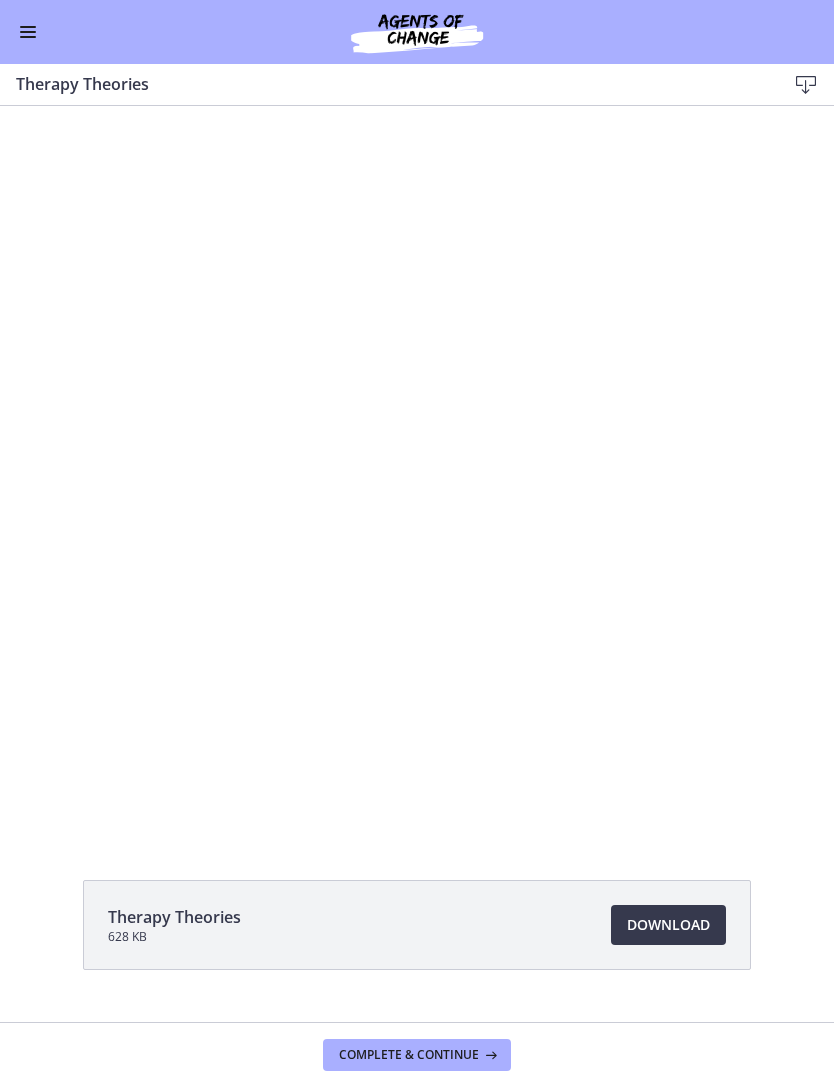 scroll, scrollTop: 0, scrollLeft: 0, axis: both 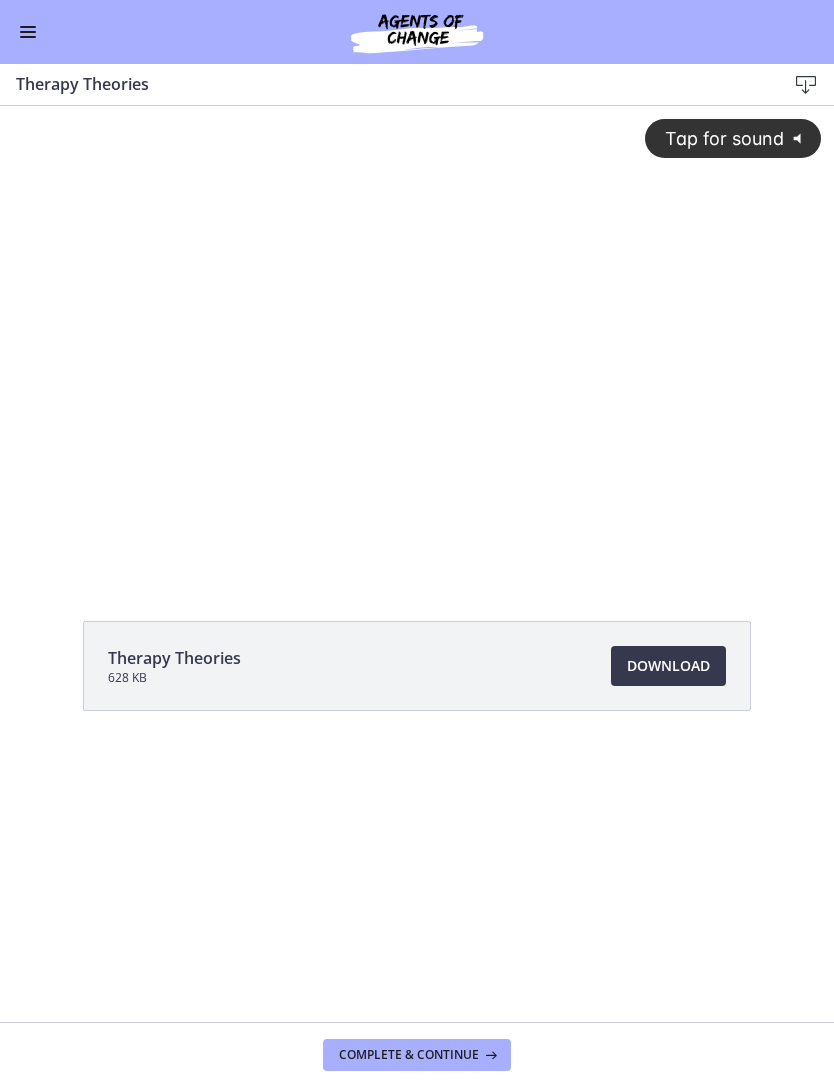 click on "Therapy Theories
628 KB
Download
Opens in a new window" at bounding box center [417, 666] 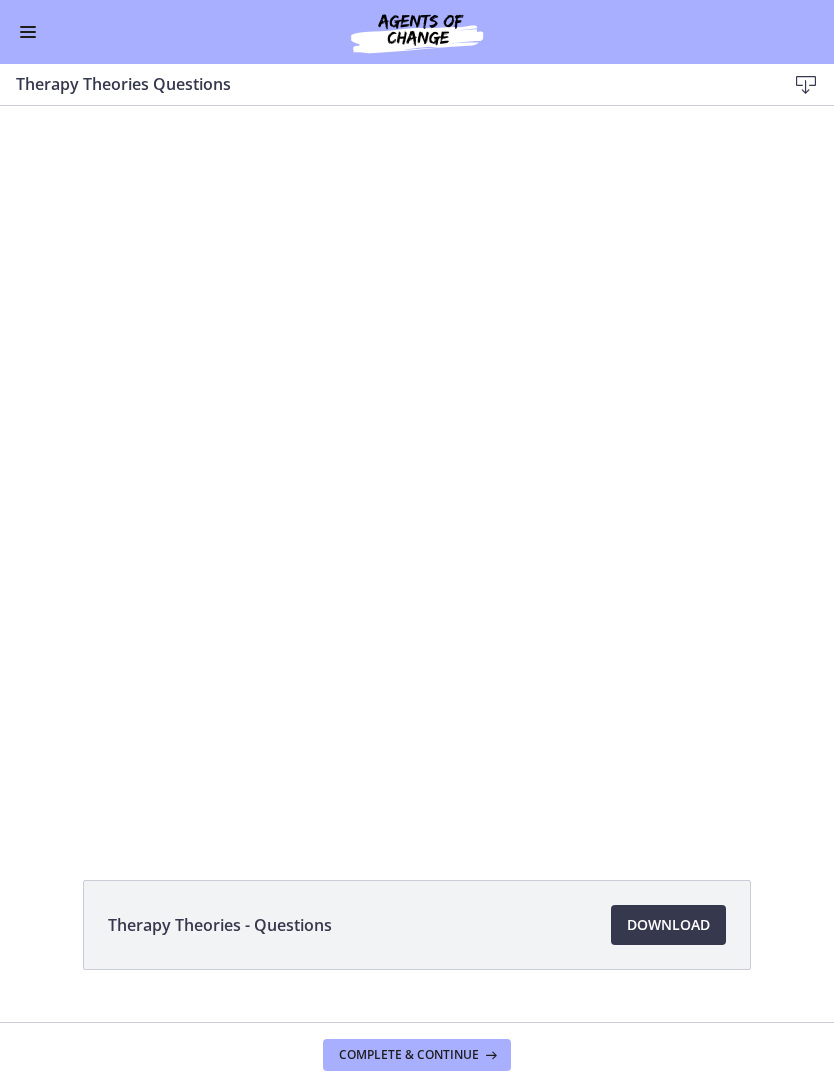 scroll, scrollTop: 0, scrollLeft: 0, axis: both 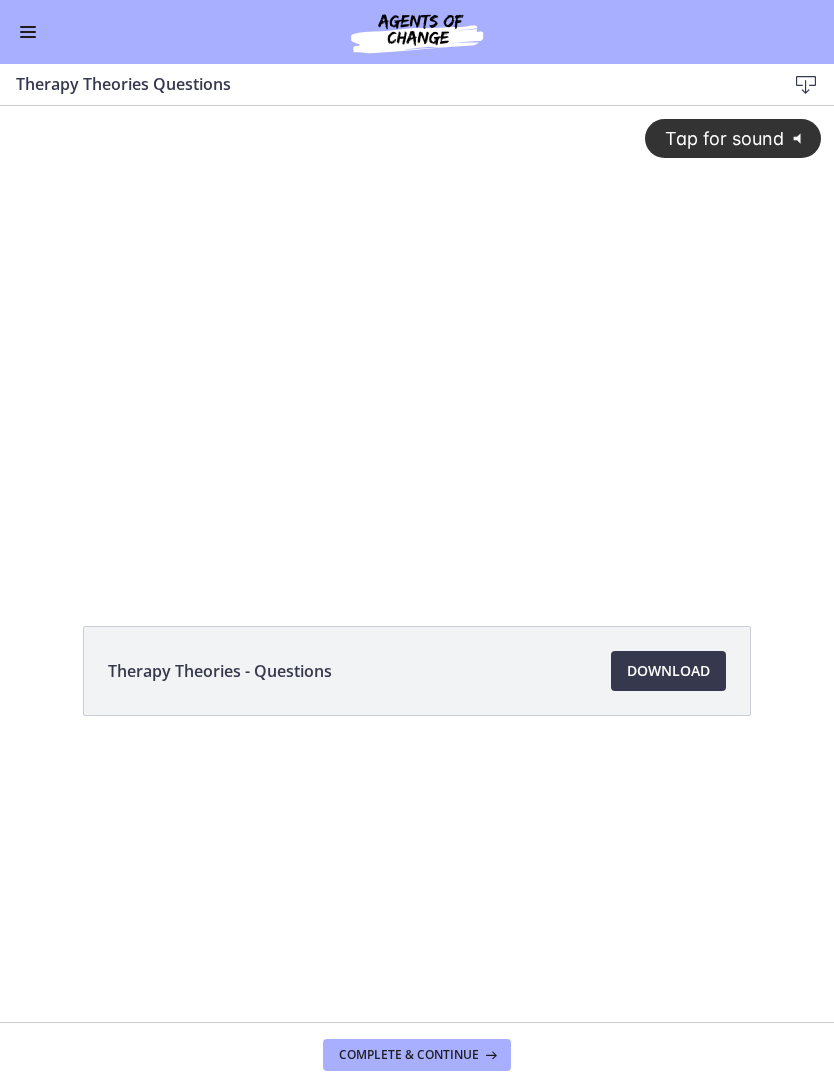 click on "Download
Opens in a new window" at bounding box center [668, 671] 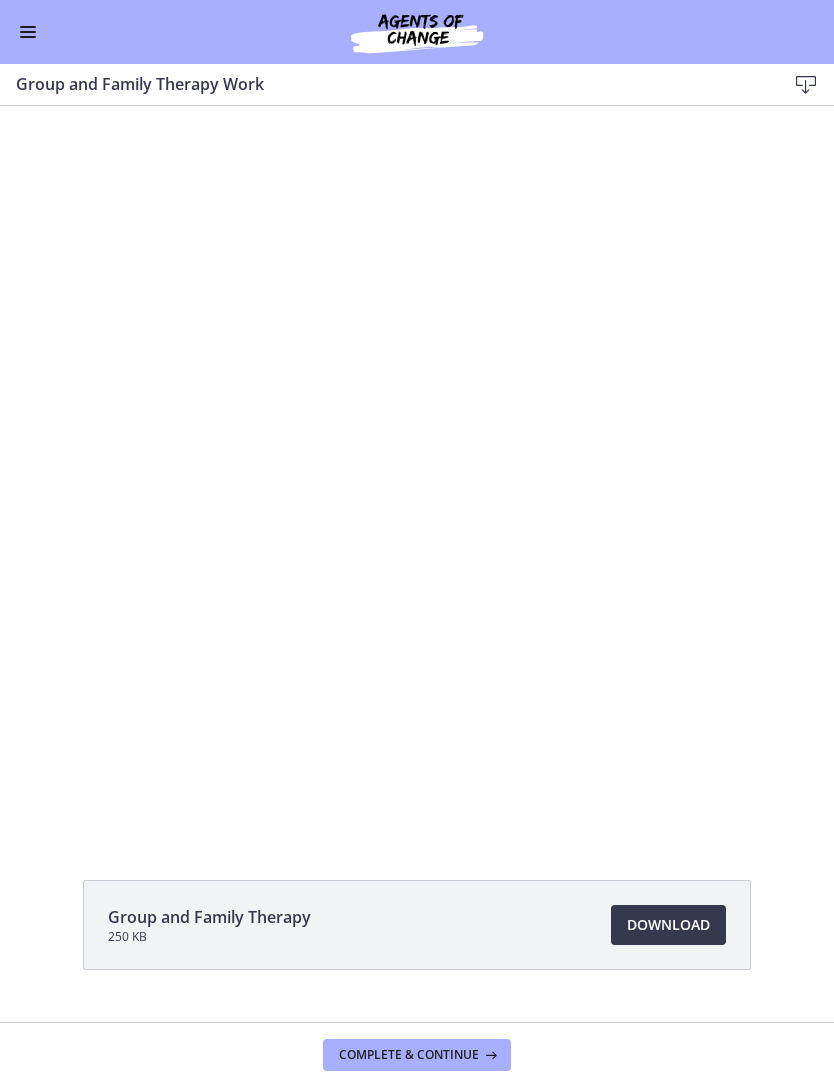 scroll, scrollTop: 0, scrollLeft: 0, axis: both 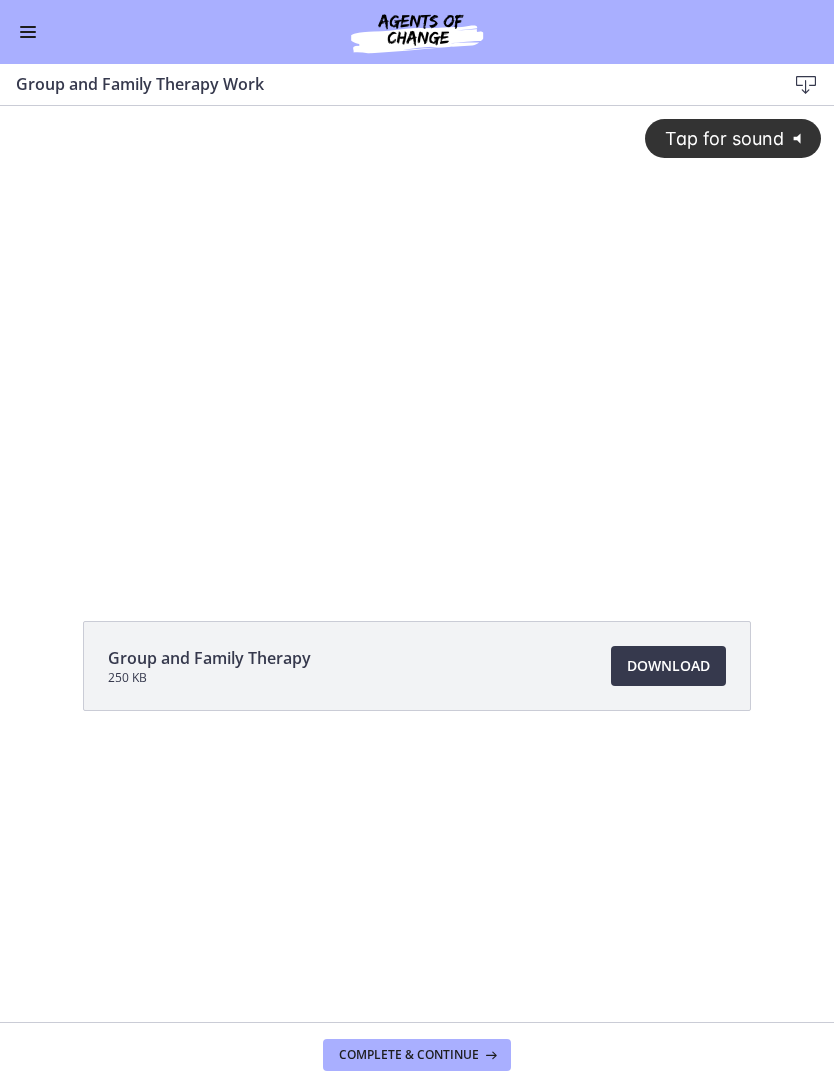 click on "Download
Opens in a new window" at bounding box center (668, 666) 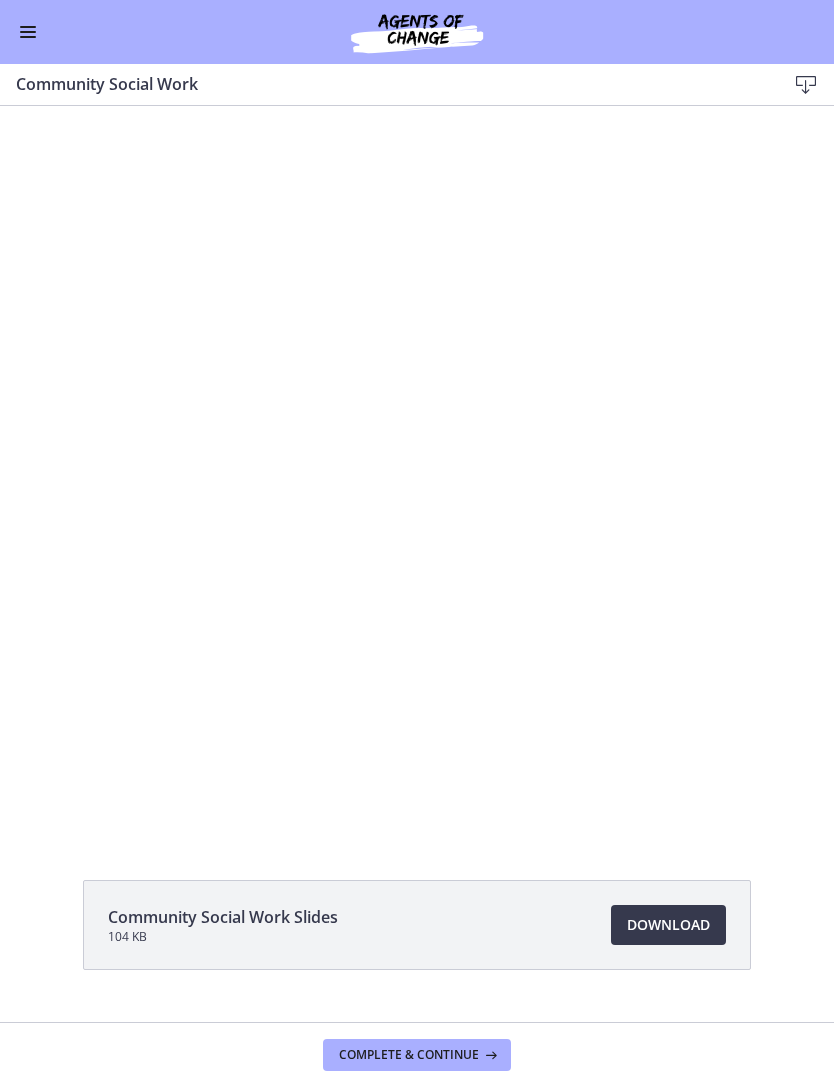 scroll, scrollTop: 0, scrollLeft: 0, axis: both 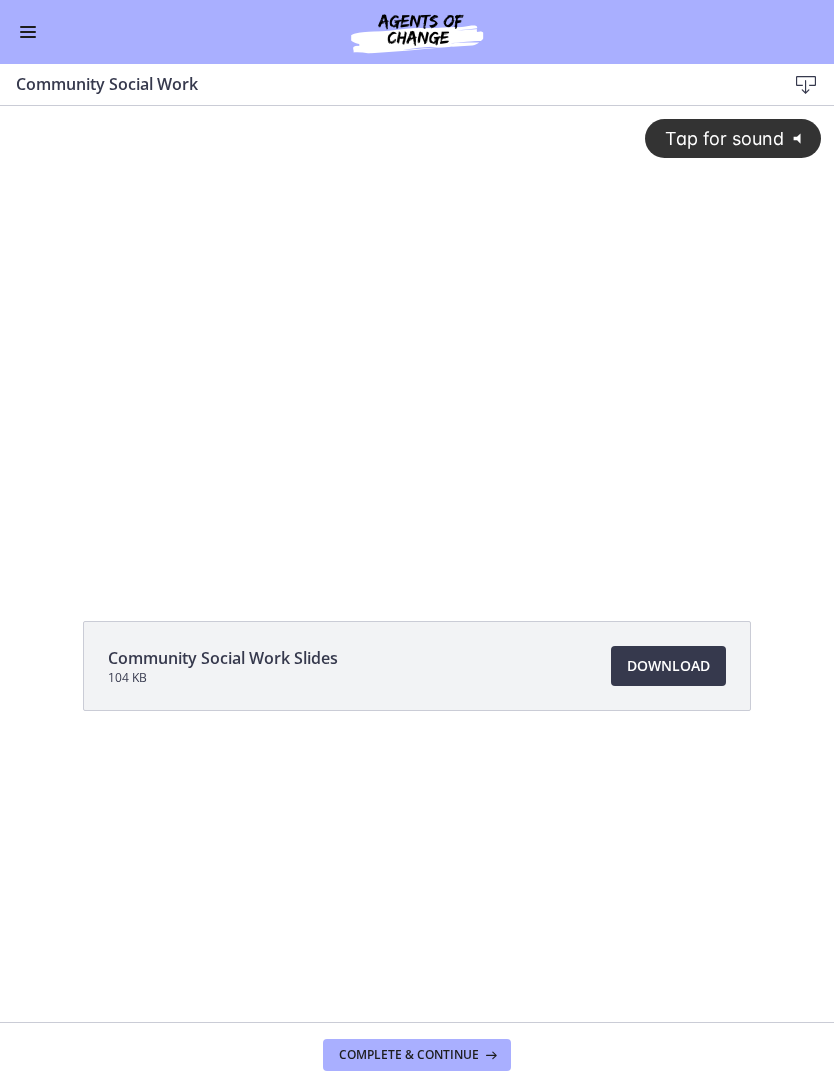 click on "Download
Opens in a new window" at bounding box center (668, 666) 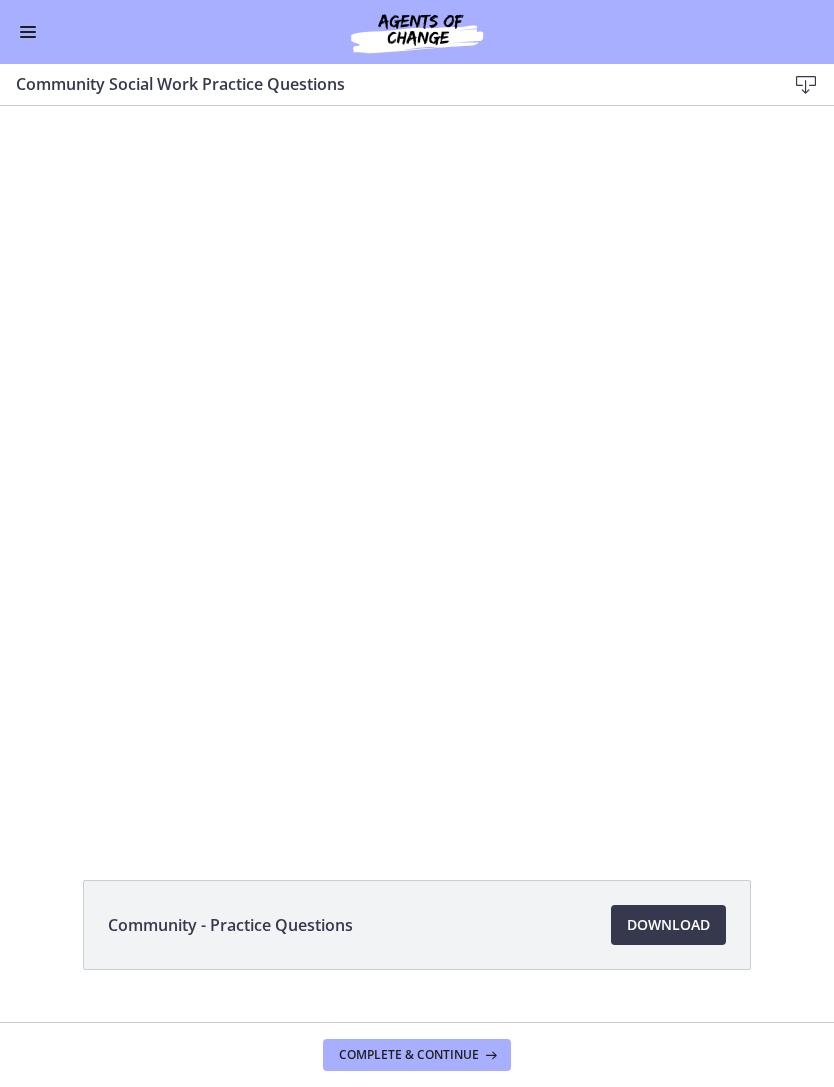 scroll, scrollTop: 0, scrollLeft: 0, axis: both 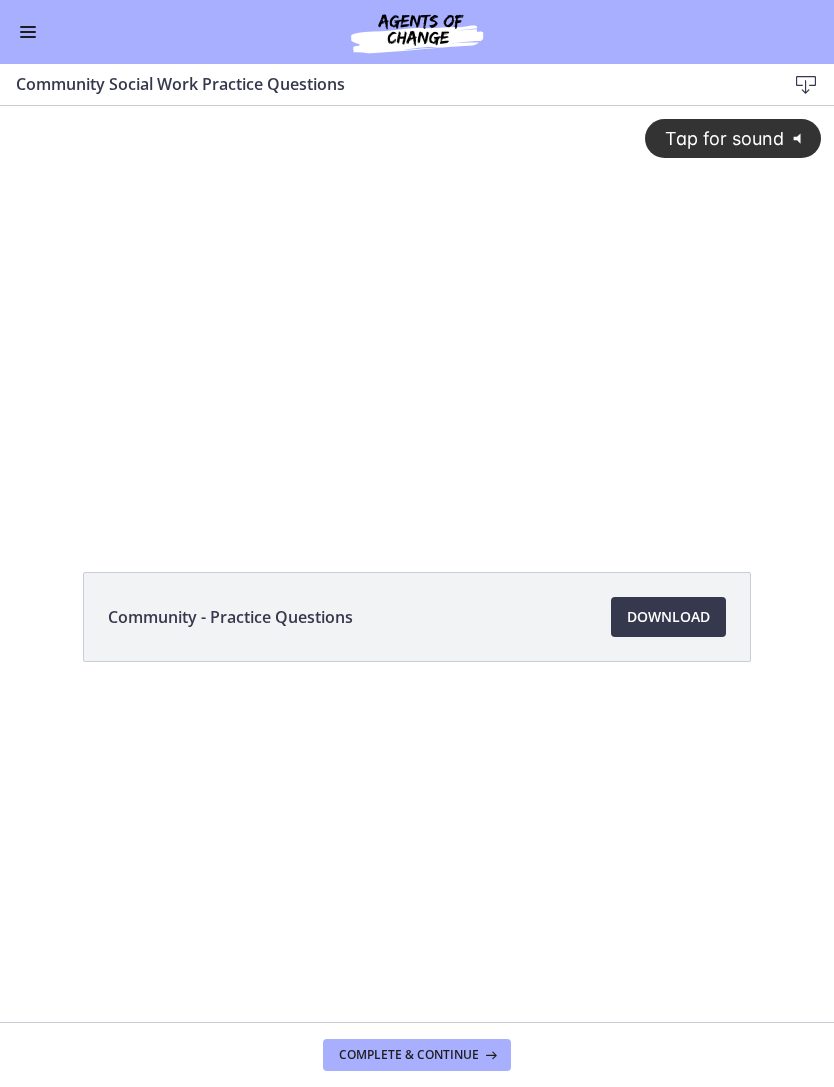 click on "Download
Opens in a new window" at bounding box center [668, 617] 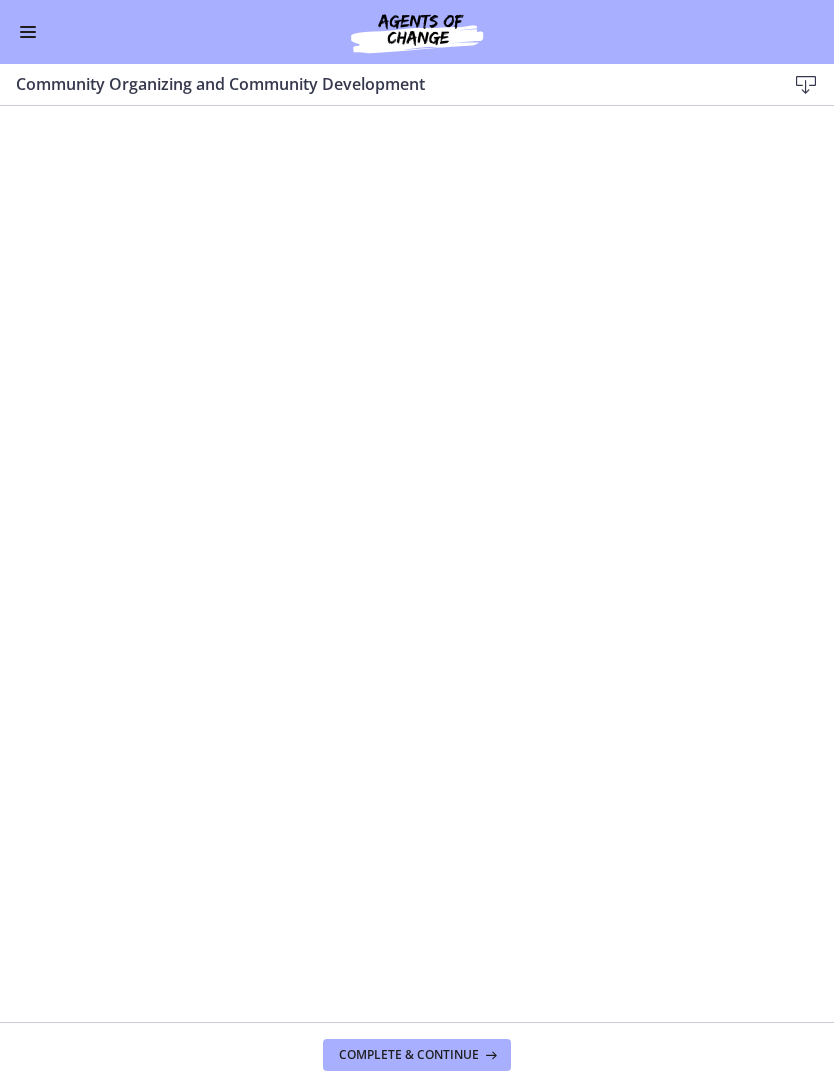 click on "Complete & continue" at bounding box center (409, 1055) 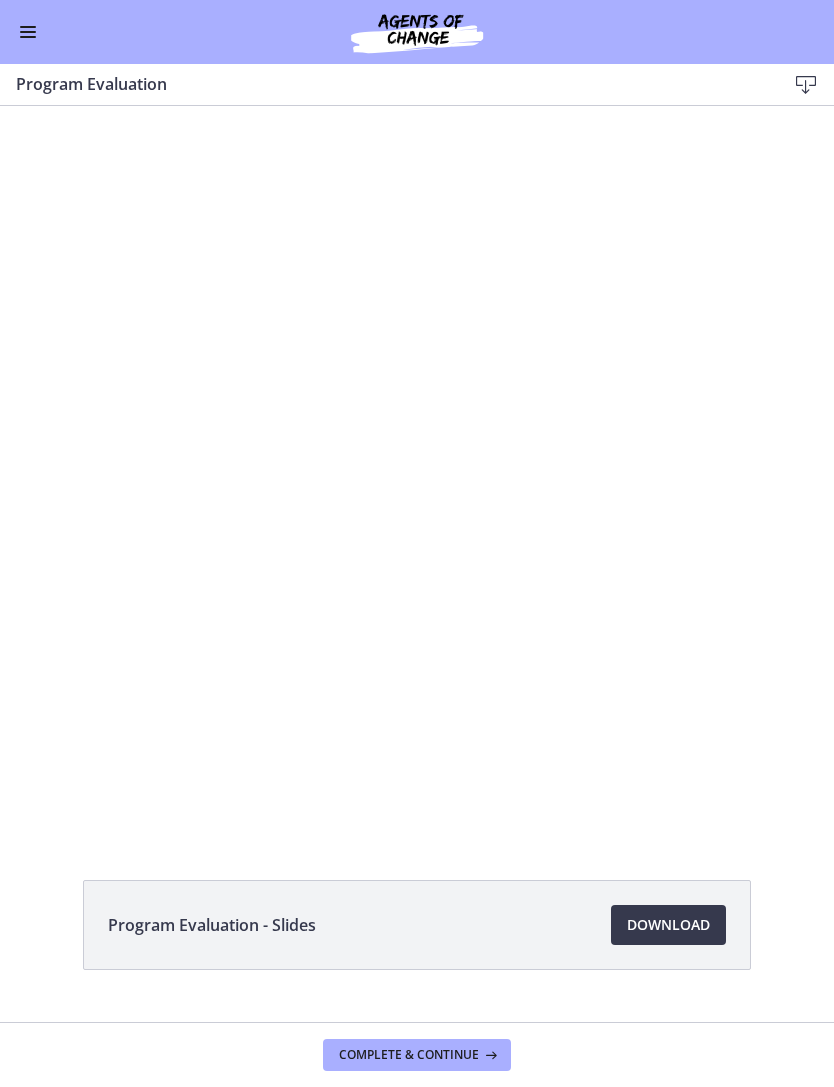 scroll, scrollTop: 0, scrollLeft: 0, axis: both 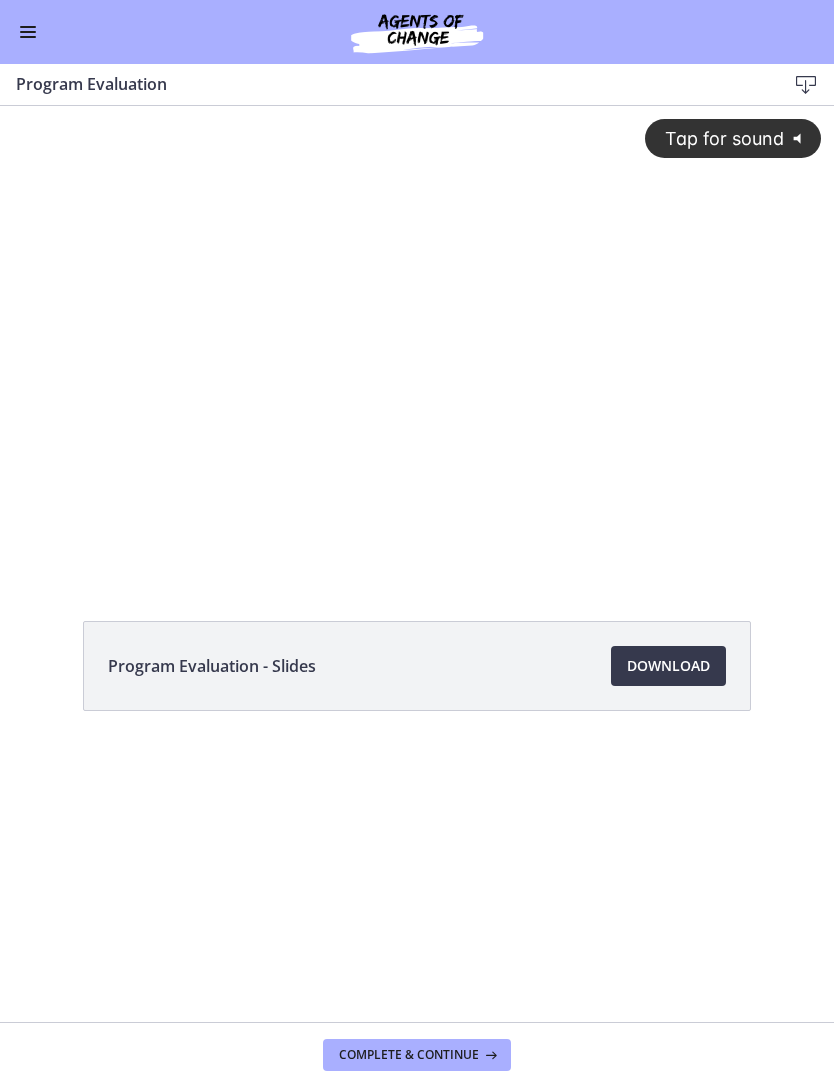 click on "Download
Opens in a new window" at bounding box center (668, 666) 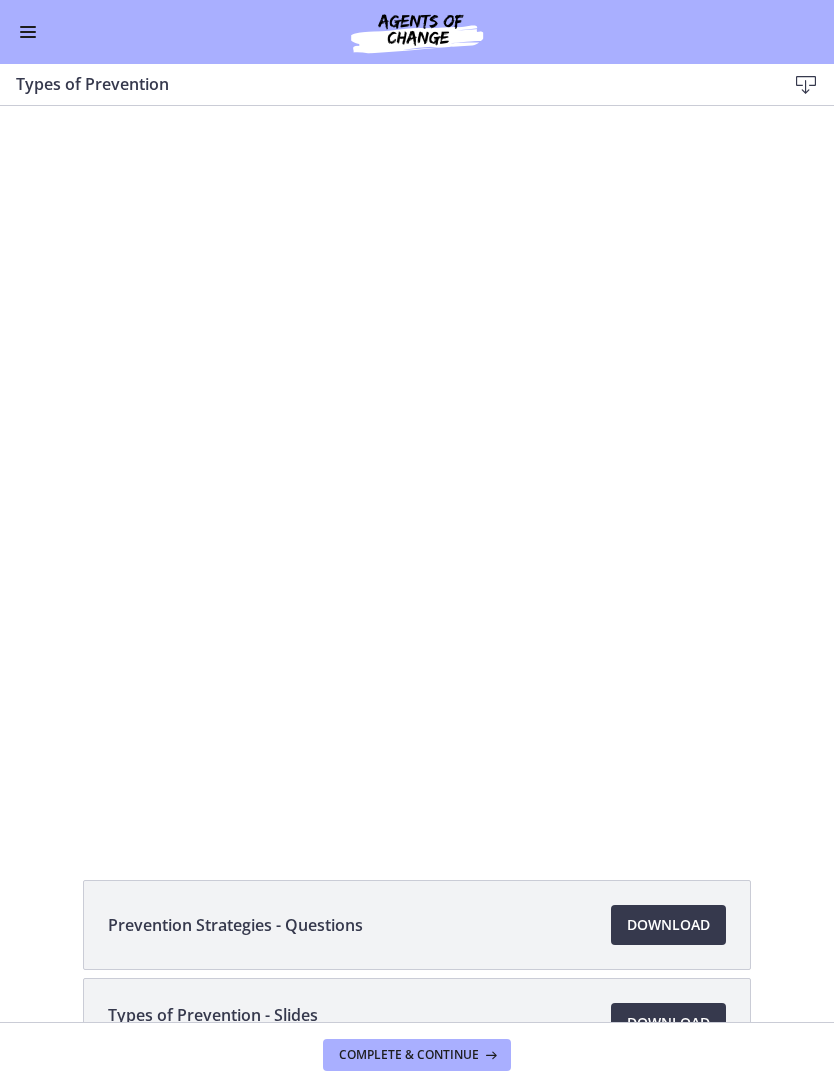 scroll, scrollTop: 0, scrollLeft: 0, axis: both 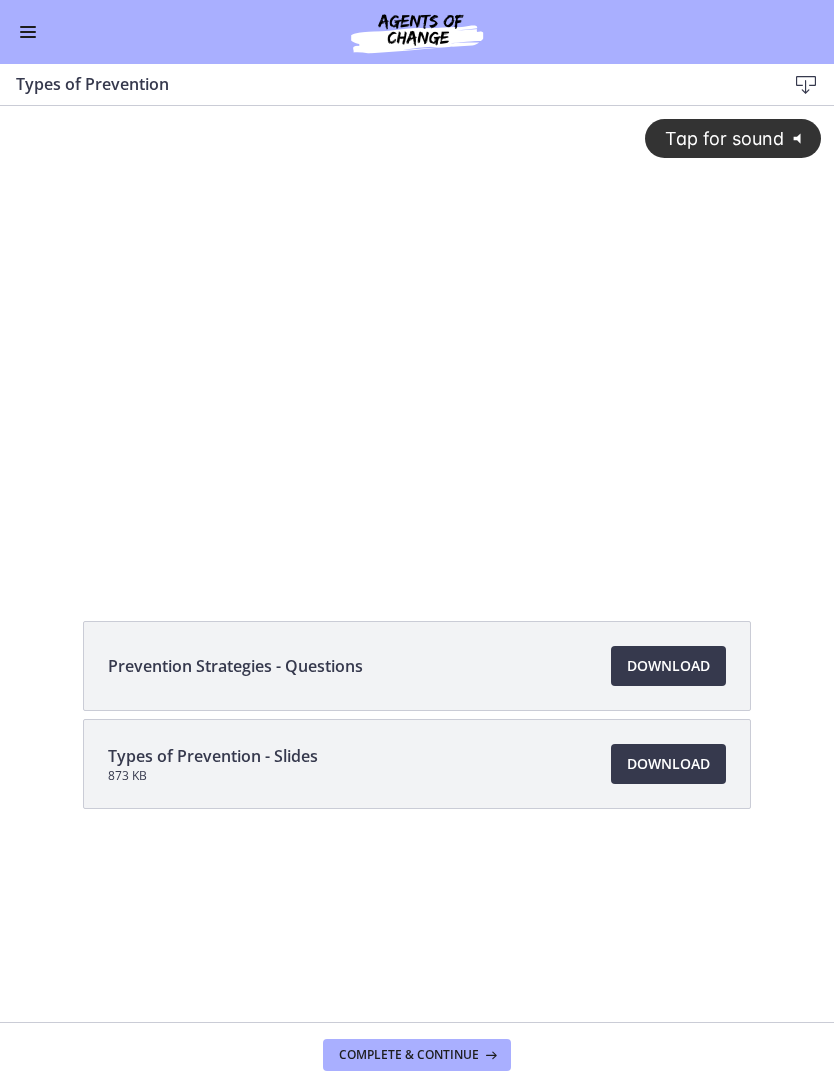 click on "Download
Opens in a new window" at bounding box center (668, 666) 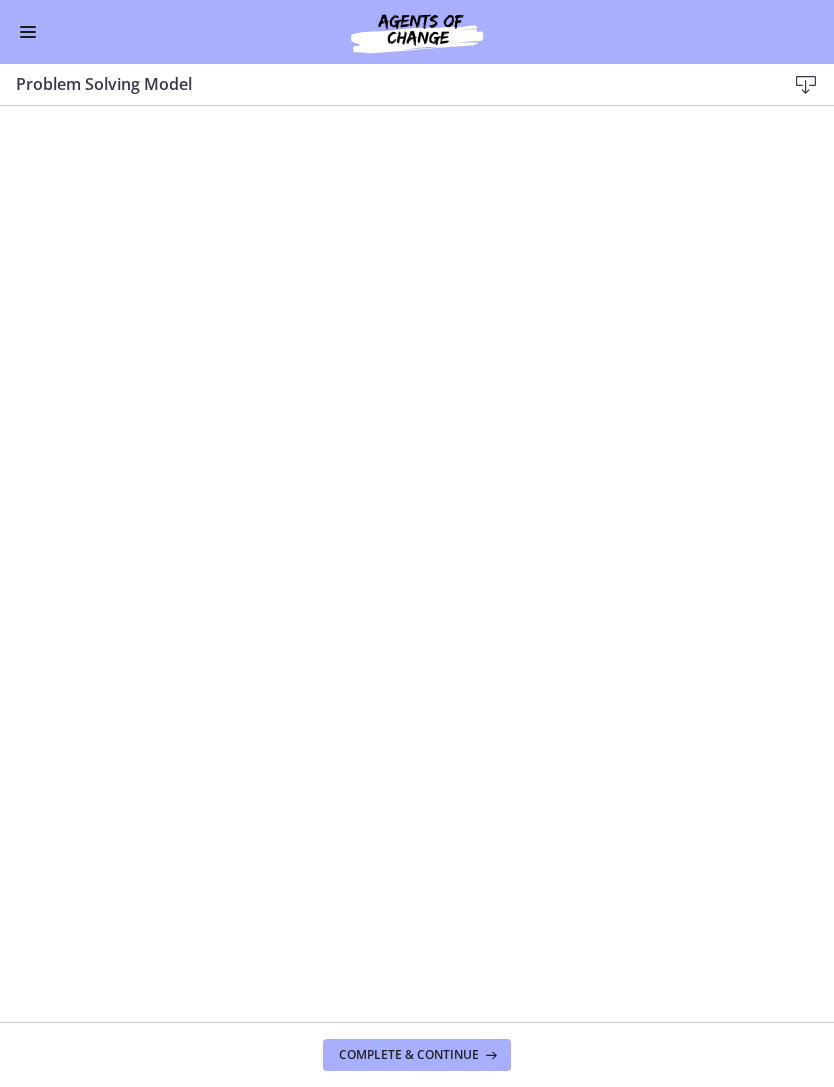 click on "Complete & continue" at bounding box center (409, 1055) 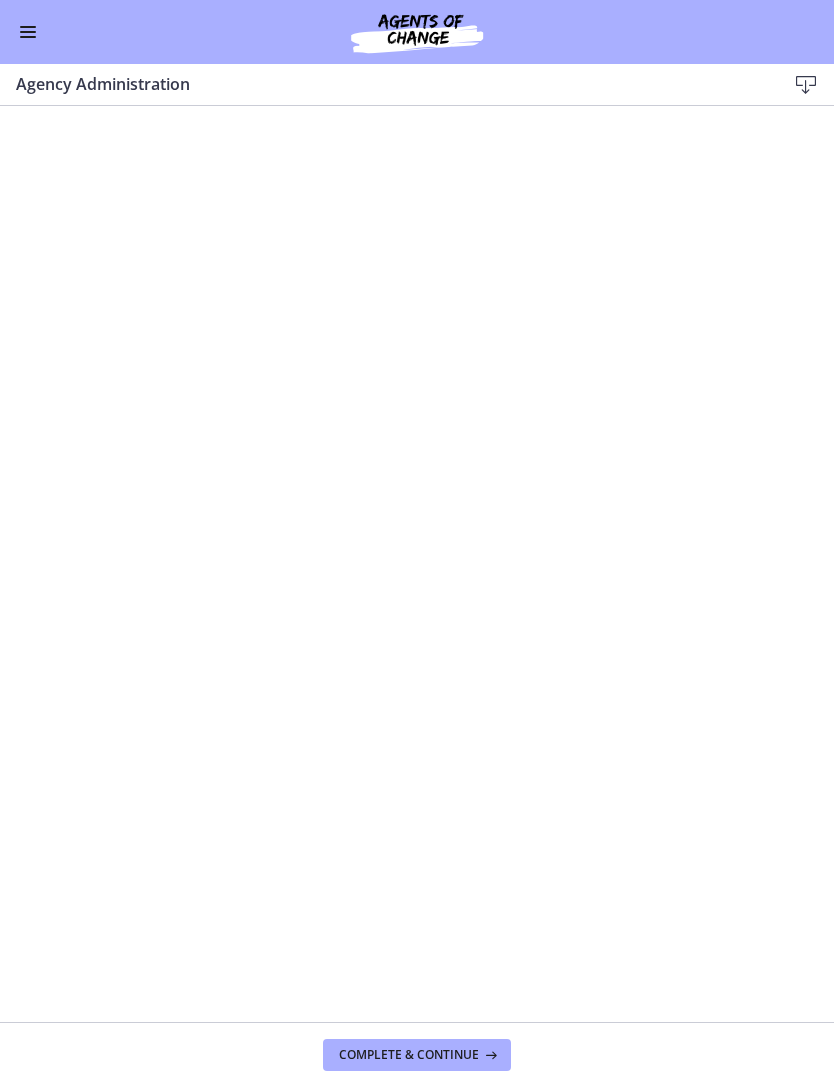 click on "Complete & continue" at bounding box center (409, 1055) 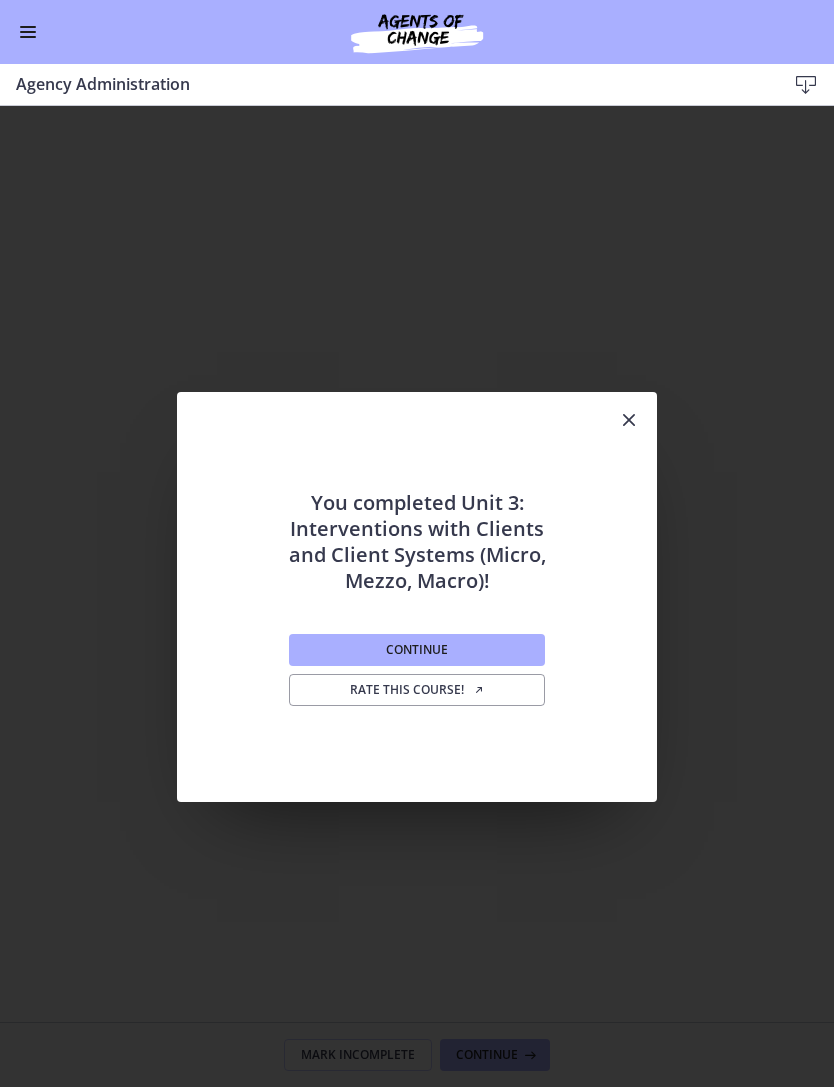 click on "Continue" at bounding box center (417, 650) 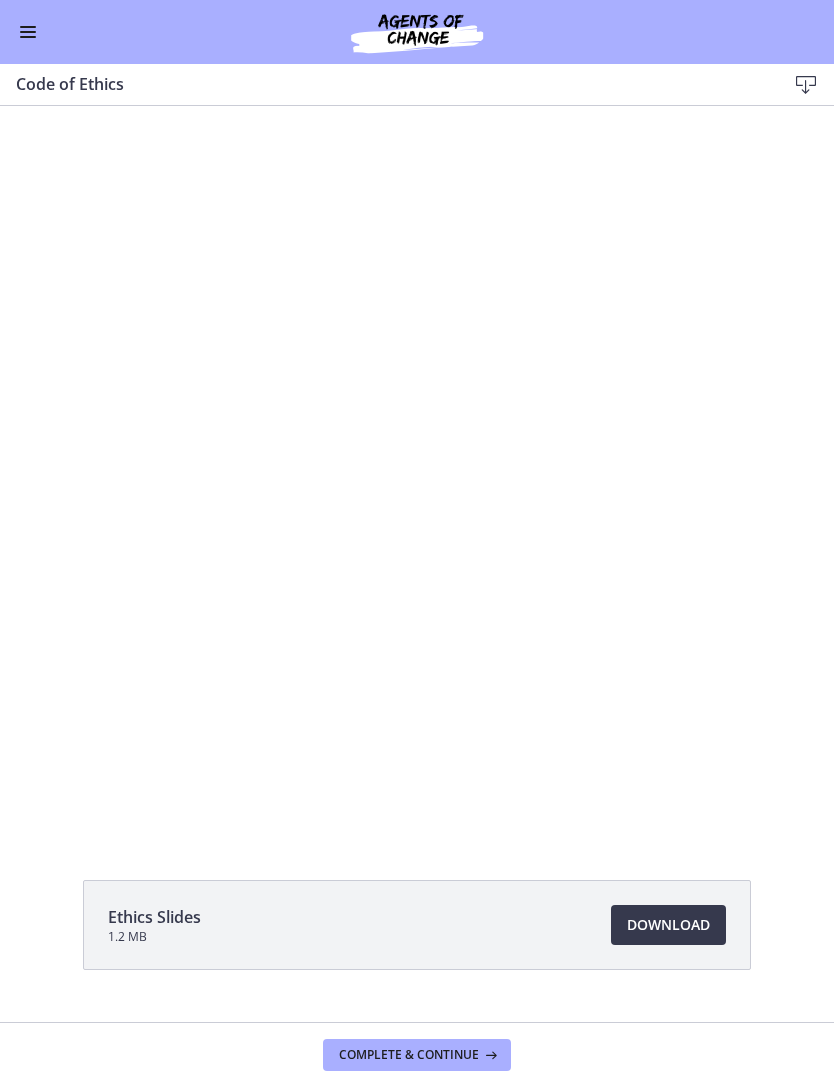 scroll, scrollTop: 0, scrollLeft: 0, axis: both 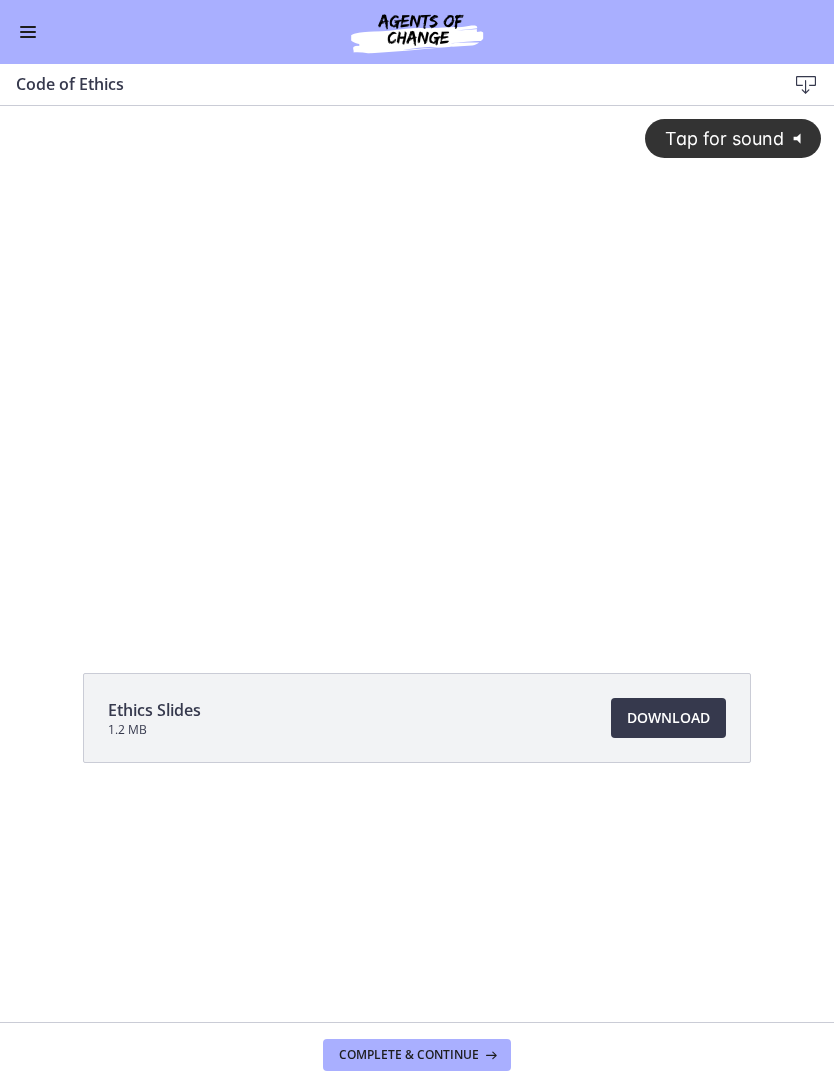 click on "Download
Opens in a new window" at bounding box center (668, 718) 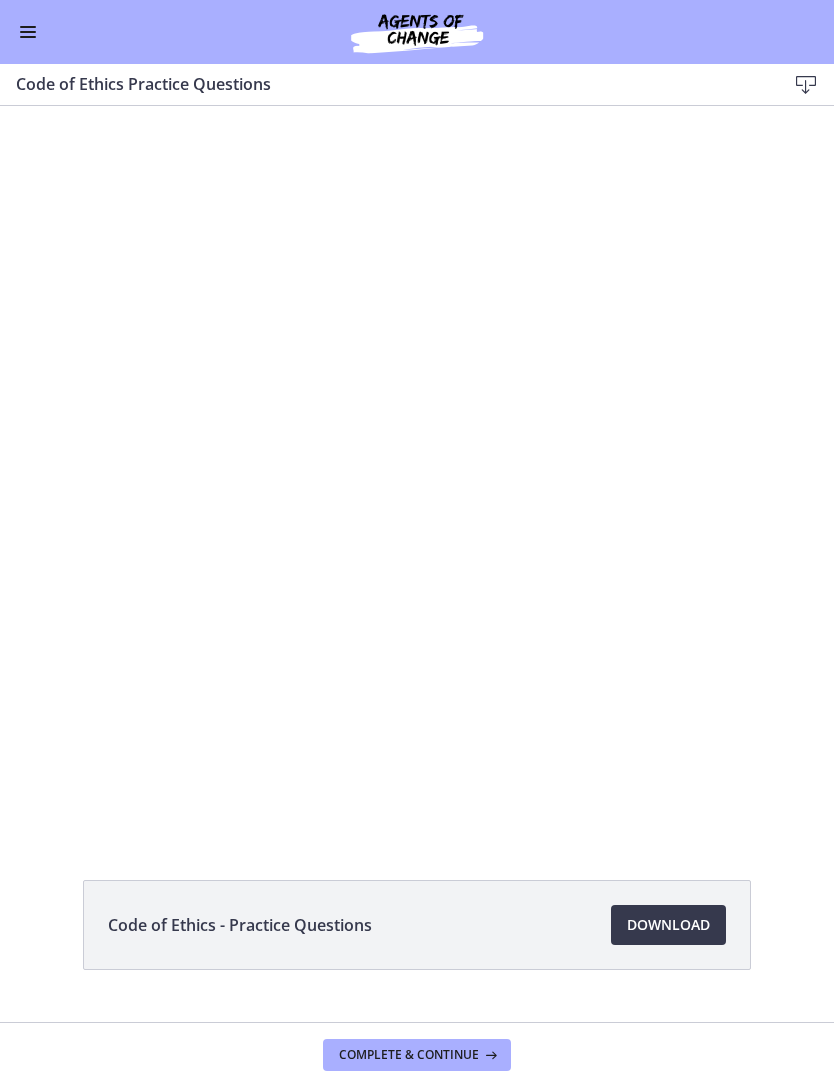 scroll, scrollTop: 0, scrollLeft: 0, axis: both 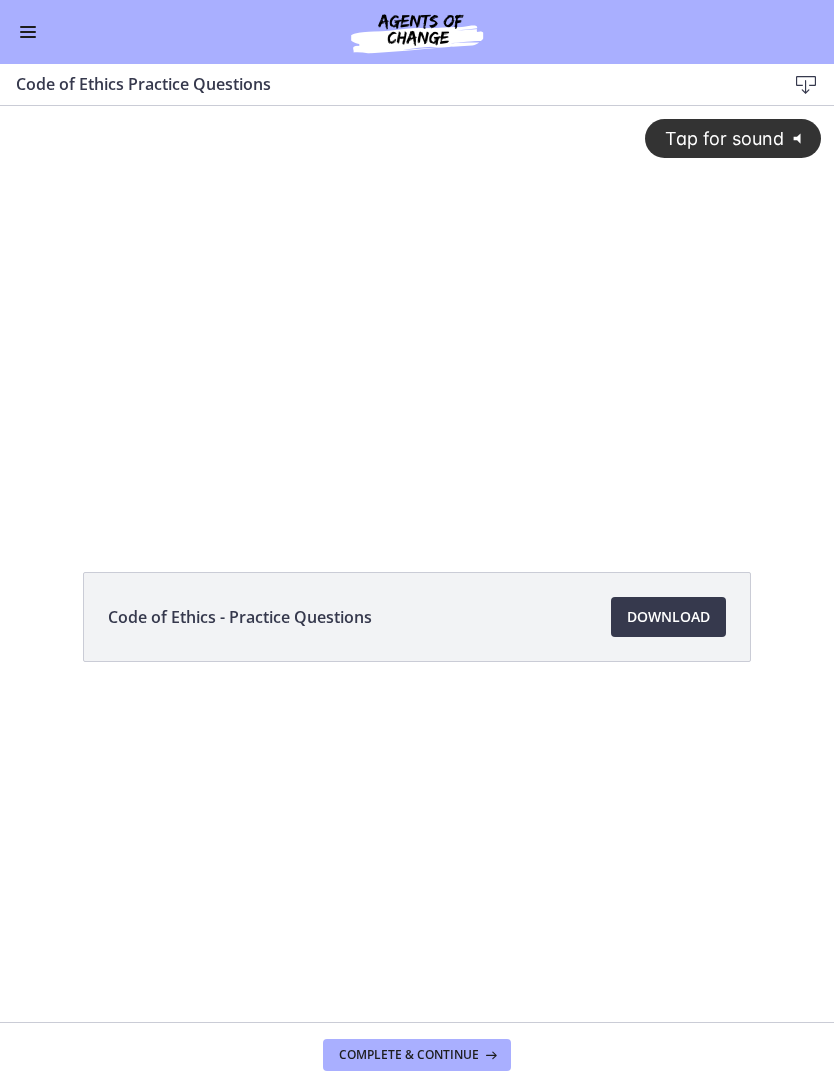 click on "Download
Opens in a new window" at bounding box center [668, 617] 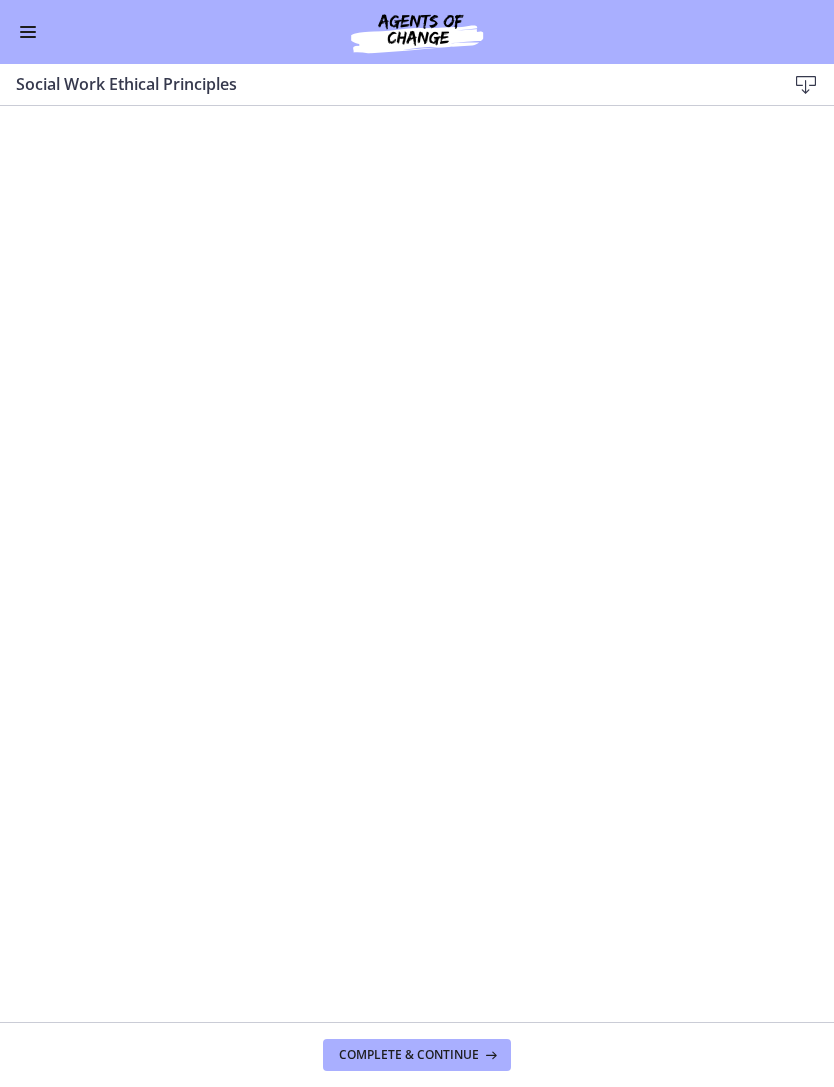 click on "Complete & continue" at bounding box center (409, 1055) 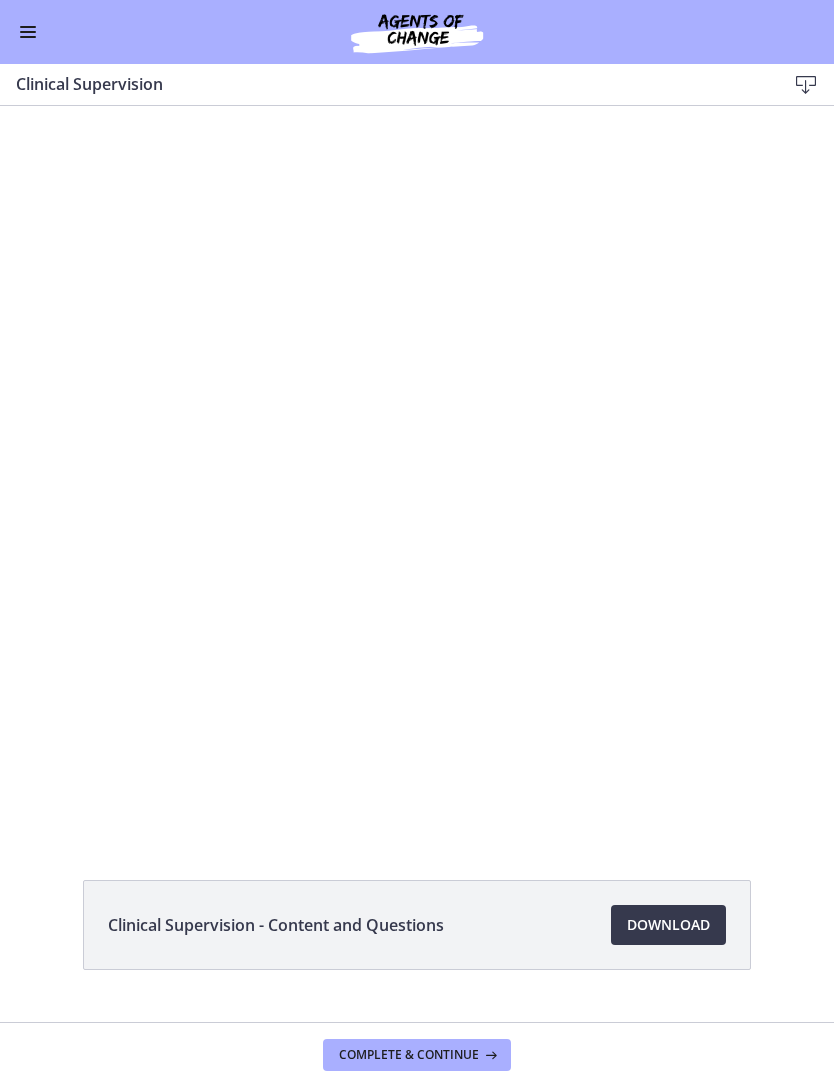 scroll, scrollTop: 0, scrollLeft: 0, axis: both 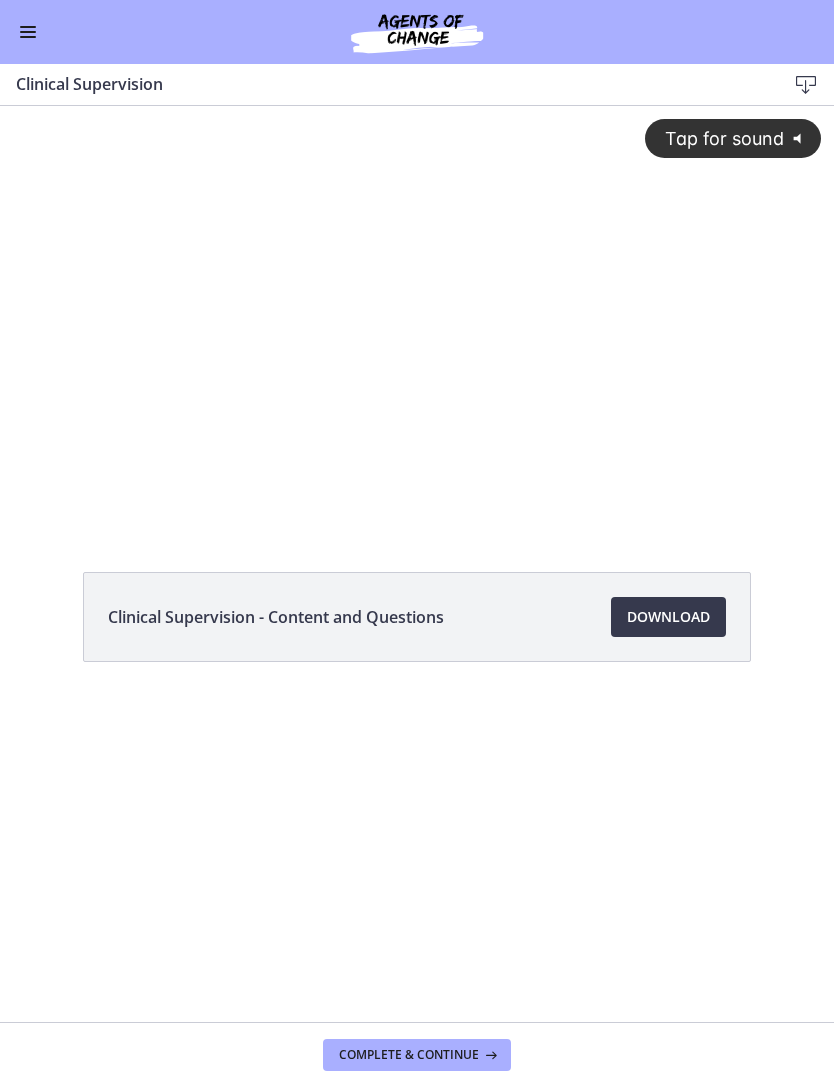 click on "Download
Opens in a new window" at bounding box center [668, 617] 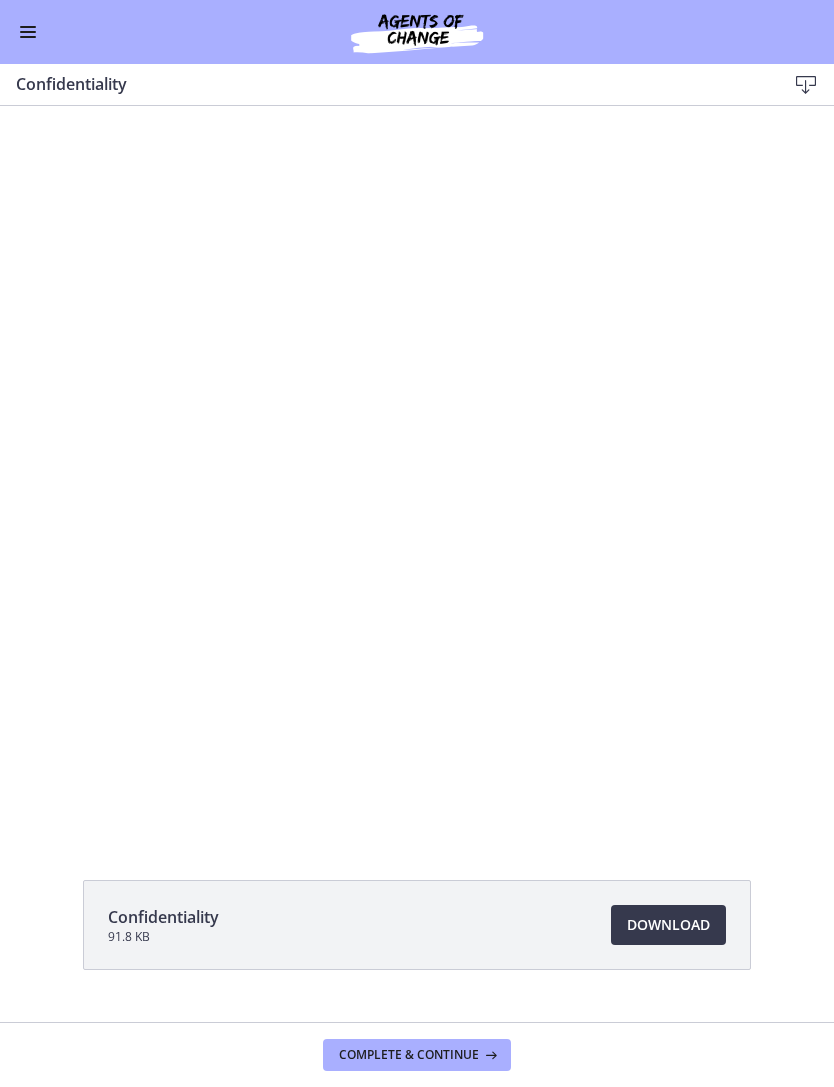 scroll, scrollTop: 0, scrollLeft: 0, axis: both 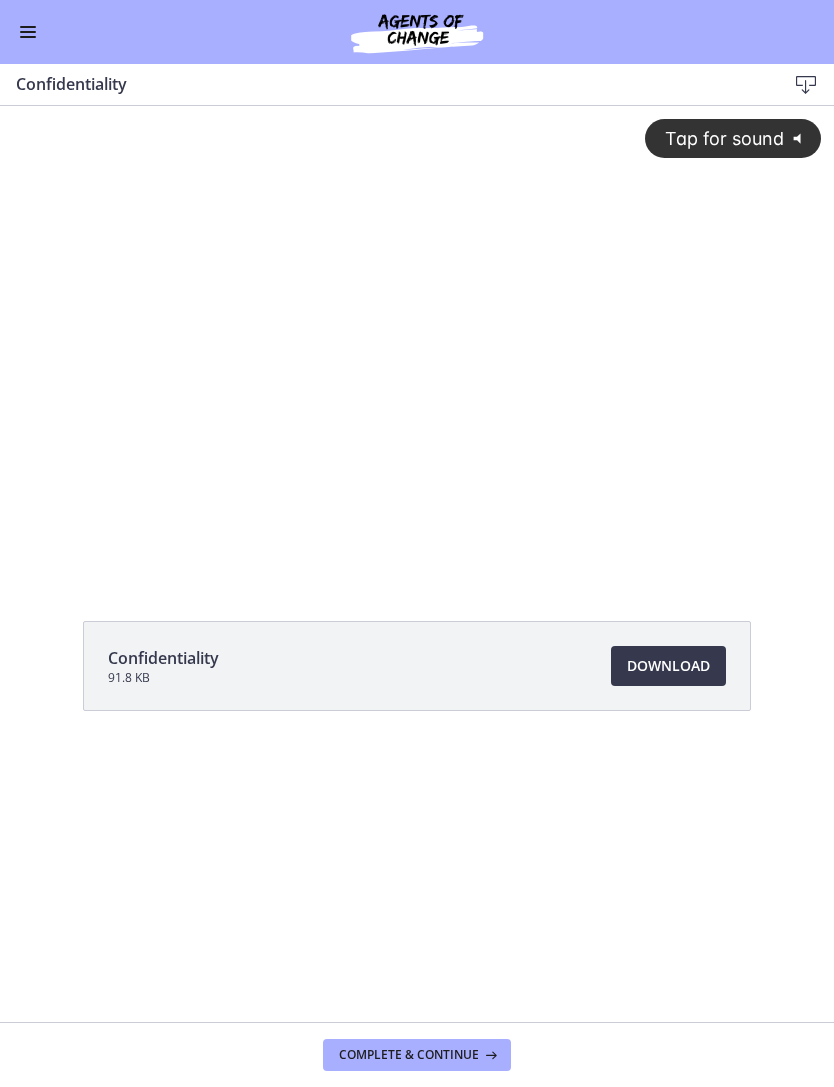 click on "Download
Opens in a new window" at bounding box center [668, 666] 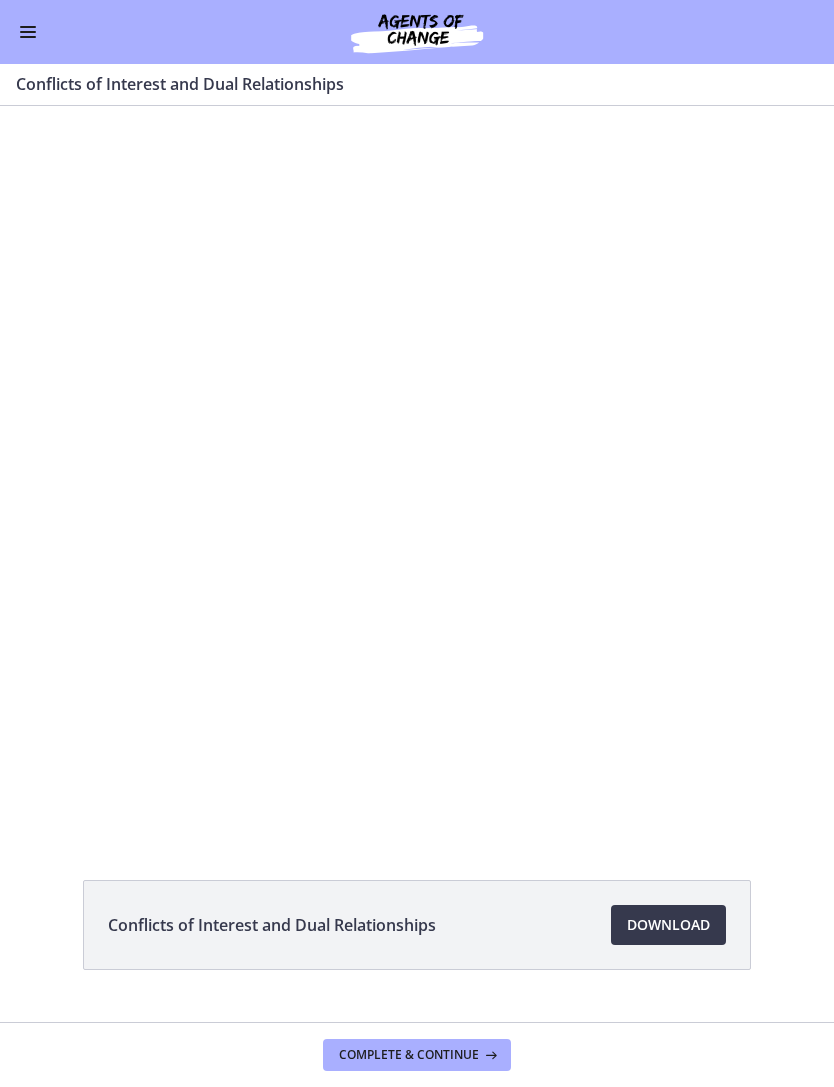 scroll, scrollTop: 0, scrollLeft: 0, axis: both 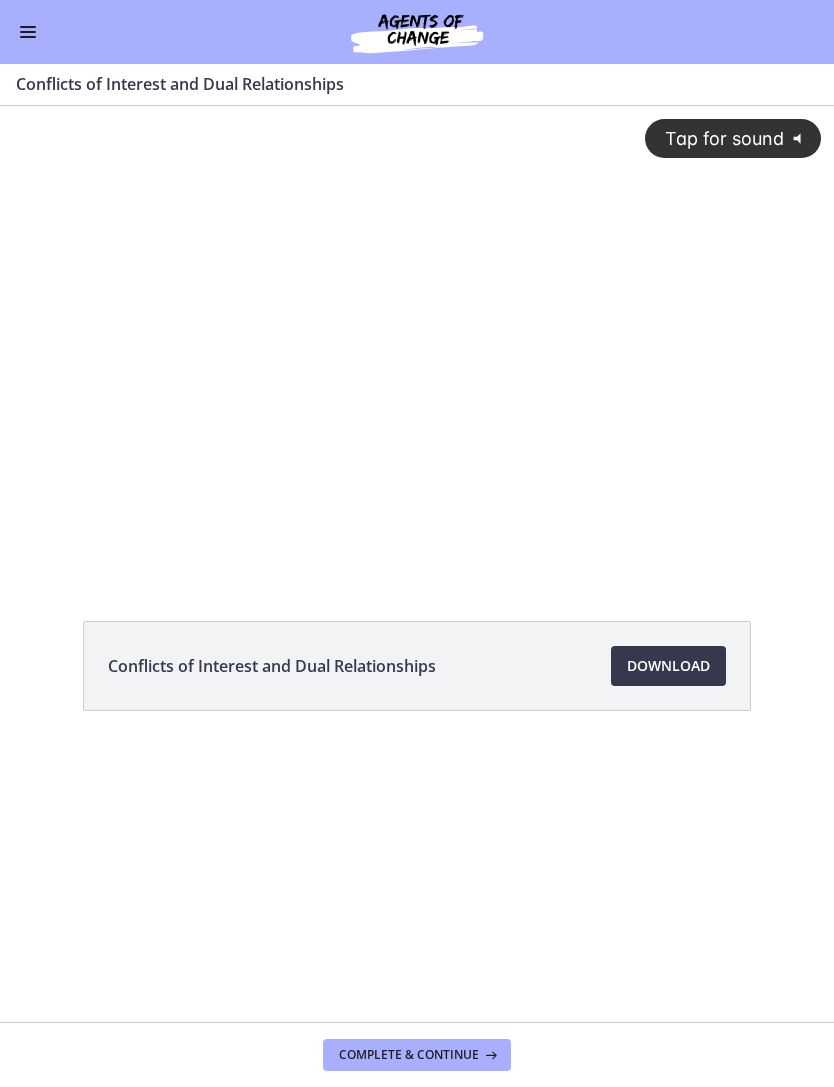 click on "Download
Opens in a new window" at bounding box center (668, 666) 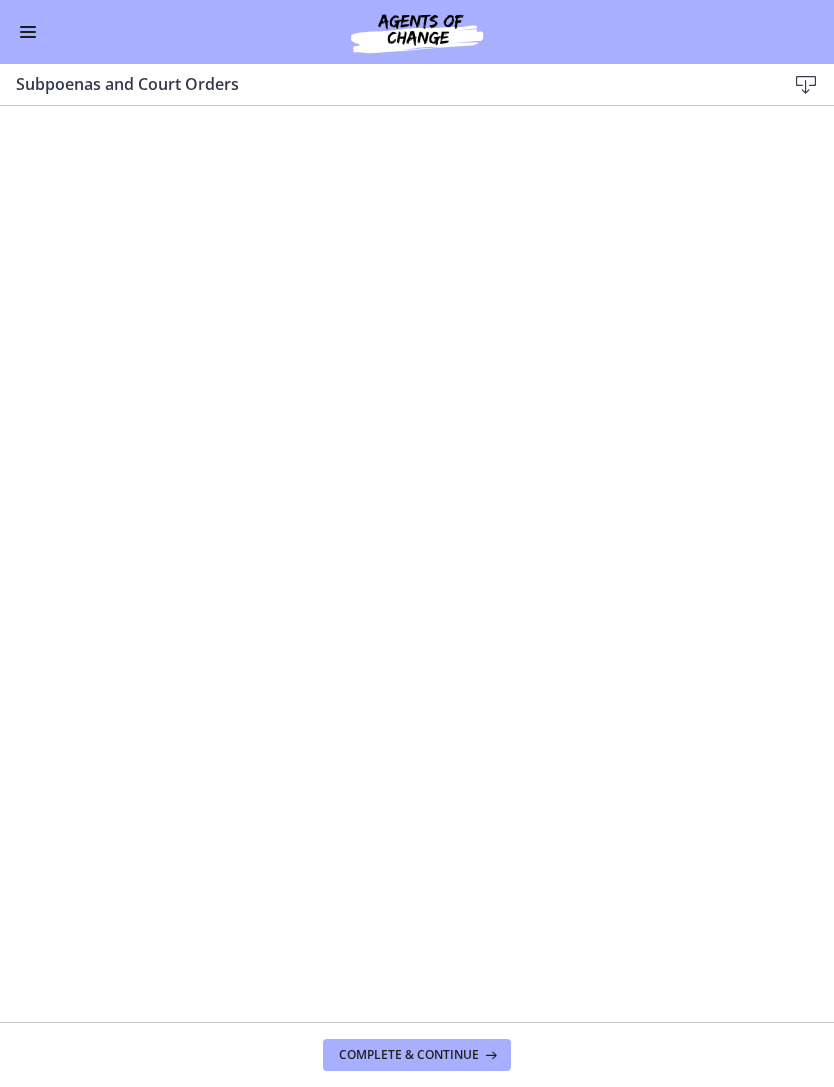click on "Complete & continue" at bounding box center (409, 1055) 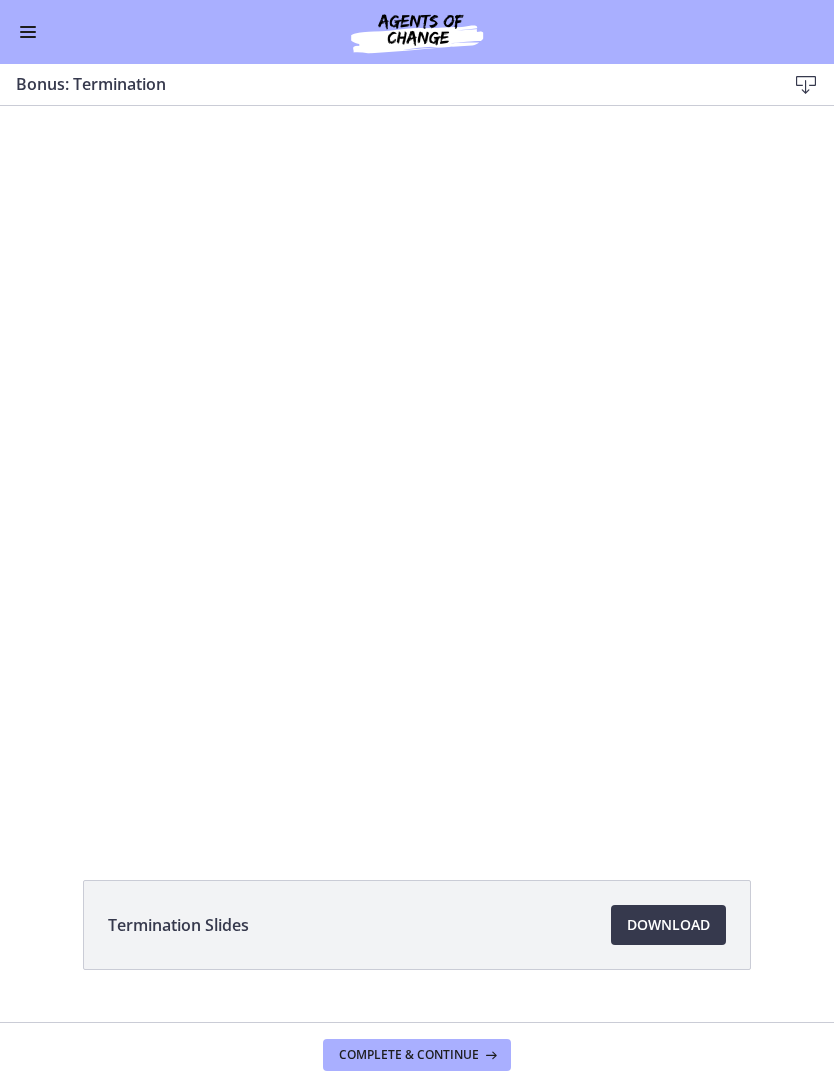 scroll, scrollTop: 0, scrollLeft: 0, axis: both 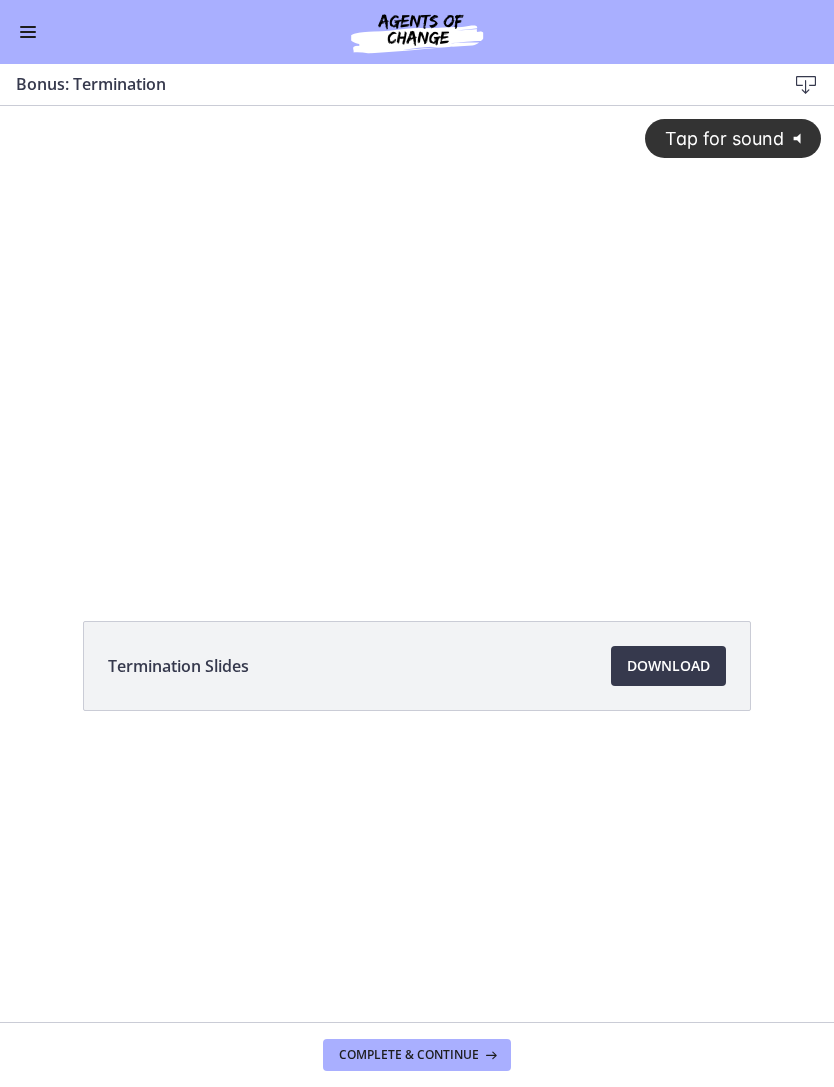 click on "Download
Opens in a new window" at bounding box center (668, 666) 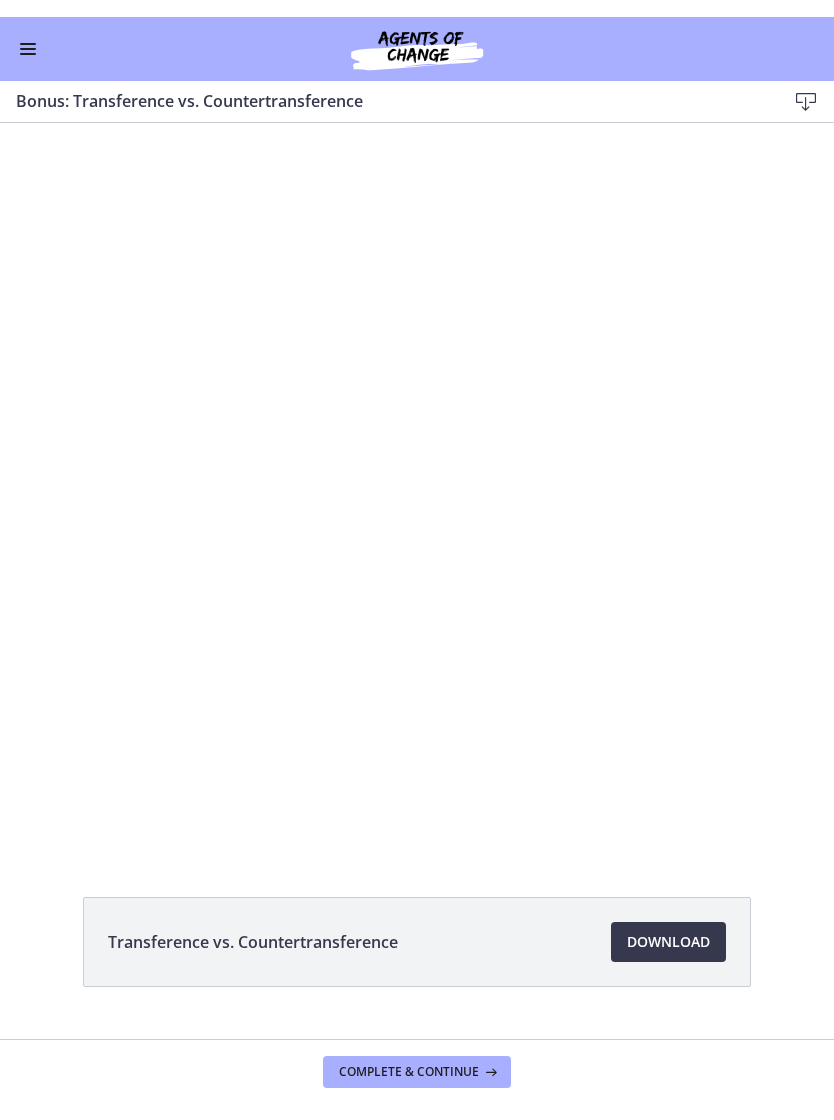 scroll, scrollTop: 0, scrollLeft: 0, axis: both 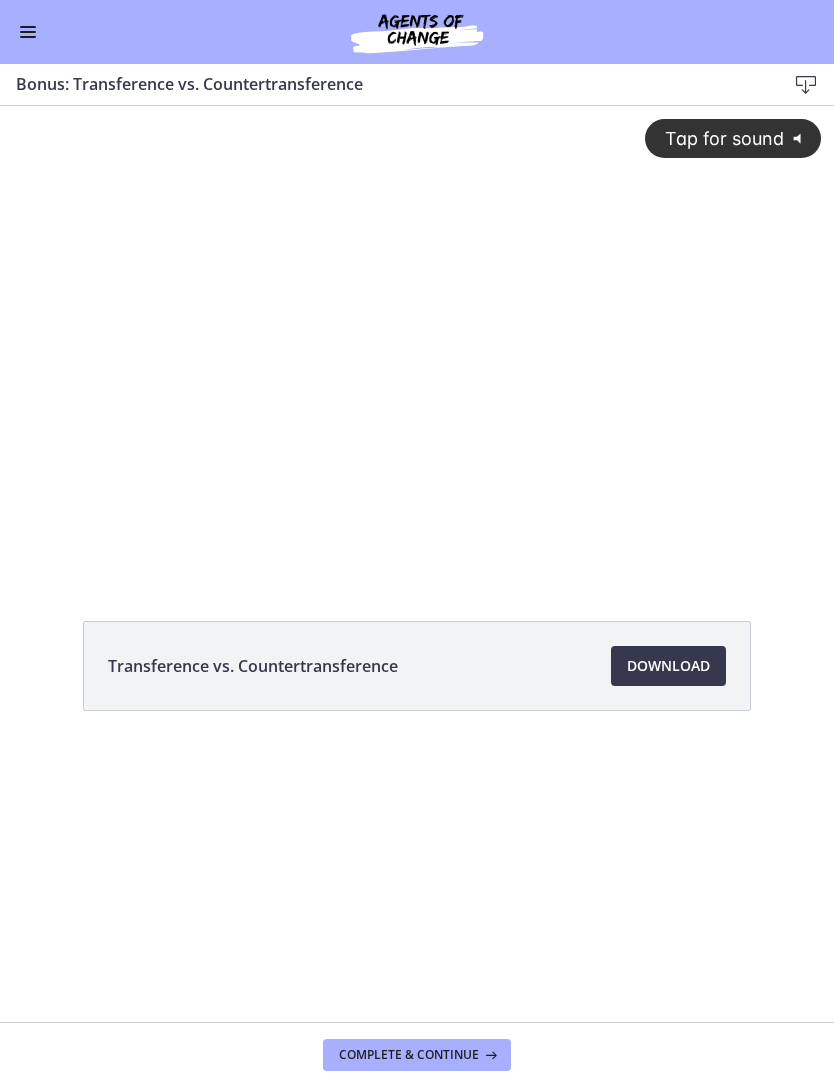 click on "Download
Opens in a new window" at bounding box center (668, 666) 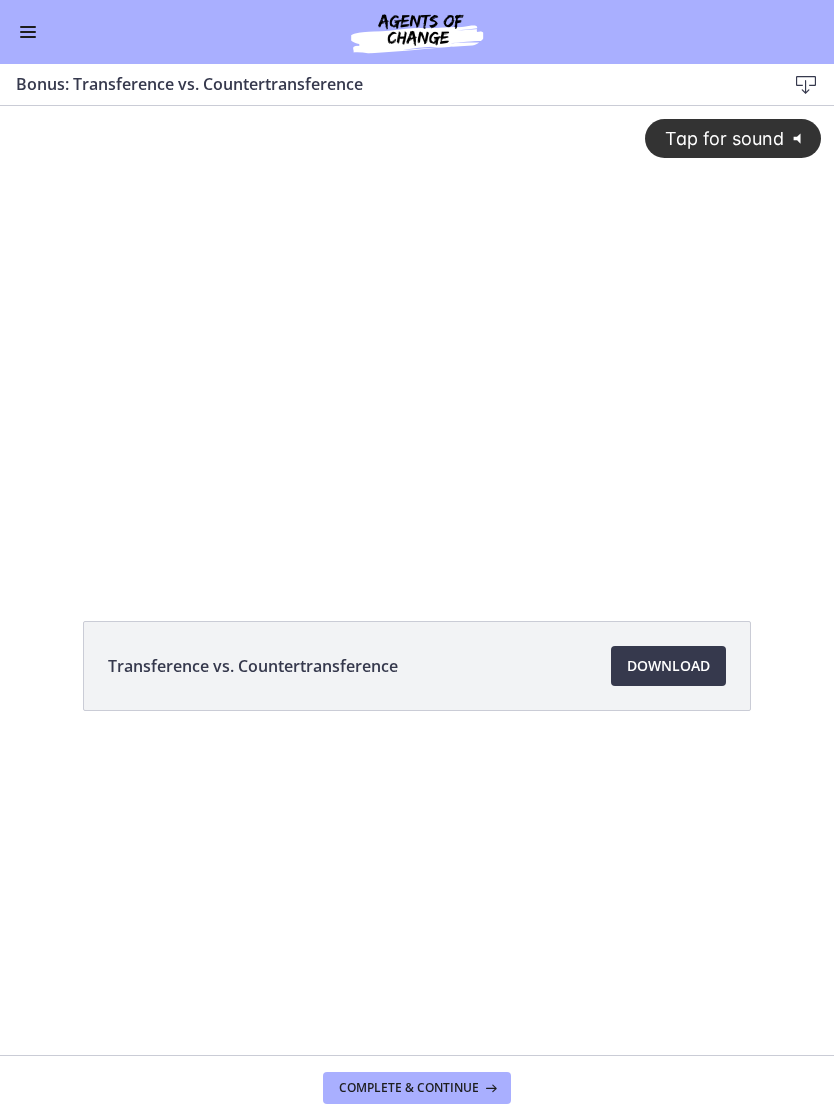 click on "Complete & continue" at bounding box center (409, 1088) 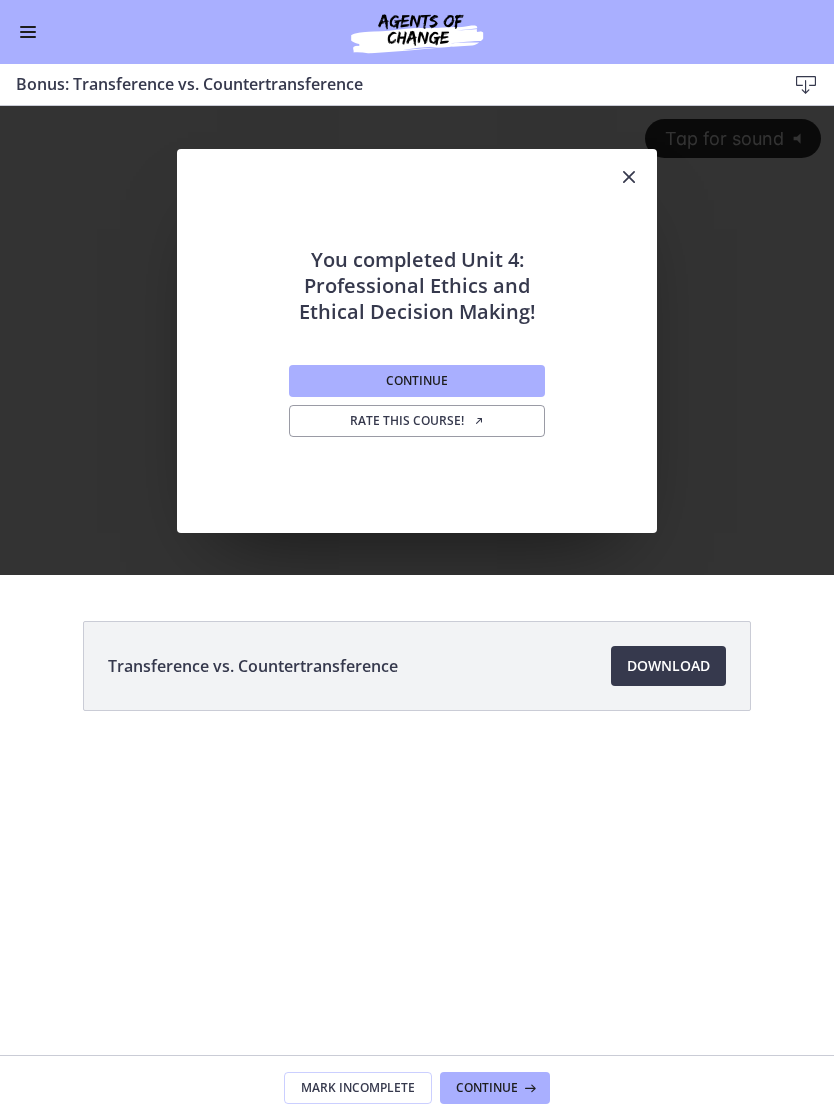 click on "Continue" at bounding box center (417, 381) 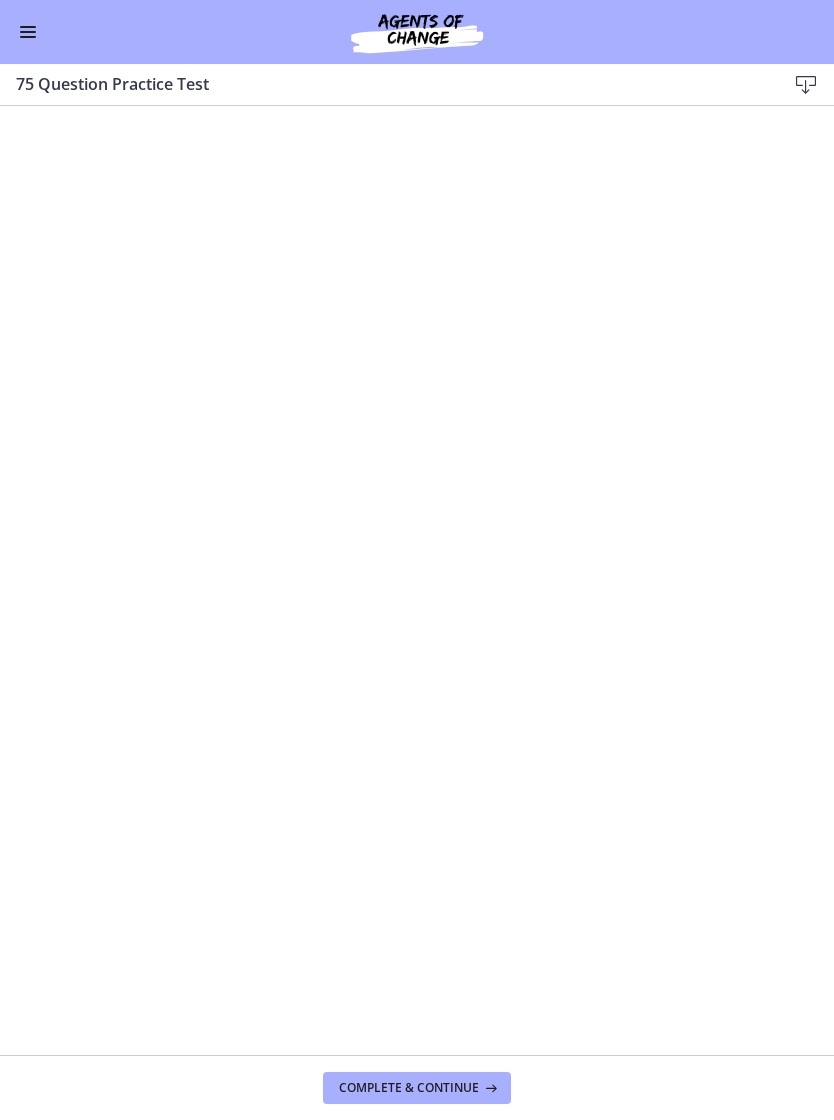 click on "Complete & continue" at bounding box center (409, 1088) 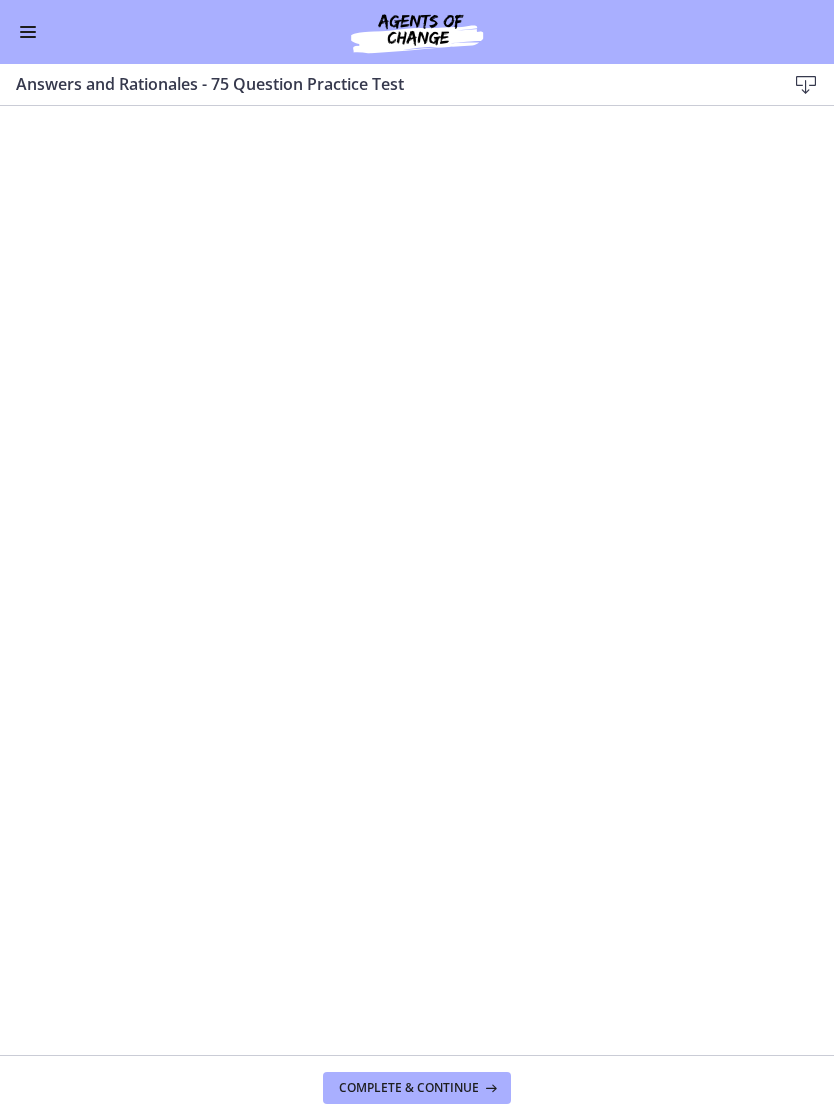 click on "Complete & continue" at bounding box center (409, 1088) 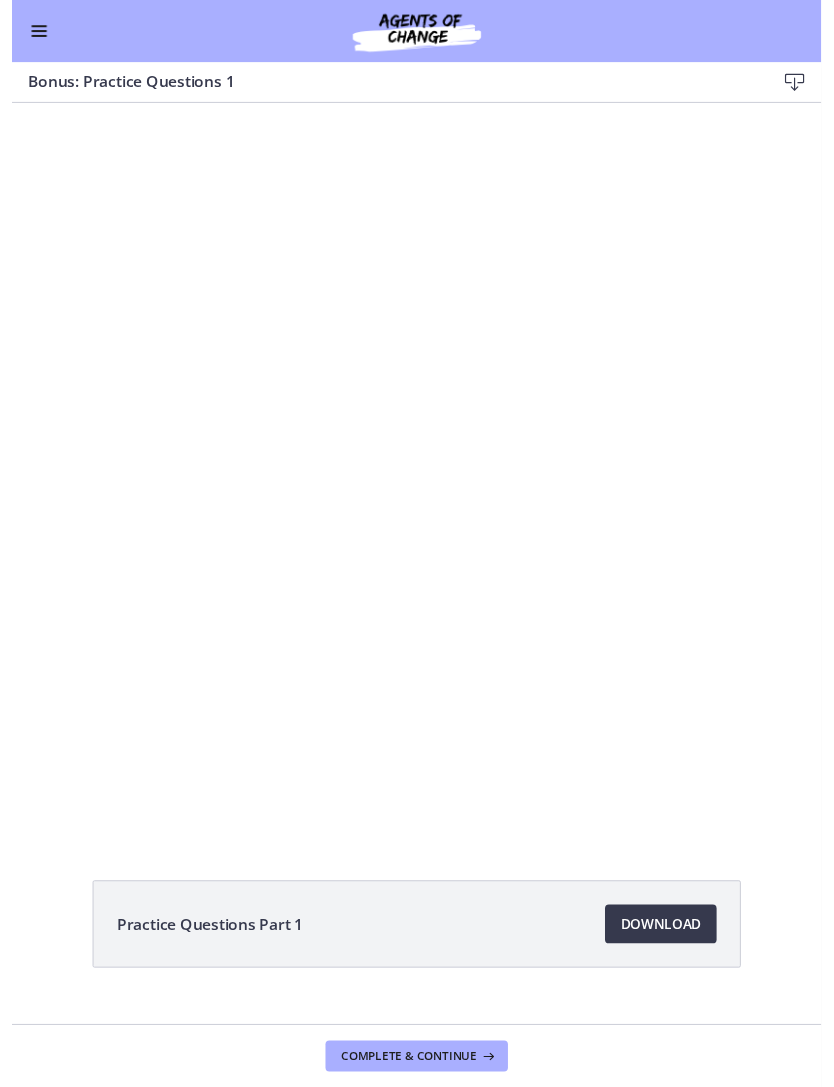 scroll, scrollTop: 0, scrollLeft: 0, axis: both 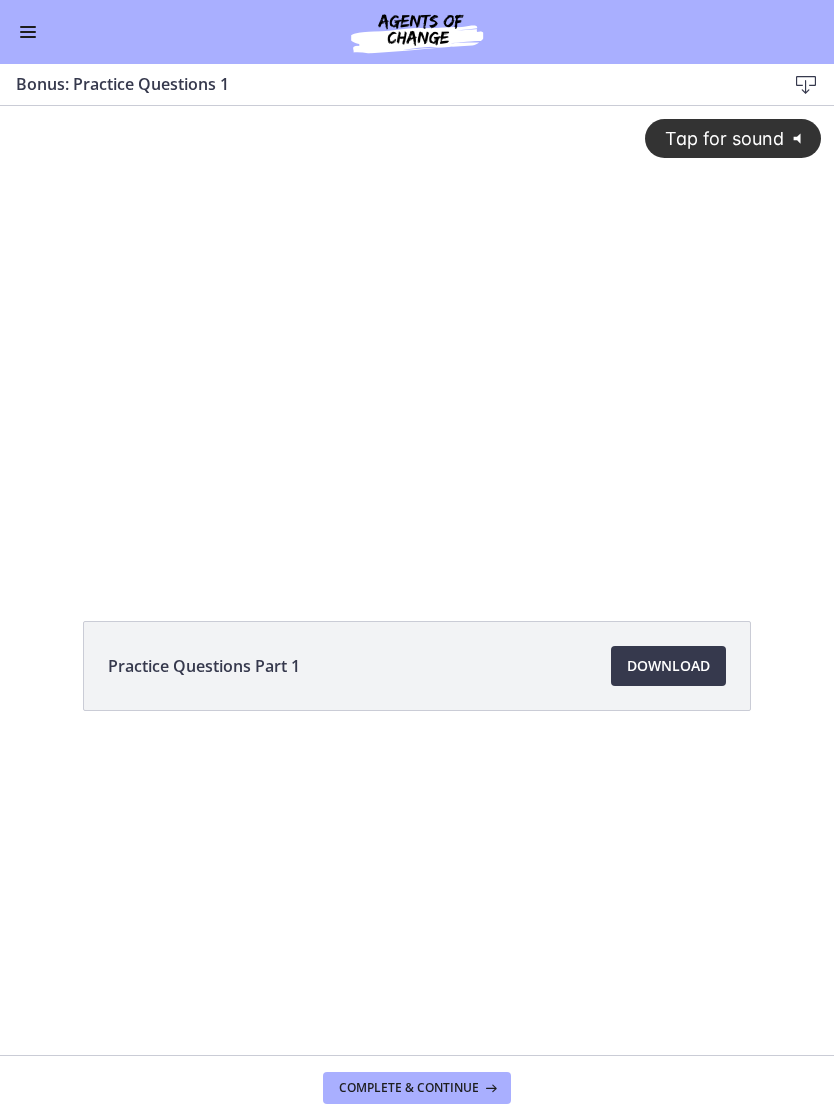 click on "Download
Opens in a new window" at bounding box center (668, 666) 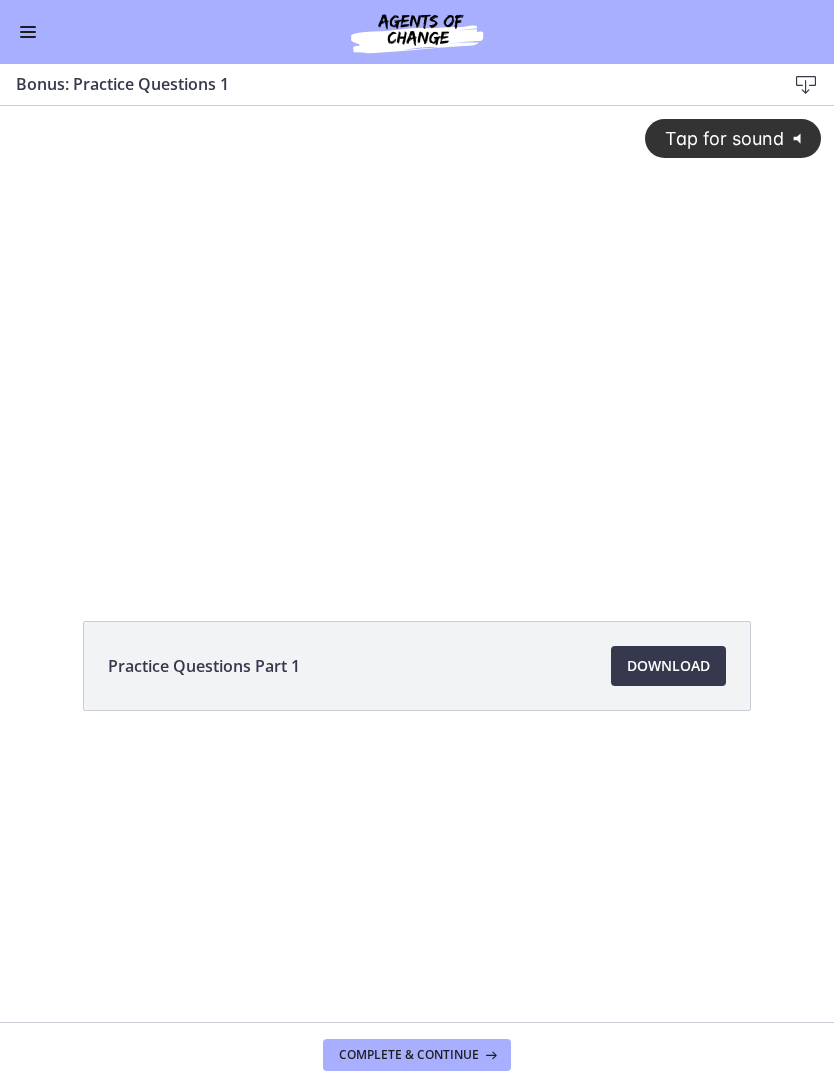 click on "Complete & continue" at bounding box center [409, 1055] 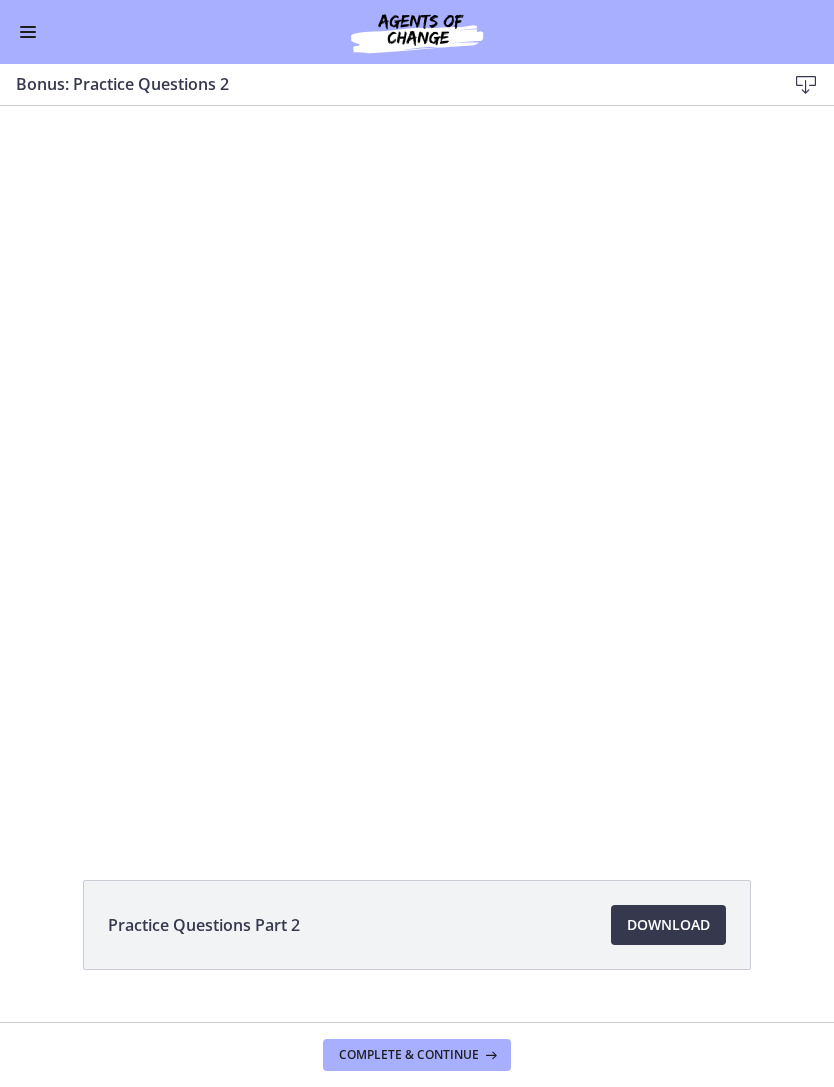 scroll, scrollTop: 0, scrollLeft: 0, axis: both 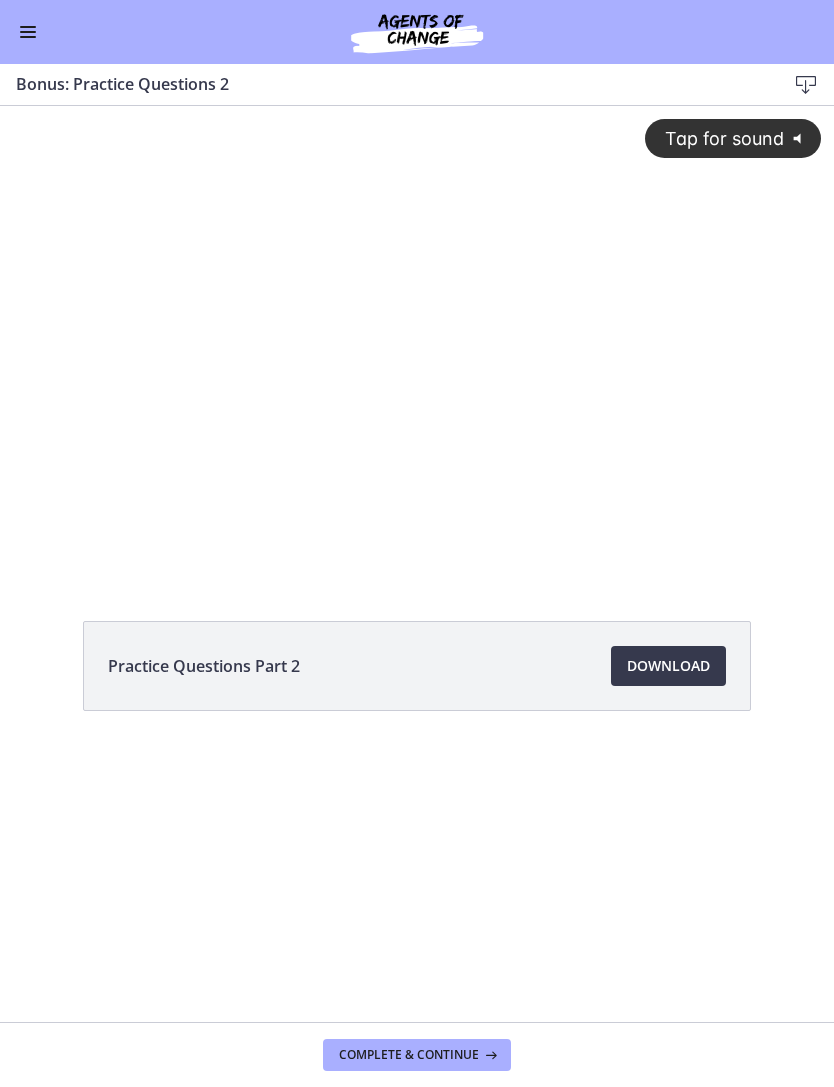 click on "Download
Opens in a new window" at bounding box center (668, 666) 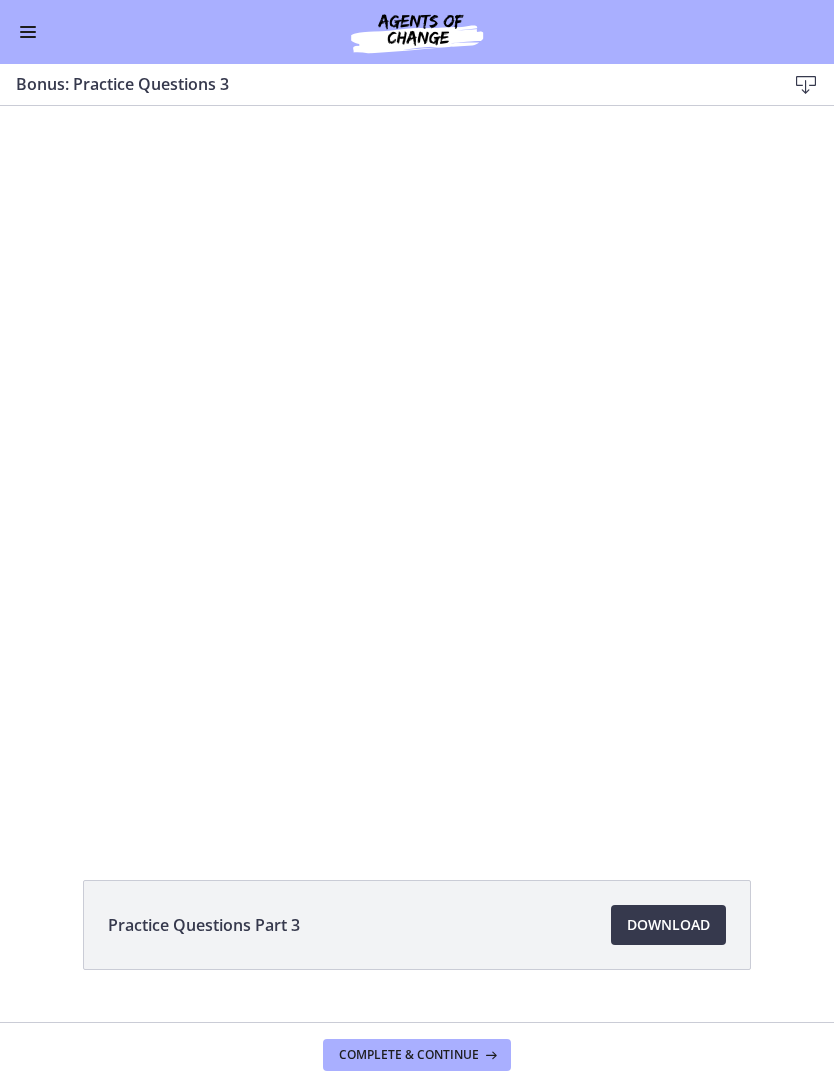 scroll, scrollTop: 0, scrollLeft: 0, axis: both 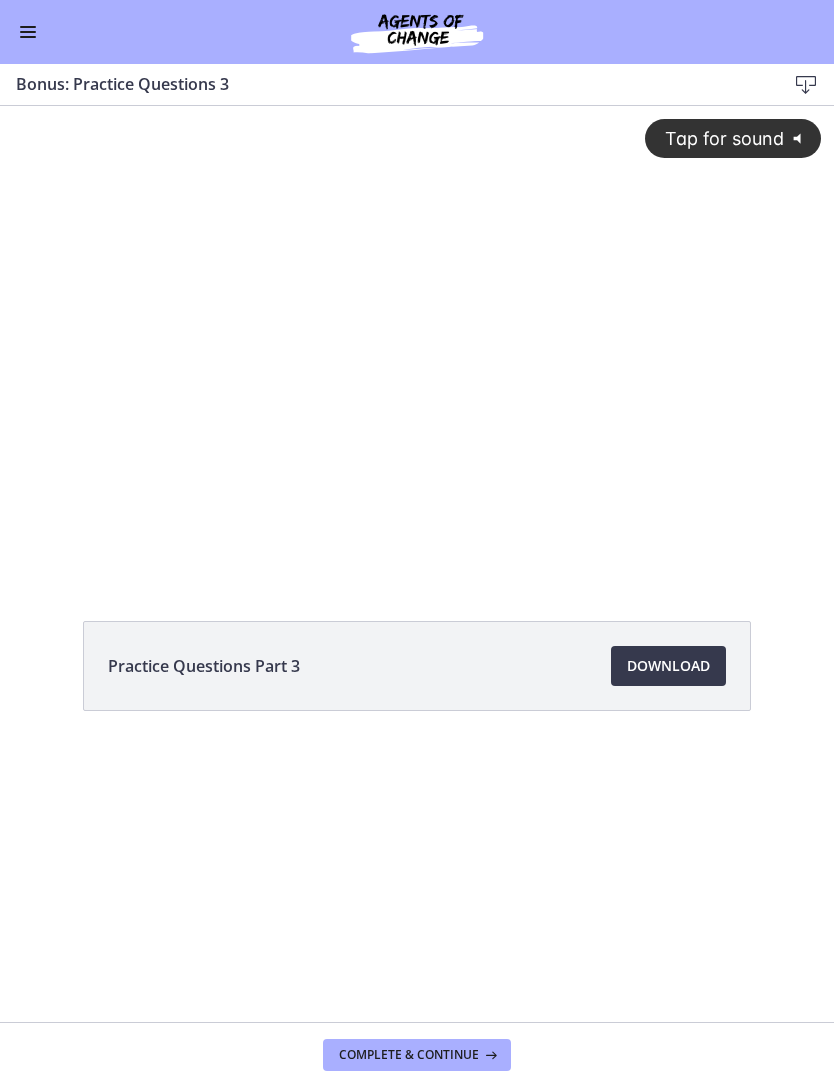 click on "Download
Opens in a new window" at bounding box center (668, 666) 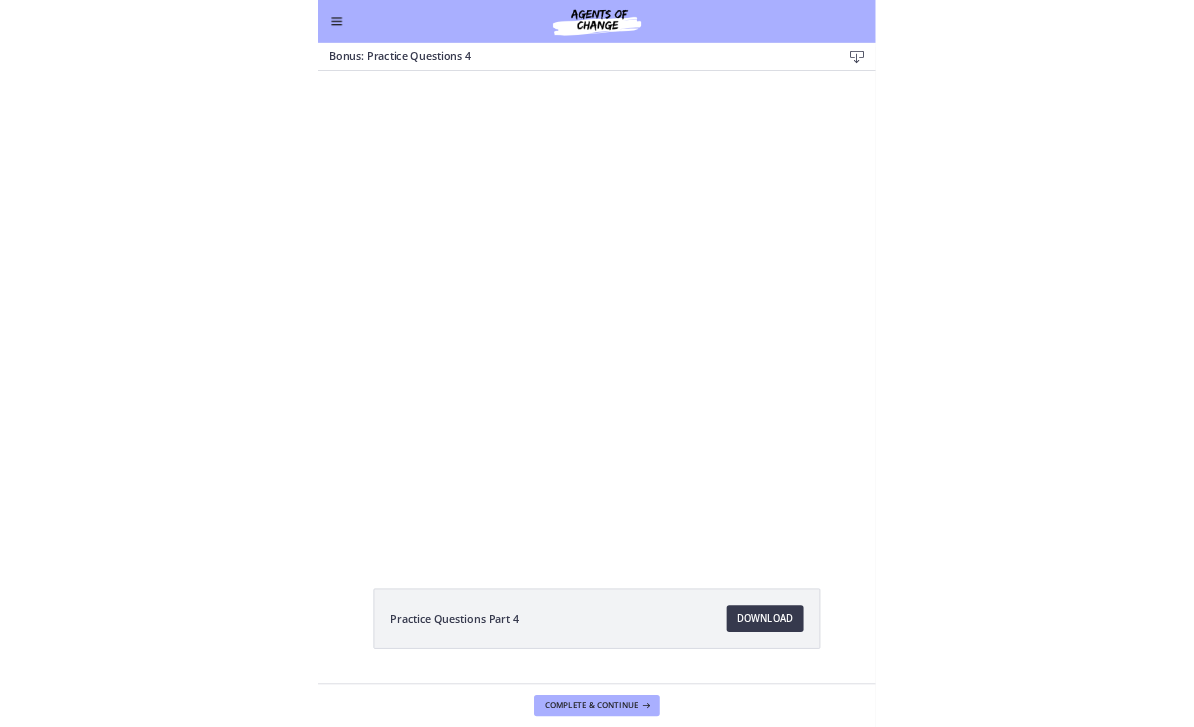 scroll, scrollTop: 0, scrollLeft: 0, axis: both 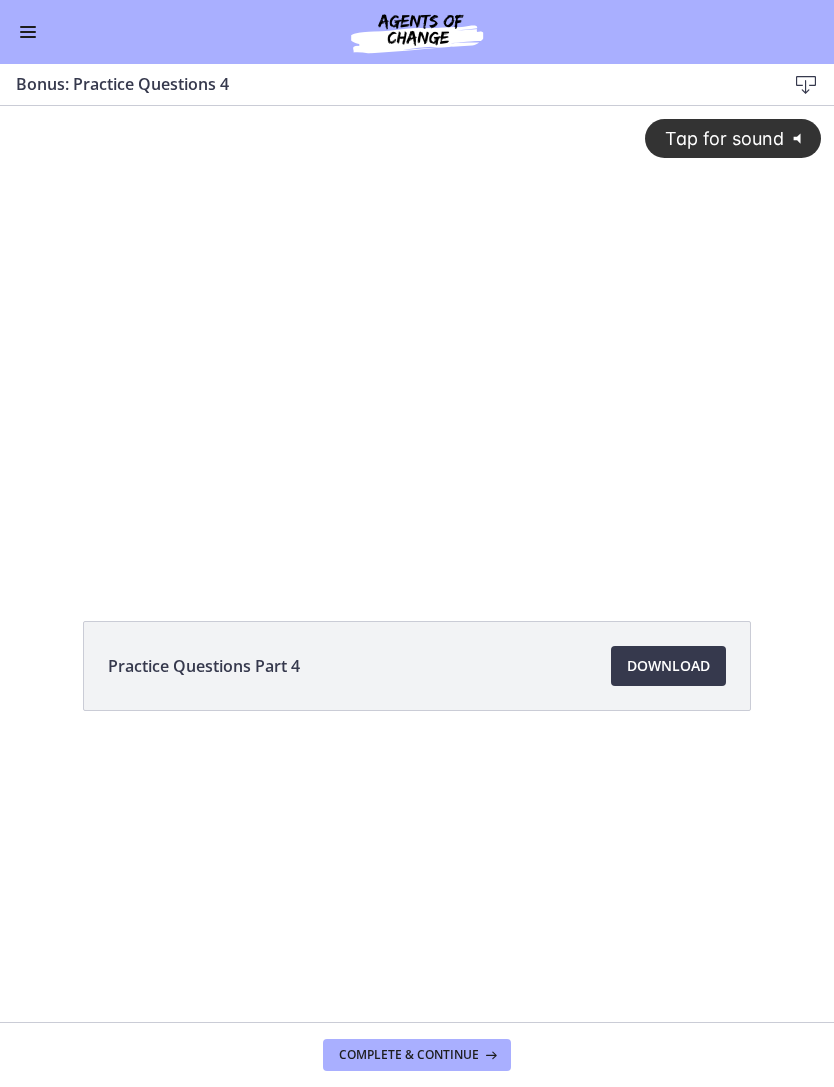click on "Download
Opens in a new window" at bounding box center [668, 666] 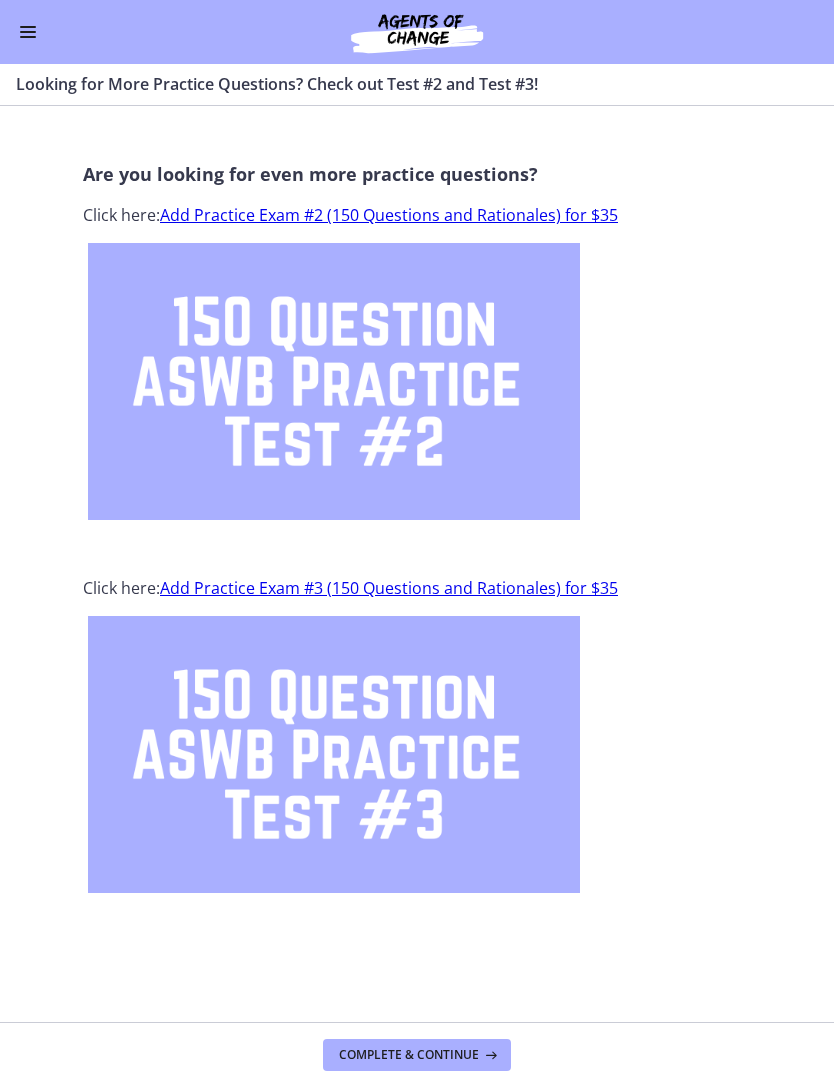 click on "Add Practice Exam #2 (150 Questions and Rationales) for $35" at bounding box center (389, 215) 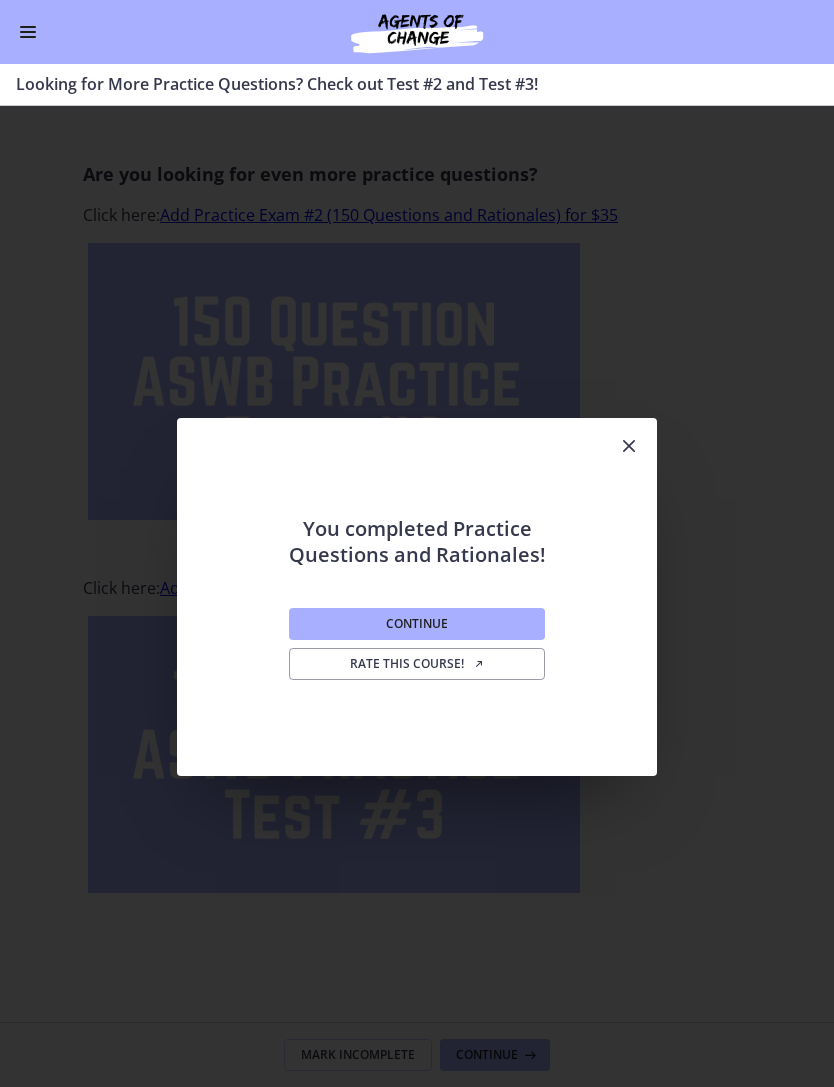 click on "Continue" at bounding box center (417, 624) 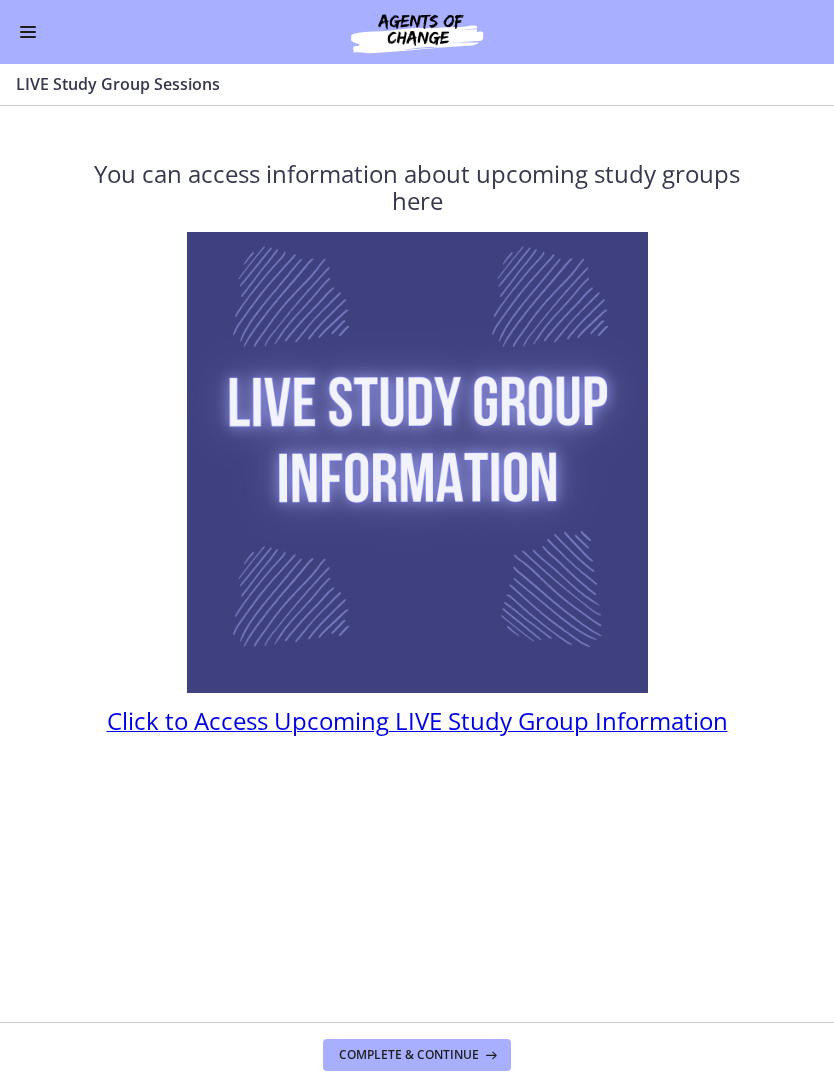 click on "Complete & continue" at bounding box center (409, 1055) 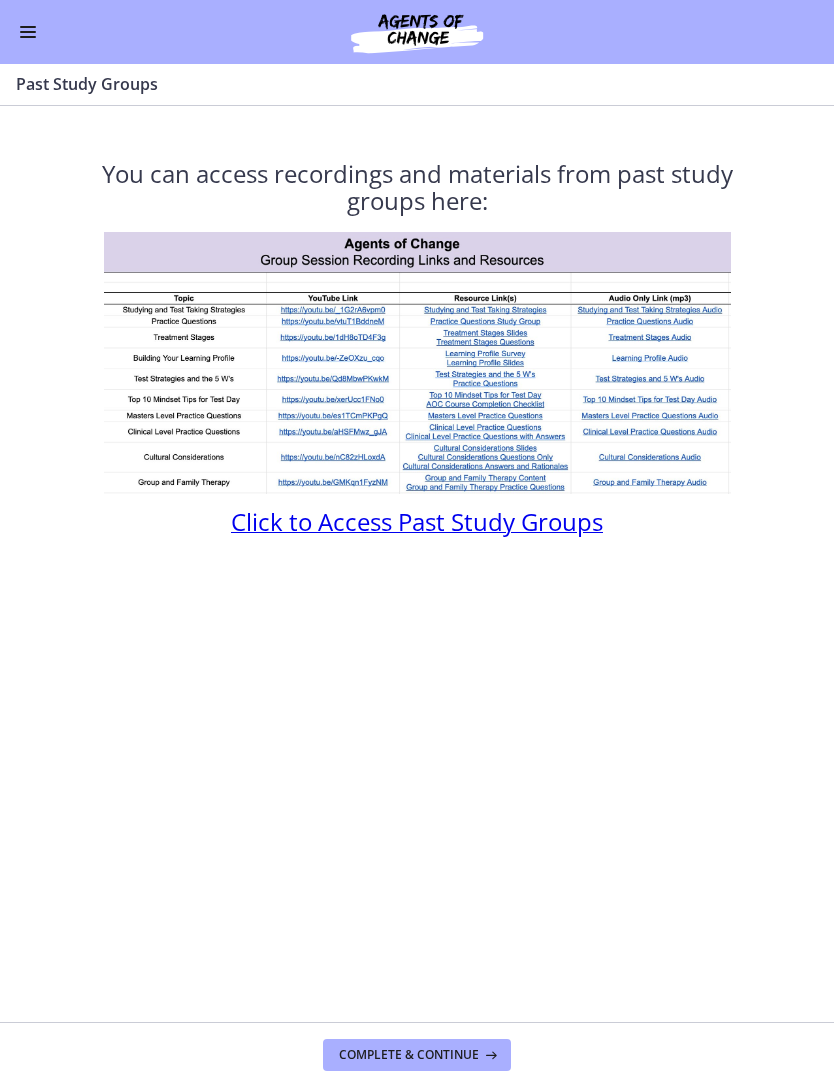click on "Complete & continue" at bounding box center [417, 1055] 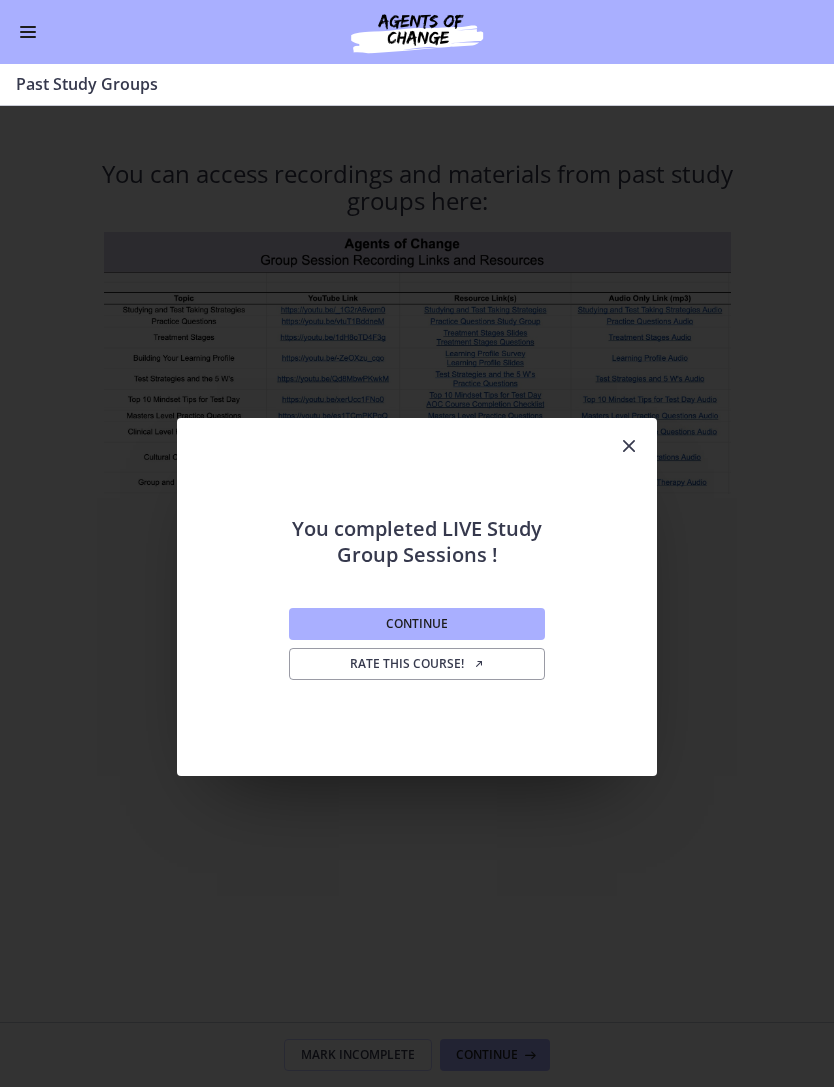 click on "Continue" at bounding box center [417, 624] 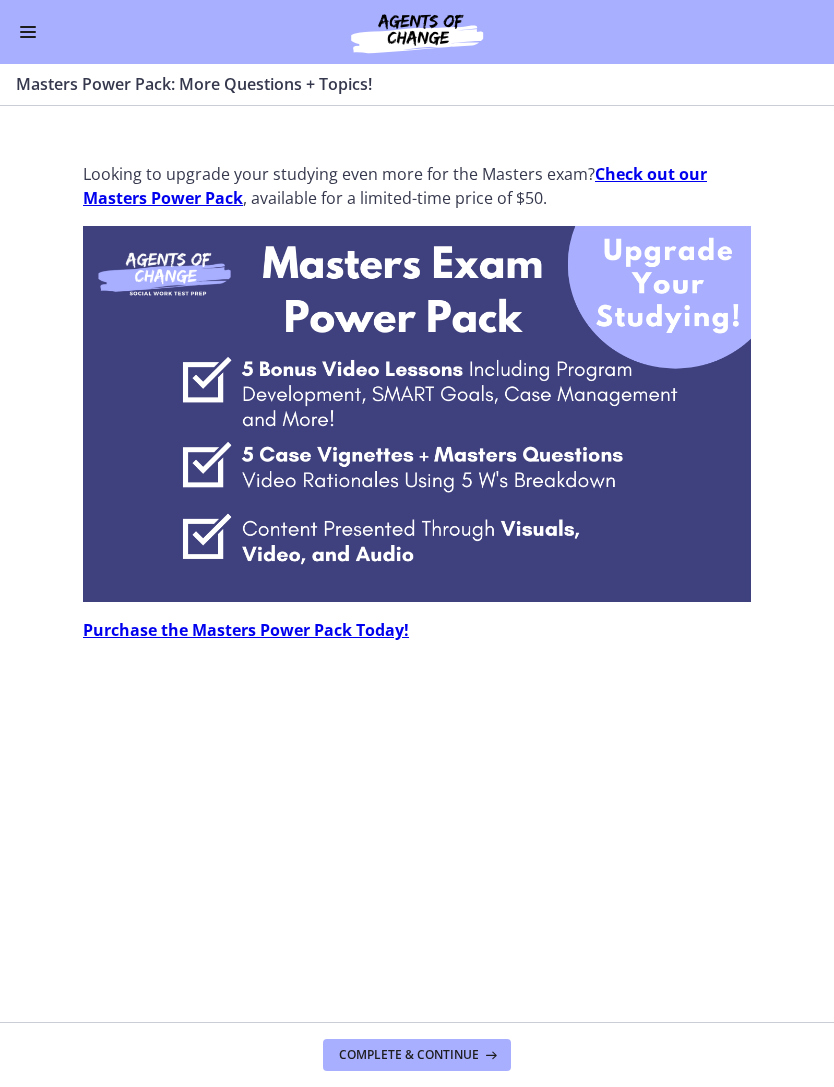 click on "Complete & continue" at bounding box center [409, 1055] 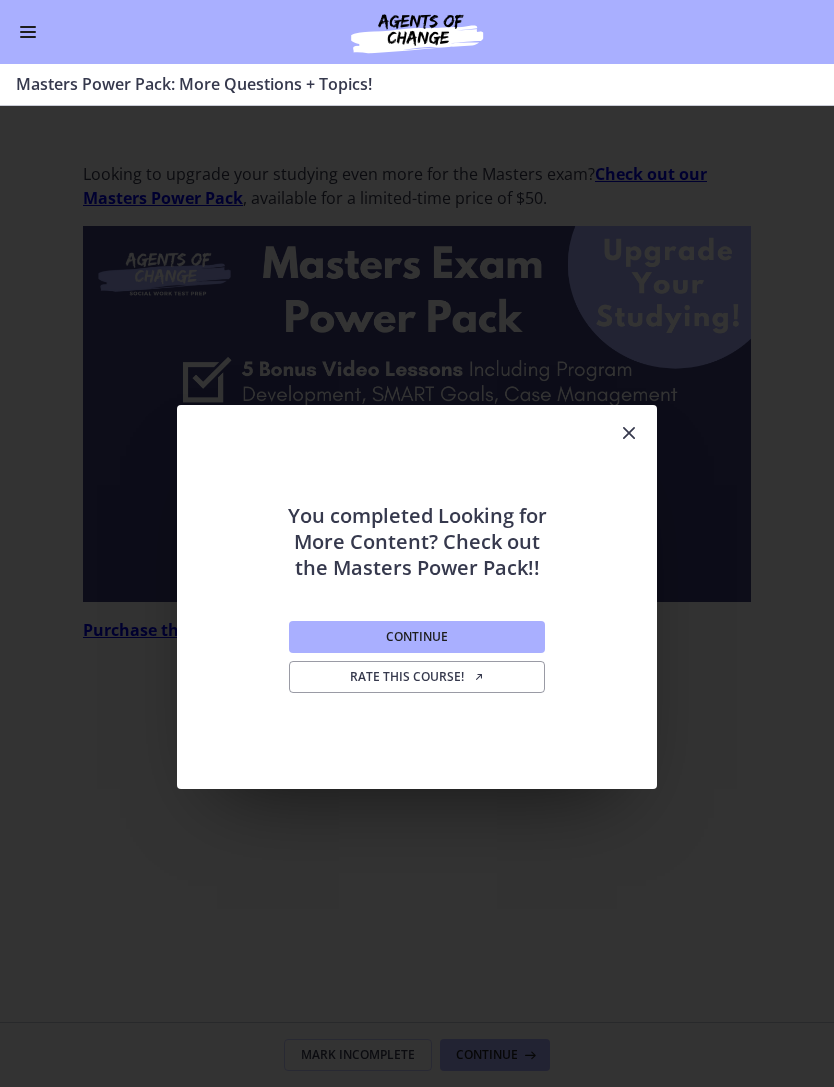 click on "Continue" at bounding box center (417, 637) 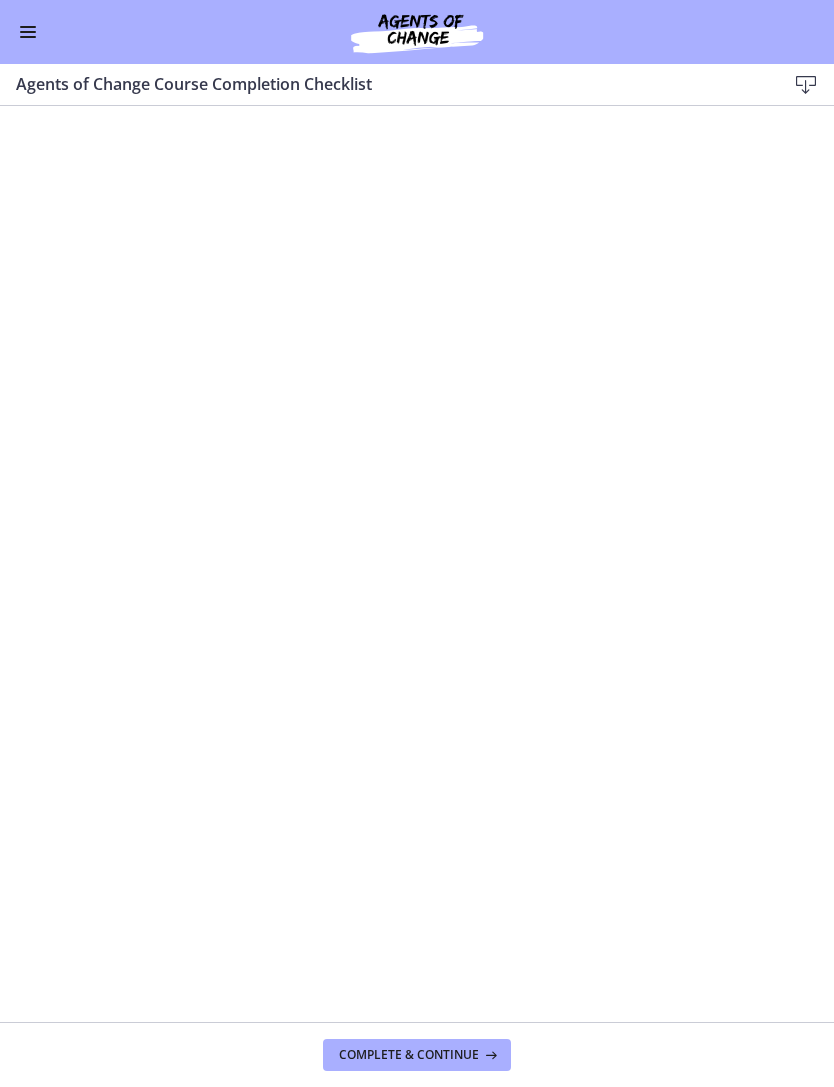 click on "Complete & continue" at bounding box center (409, 1055) 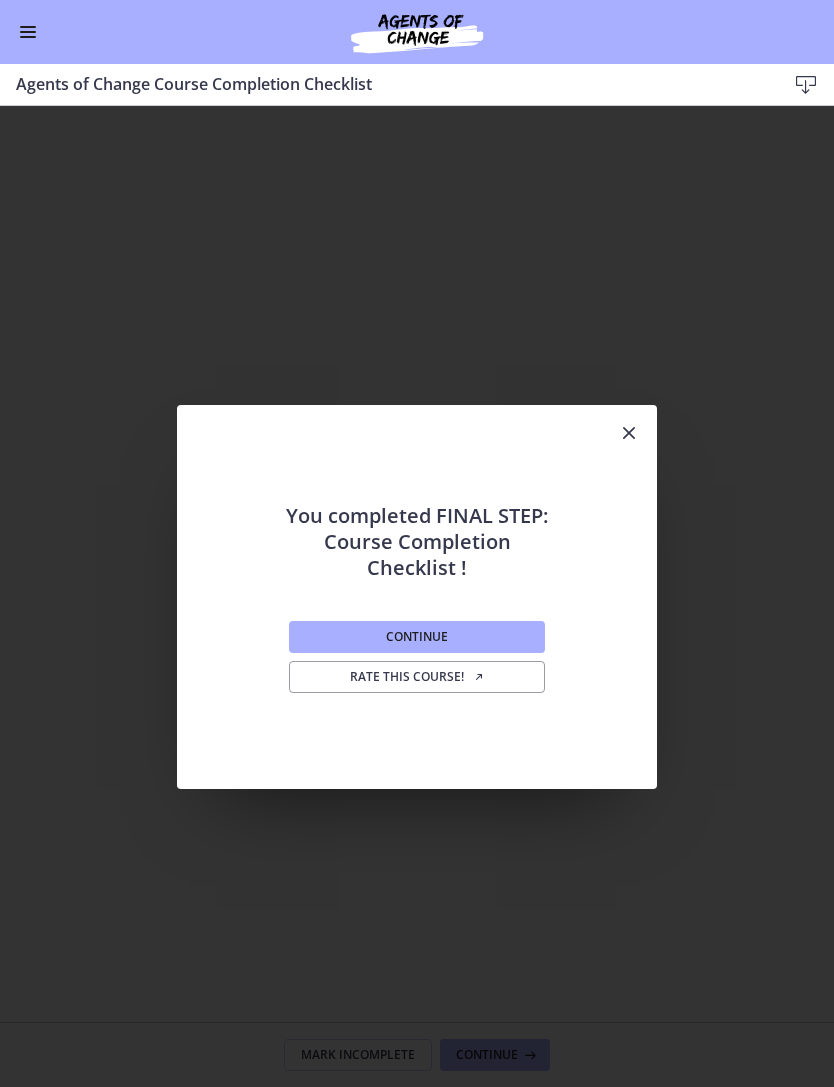 click on "Continue" at bounding box center [417, 637] 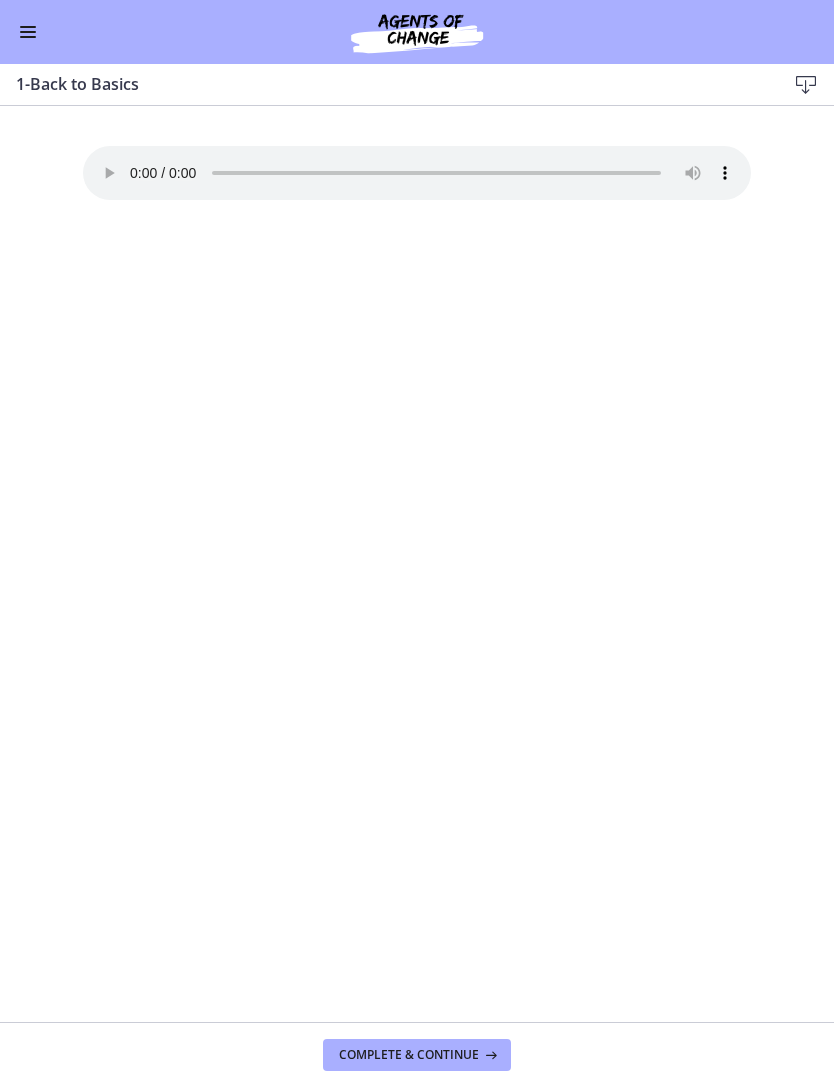 click on "Complete & continue" at bounding box center (409, 1055) 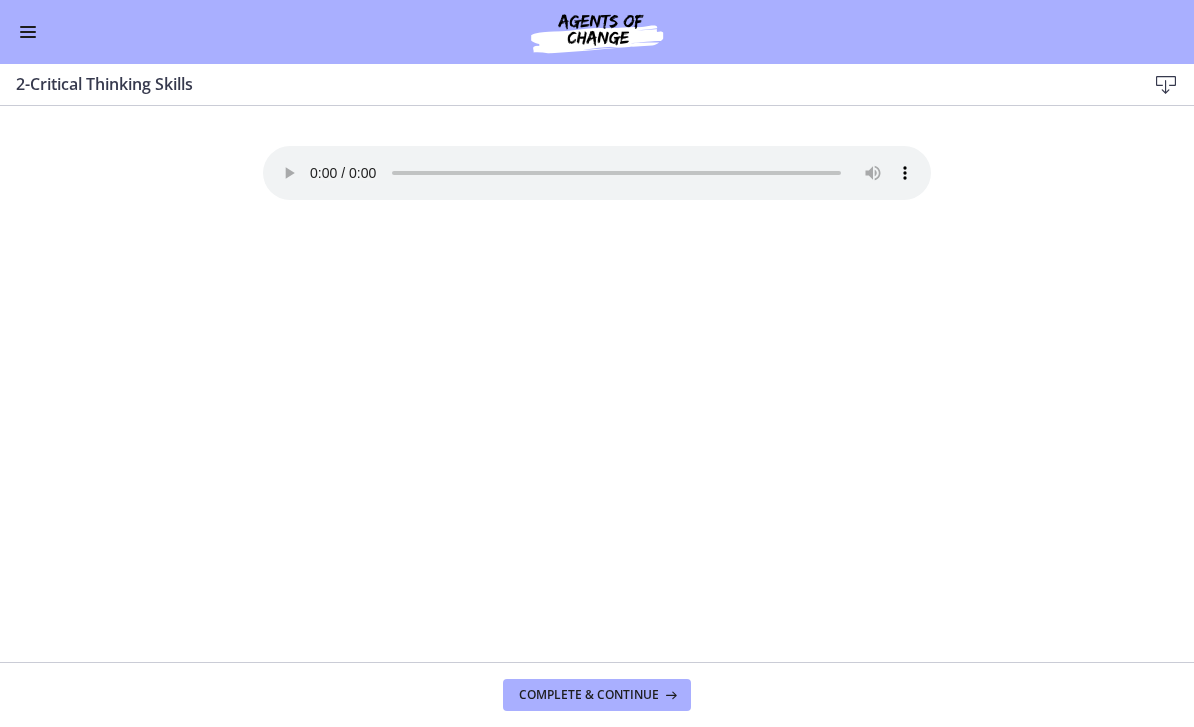 click on "Your browser doesn't support the audio element. Download it
here" at bounding box center (597, 173) 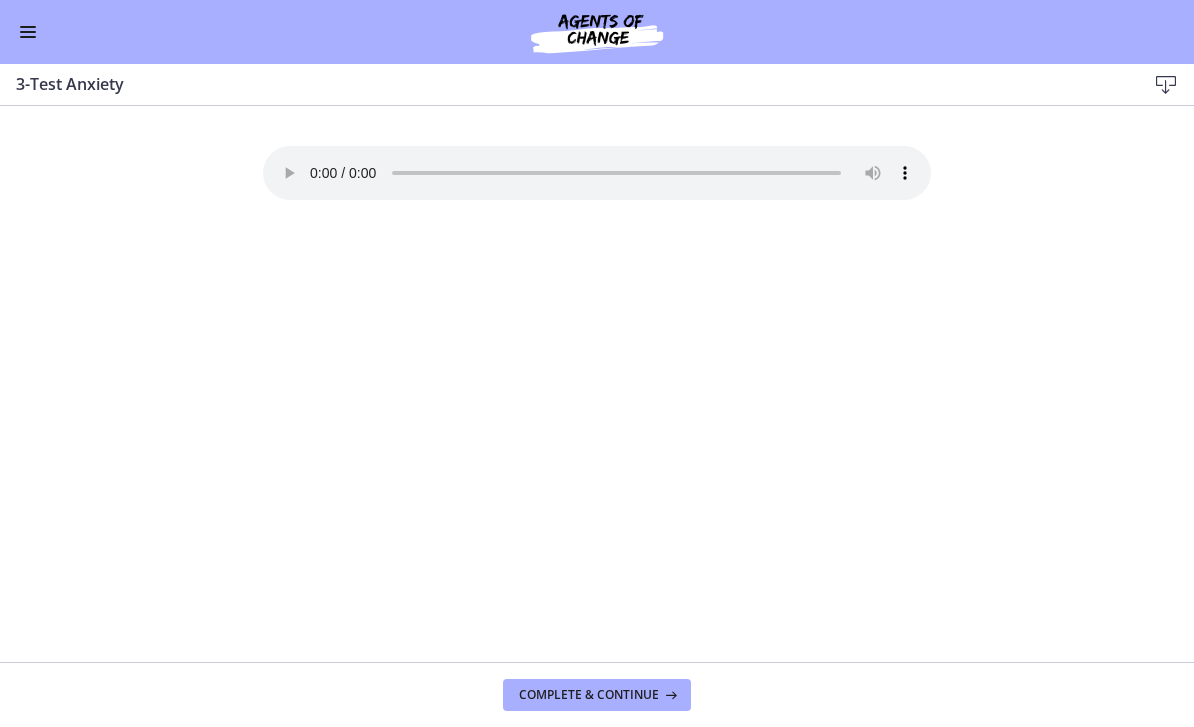 click on "Complete & continue" at bounding box center (597, 695) 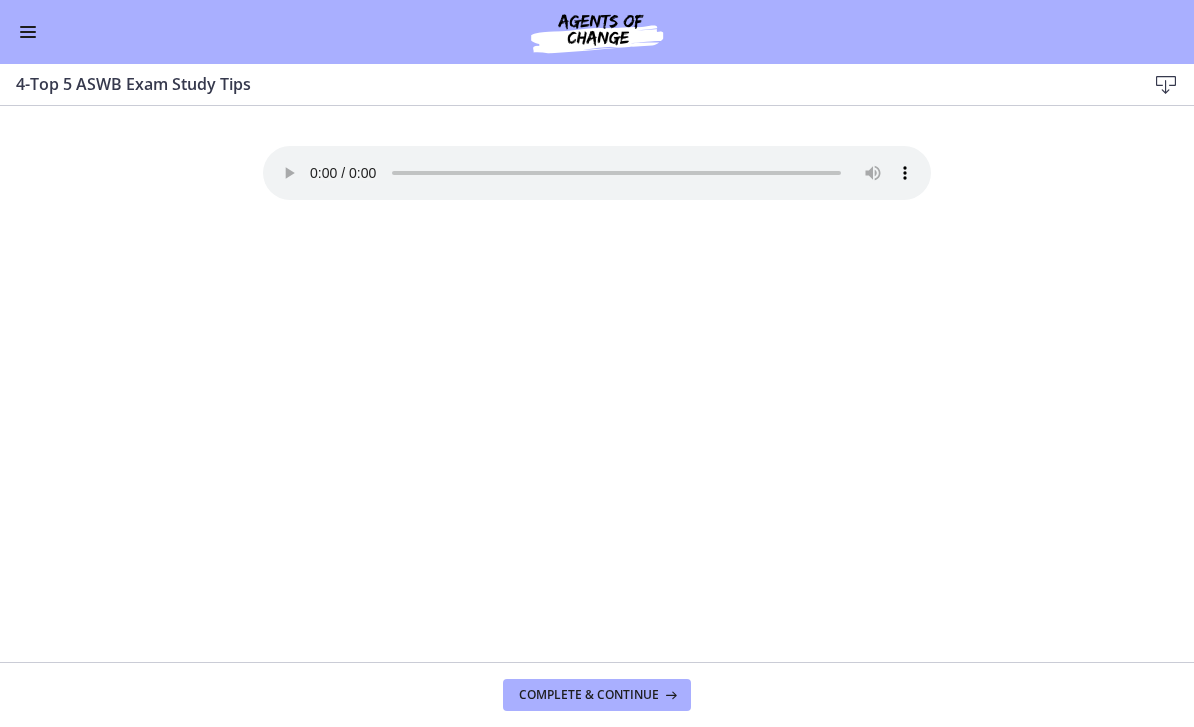 click on "Complete & continue" at bounding box center [597, 695] 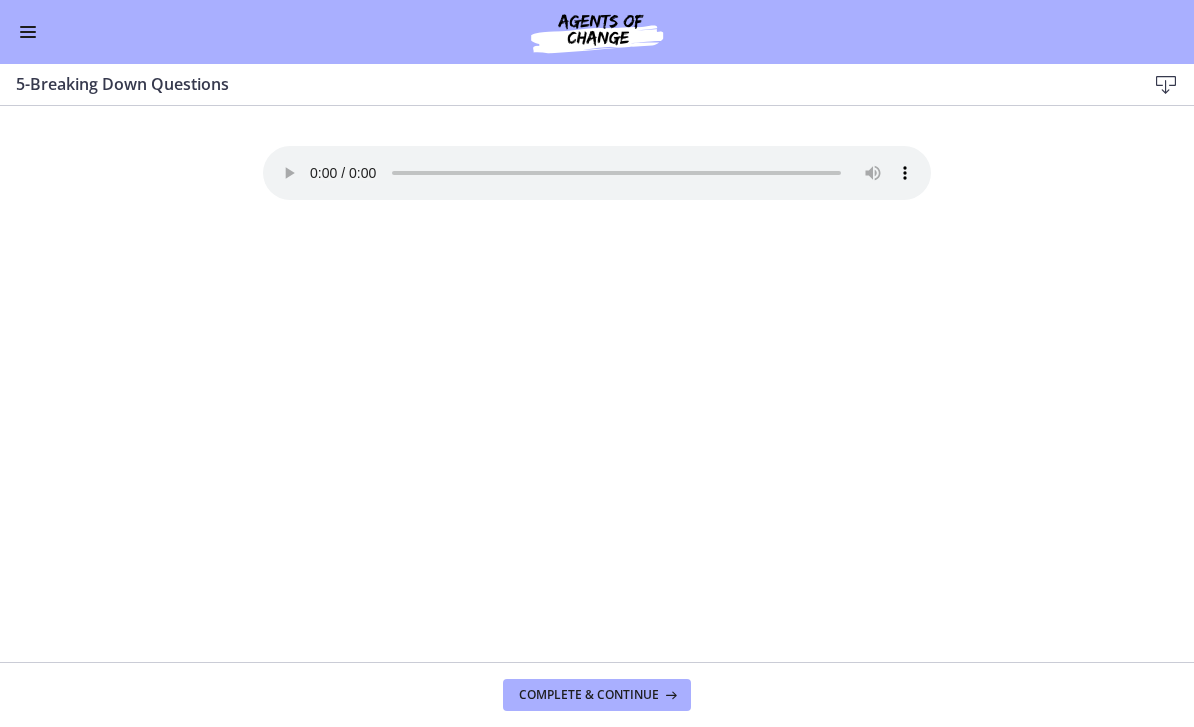 click at bounding box center (669, 695) 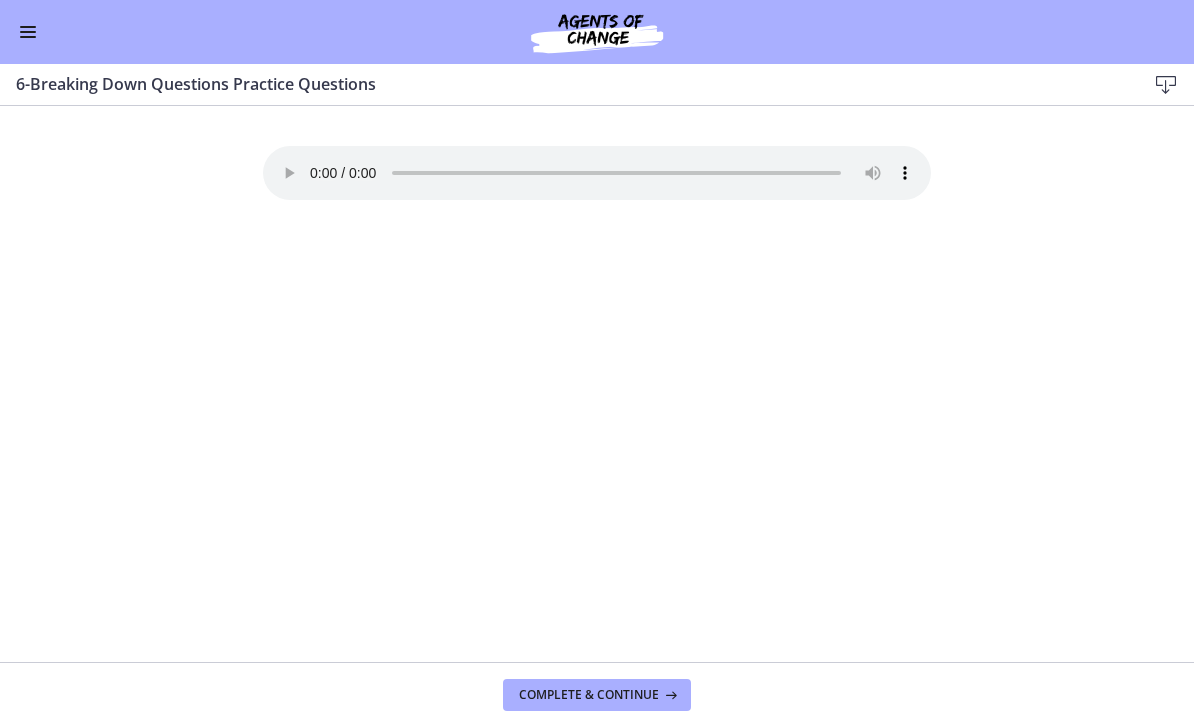 click on "Complete & continue" at bounding box center [597, 694] 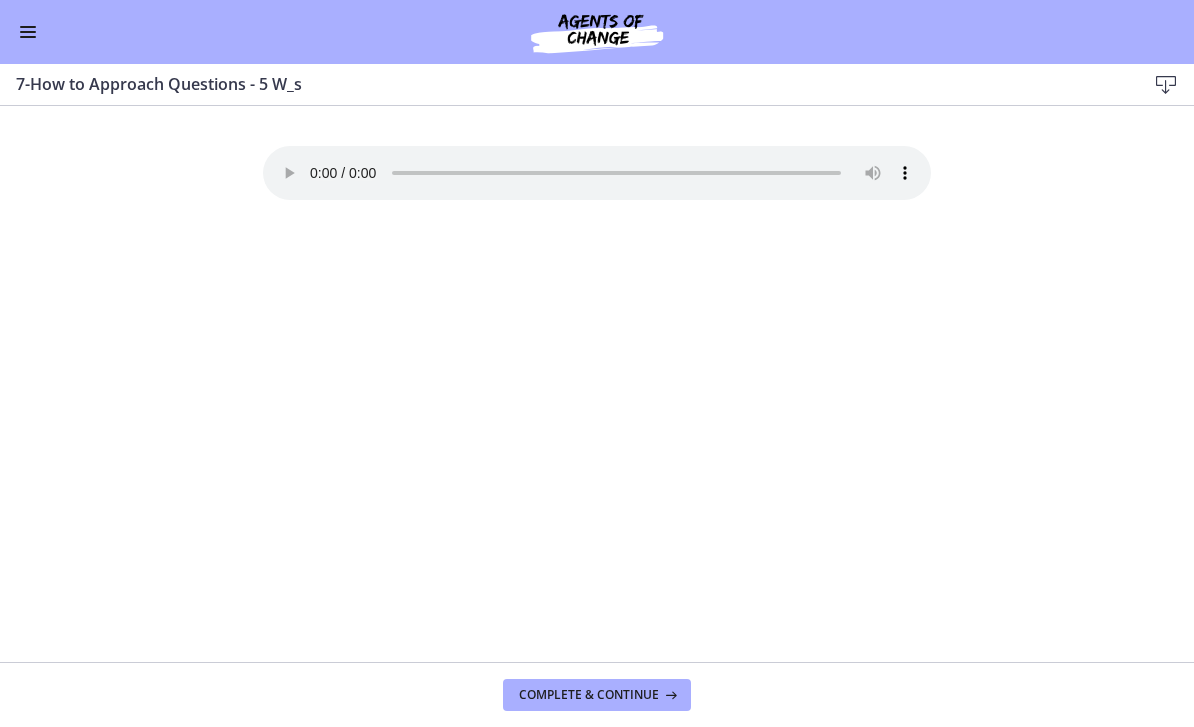 click at bounding box center (669, 695) 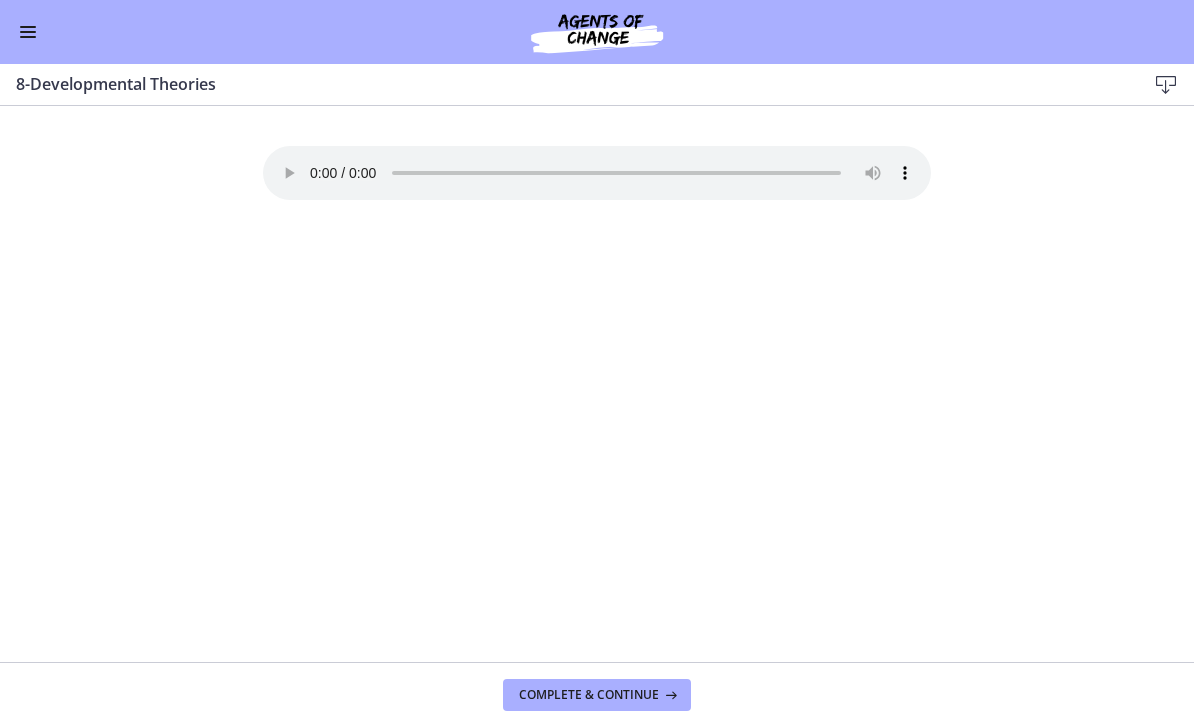 click at bounding box center [669, 695] 